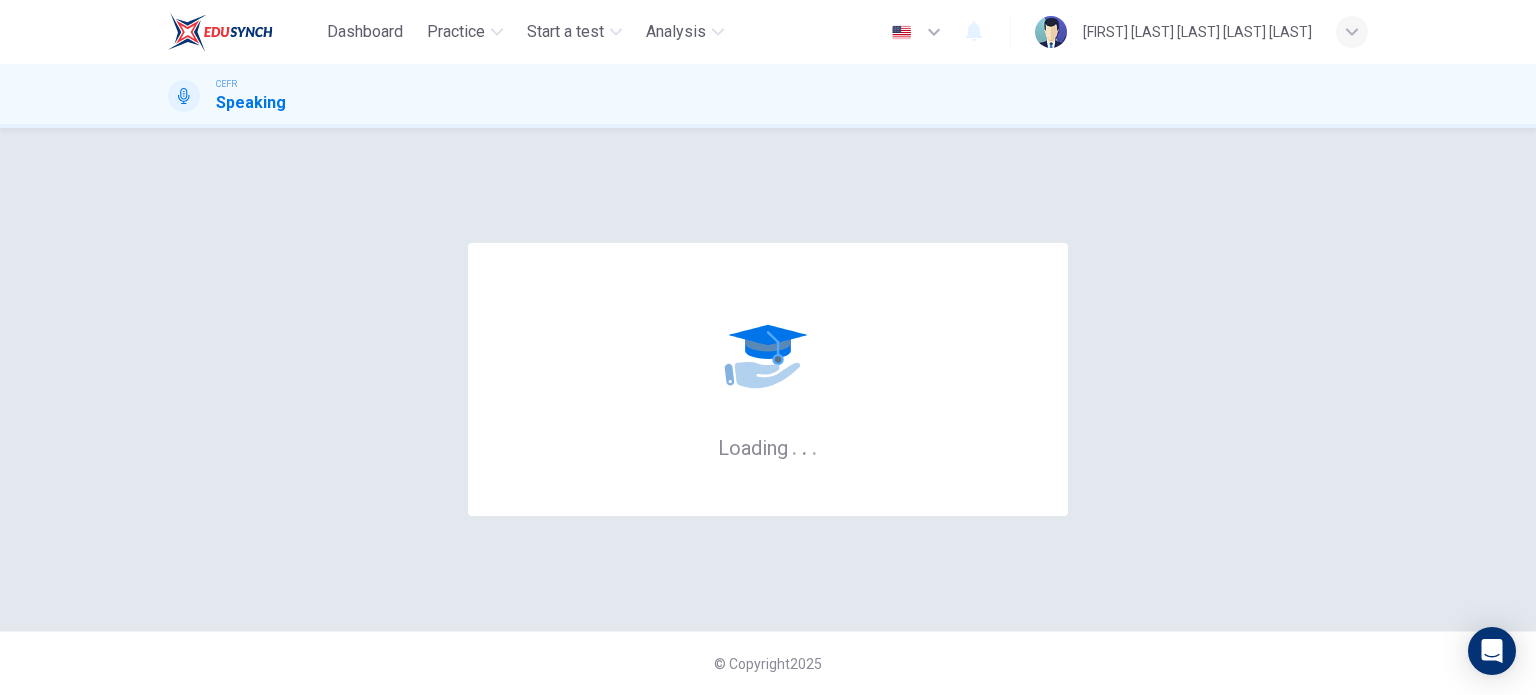 scroll, scrollTop: 0, scrollLeft: 0, axis: both 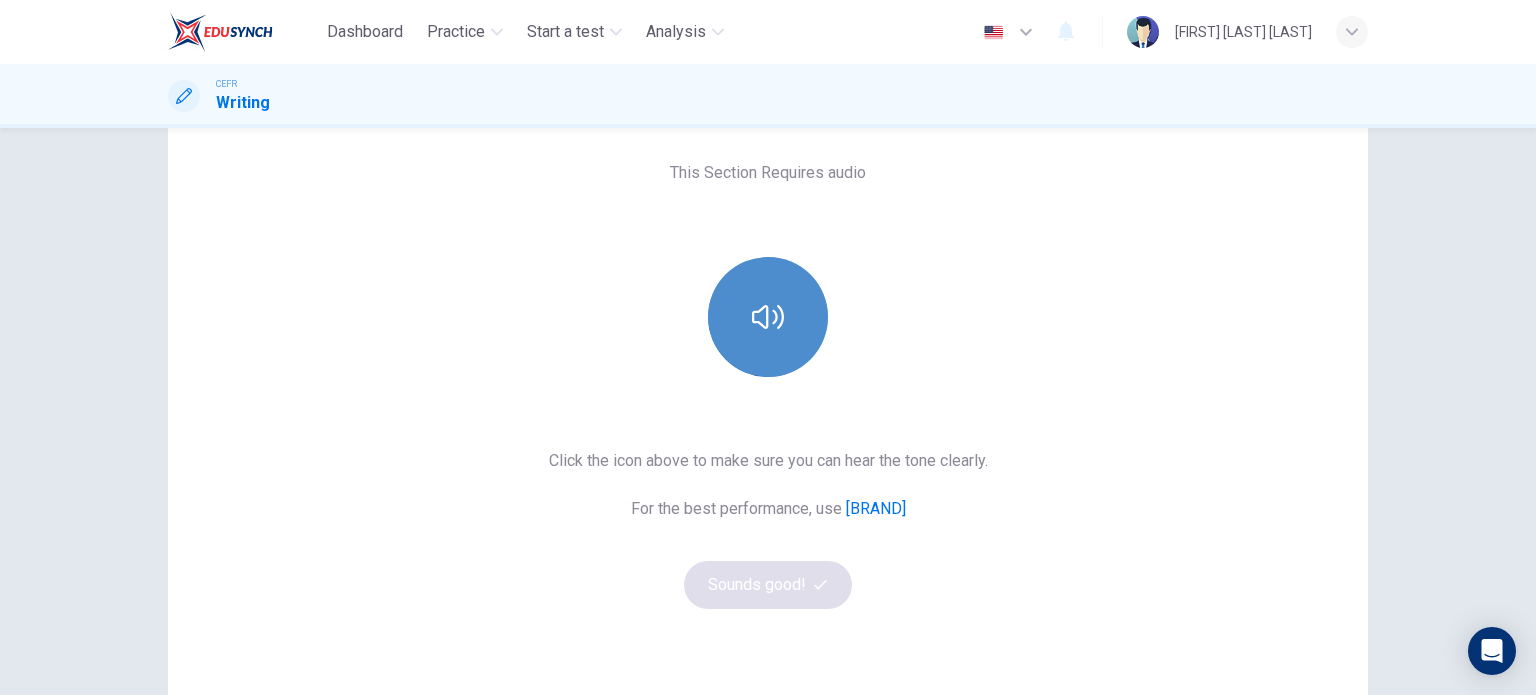 click at bounding box center [768, 317] 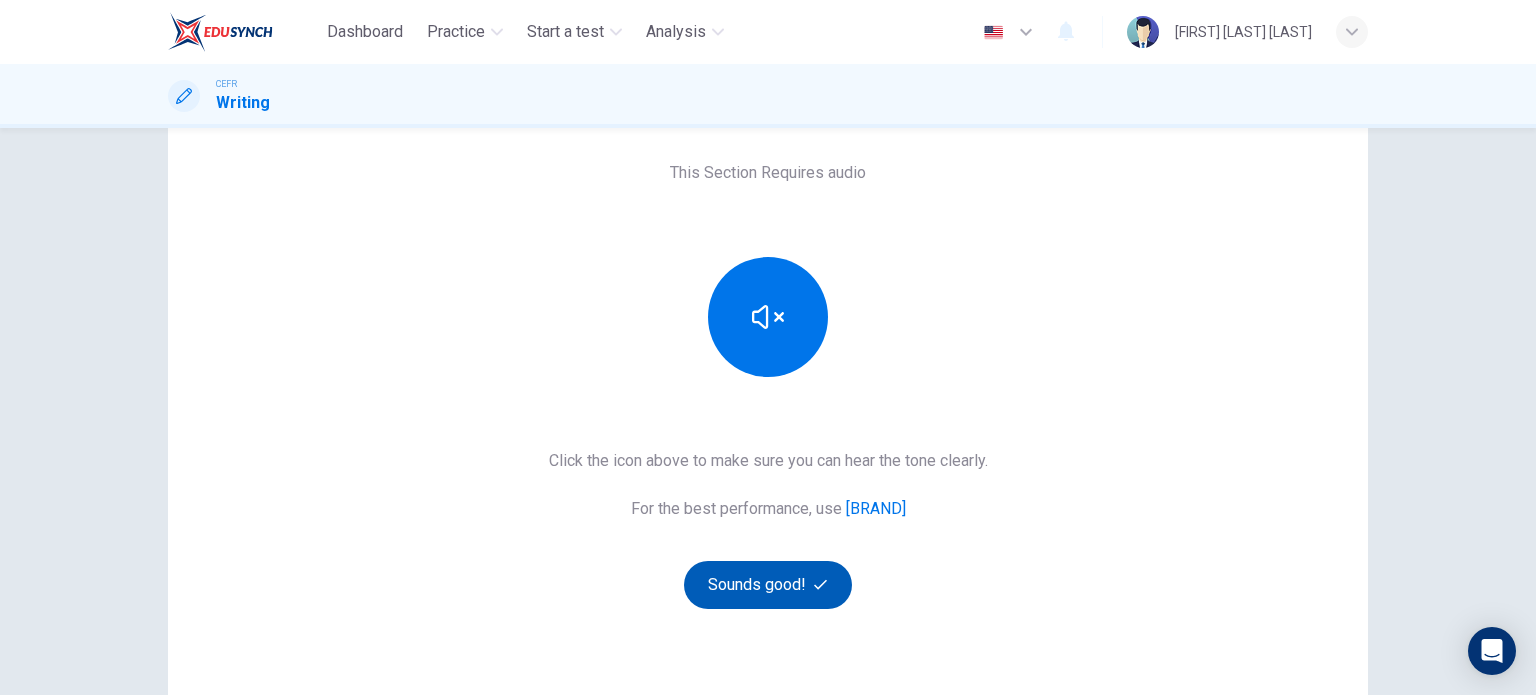 click on "Sounds good!" at bounding box center [768, 585] 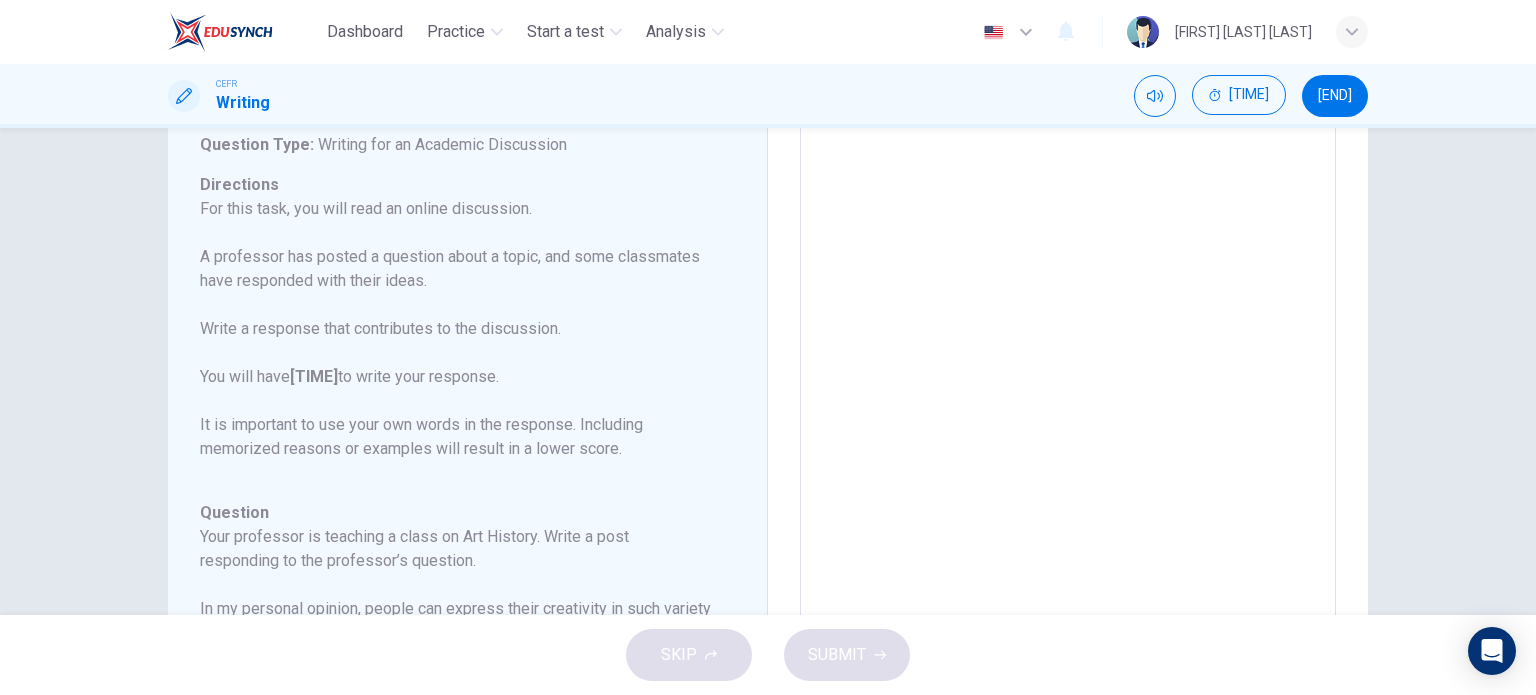 scroll, scrollTop: 0, scrollLeft: 0, axis: both 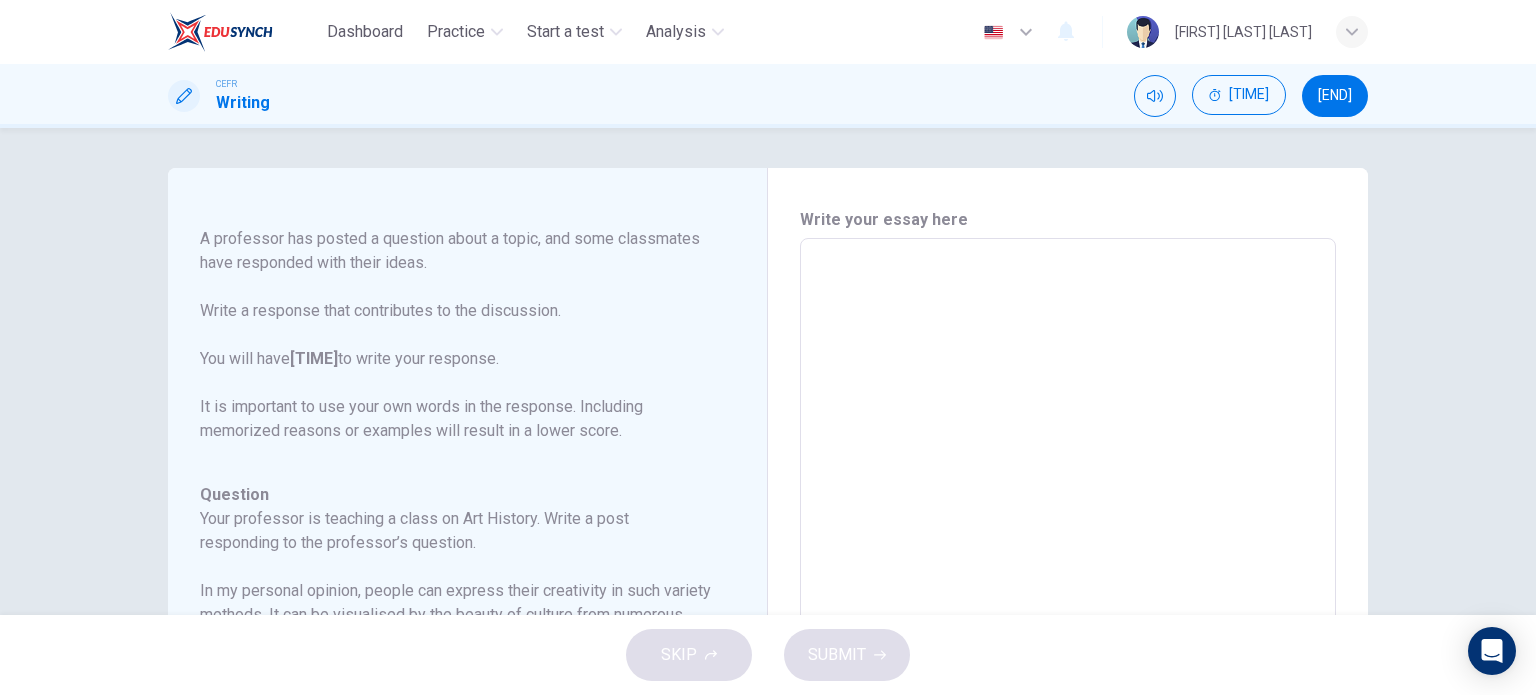 click at bounding box center [1068, 572] 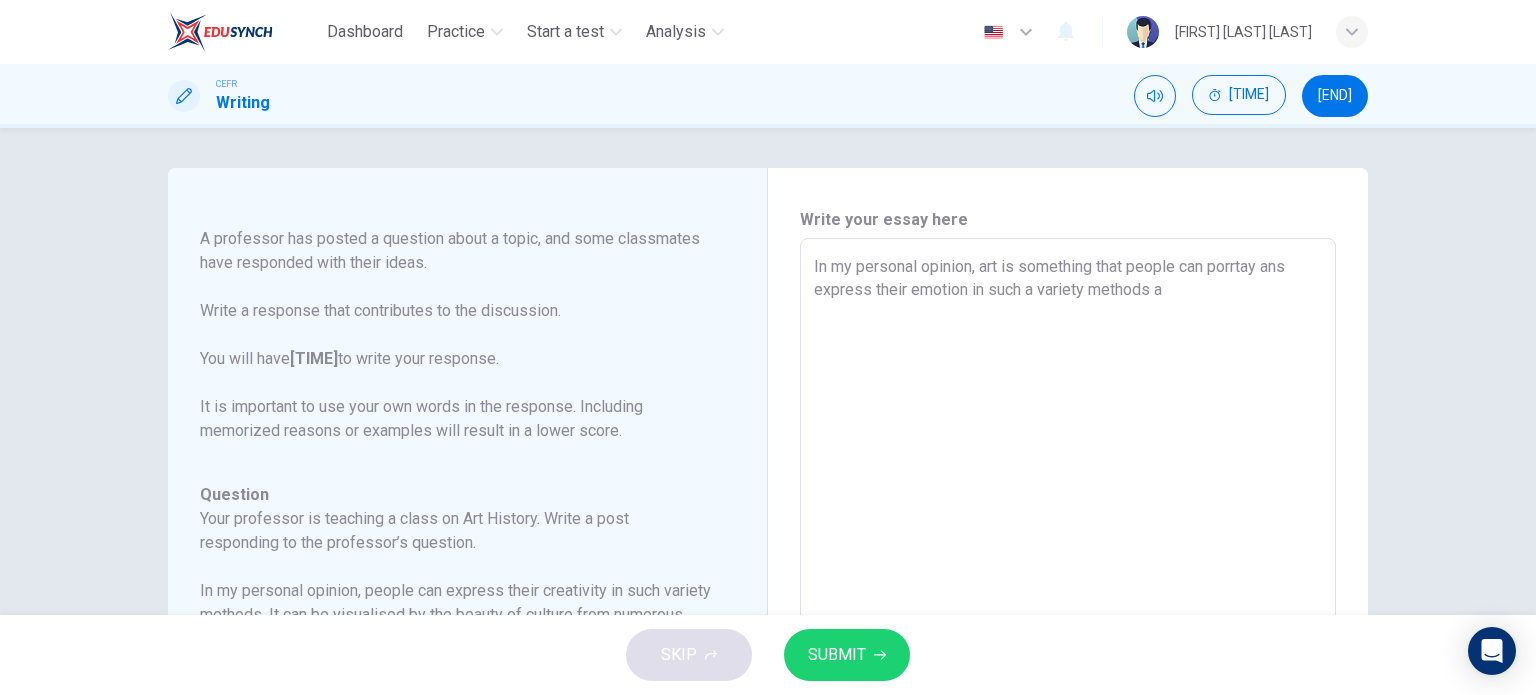 click on "In my personal opinion, art is something that people can porrtay ans express their emotion in such a variety methods a" at bounding box center [1068, 572] 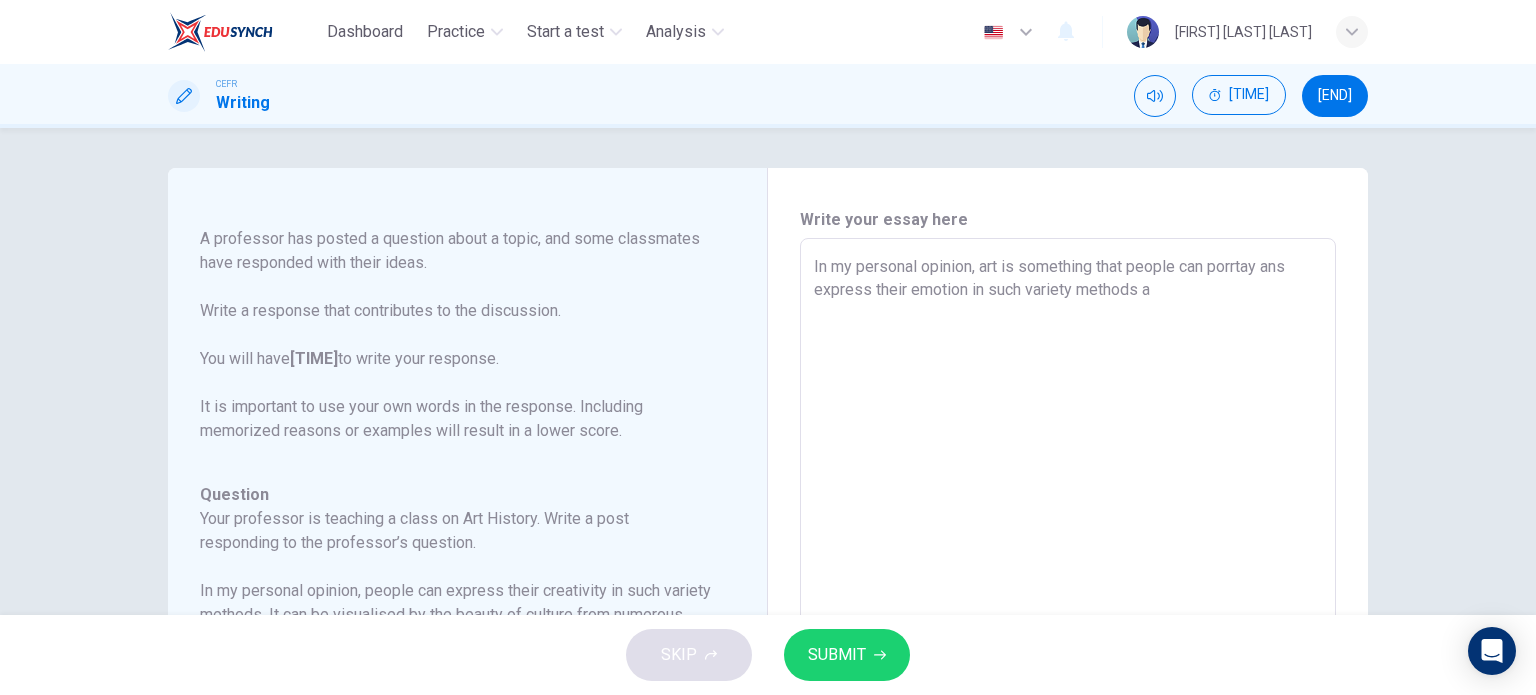 click on "In my personal opinion, art is something that people can porrtay ans express their emotion in such variety methods a" at bounding box center (1068, 572) 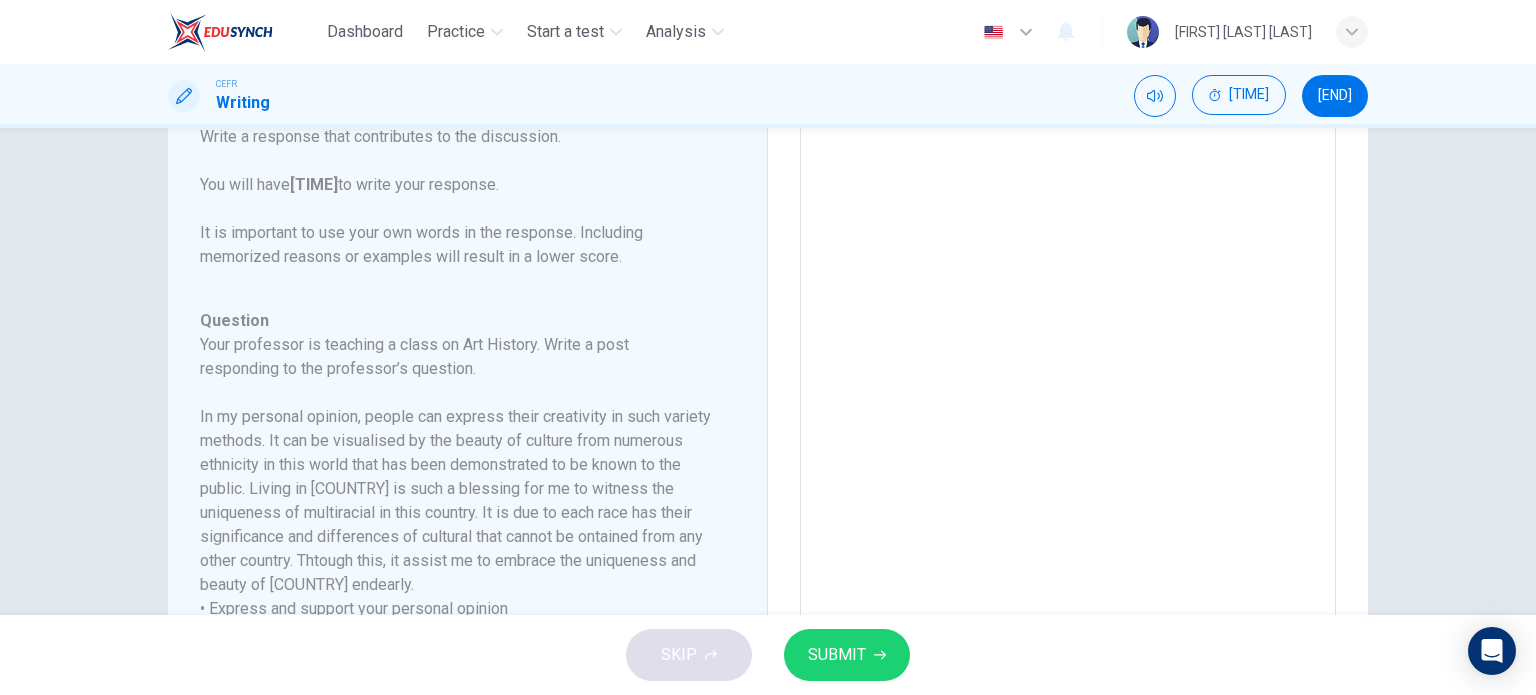 scroll, scrollTop: 403, scrollLeft: 0, axis: vertical 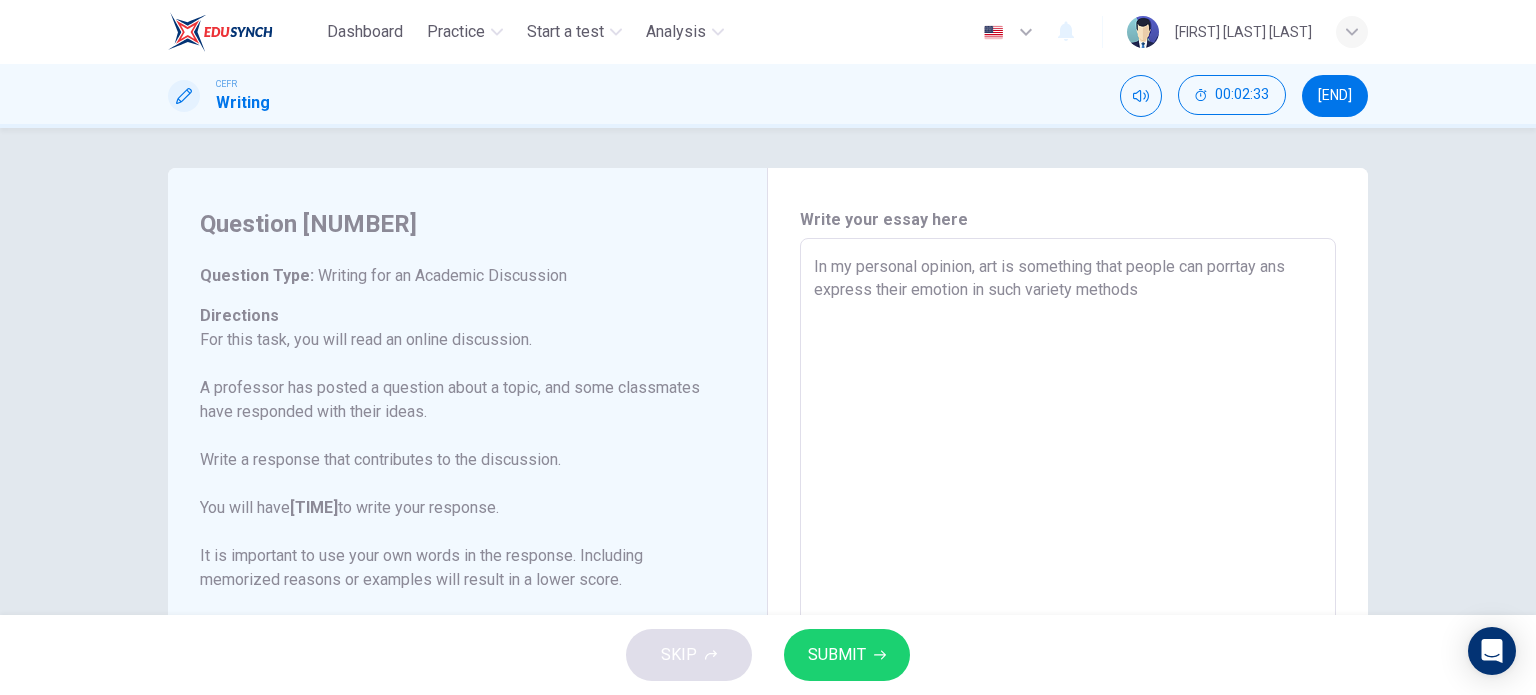 click on "In my personal opinion, art is something that people can porrtay ans express their emotion in such variety methods" at bounding box center [1068, 572] 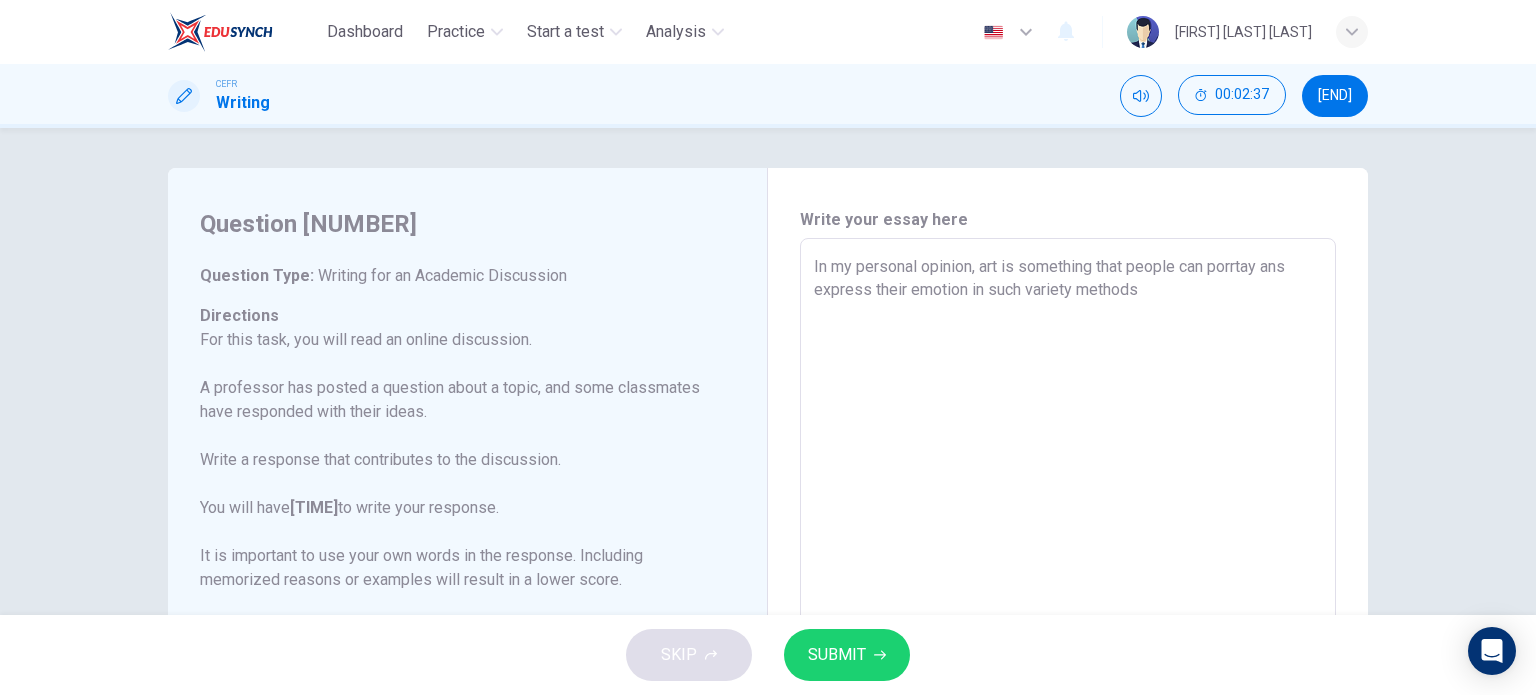drag, startPoint x: 991, startPoint y: 260, endPoint x: 1010, endPoint y: 264, distance: 19.416489 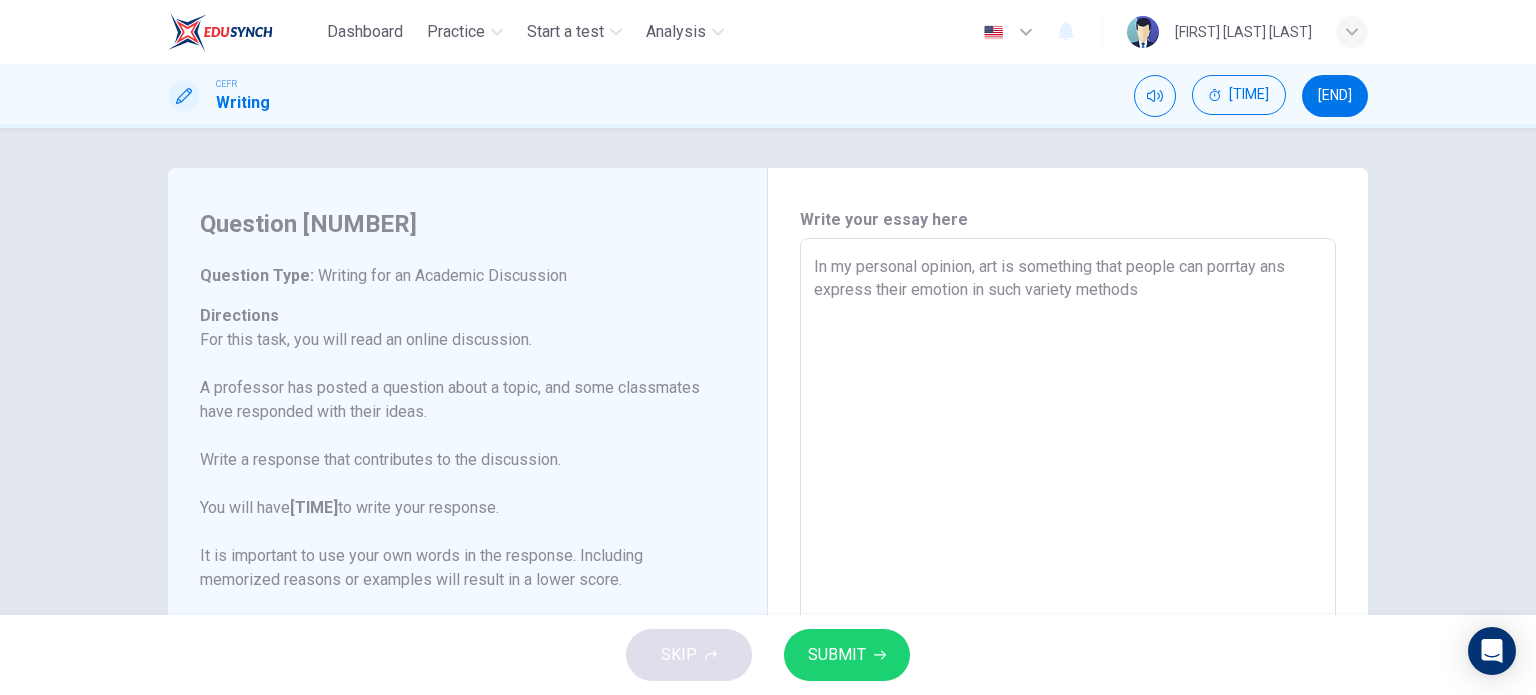 click on "In my personal opinion, art is something that people can porrtay ans express their emotion in such variety methods" at bounding box center (1068, 572) 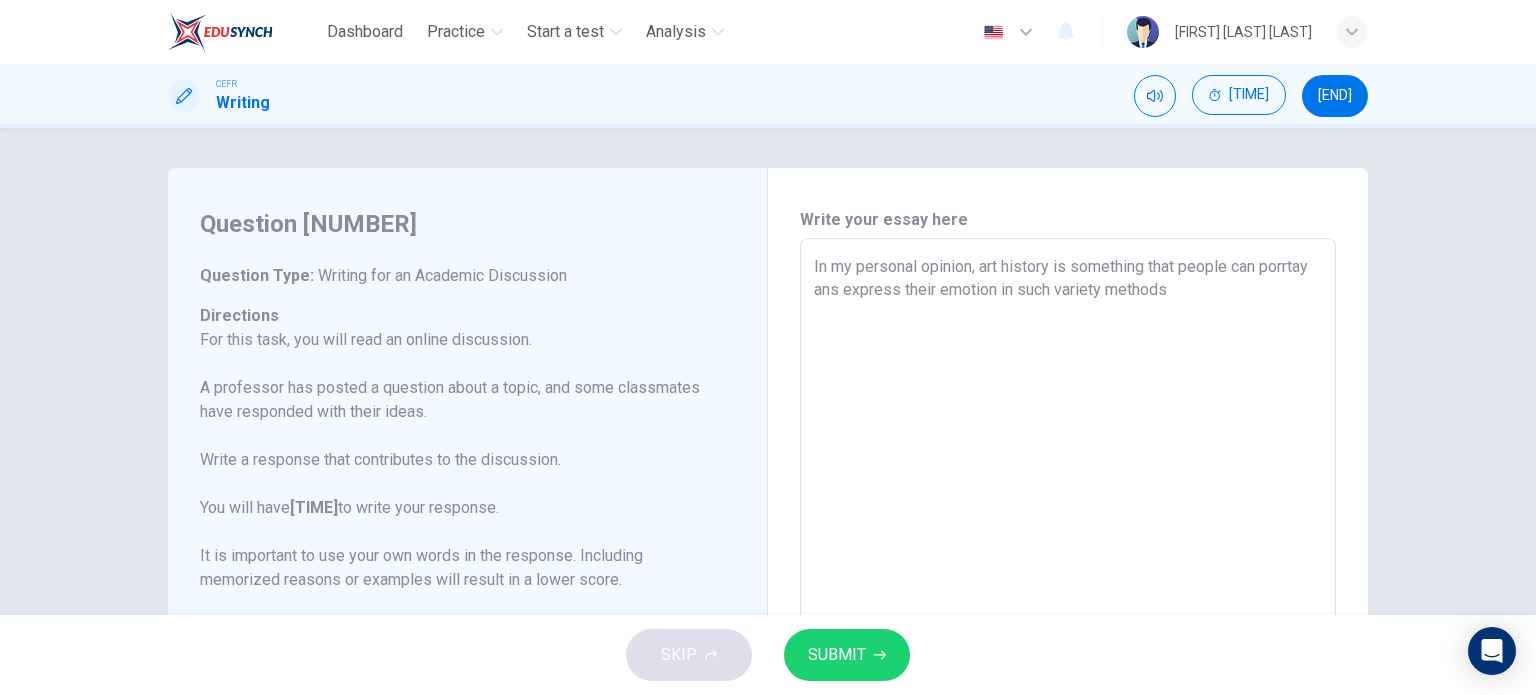 scroll, scrollTop: 149, scrollLeft: 0, axis: vertical 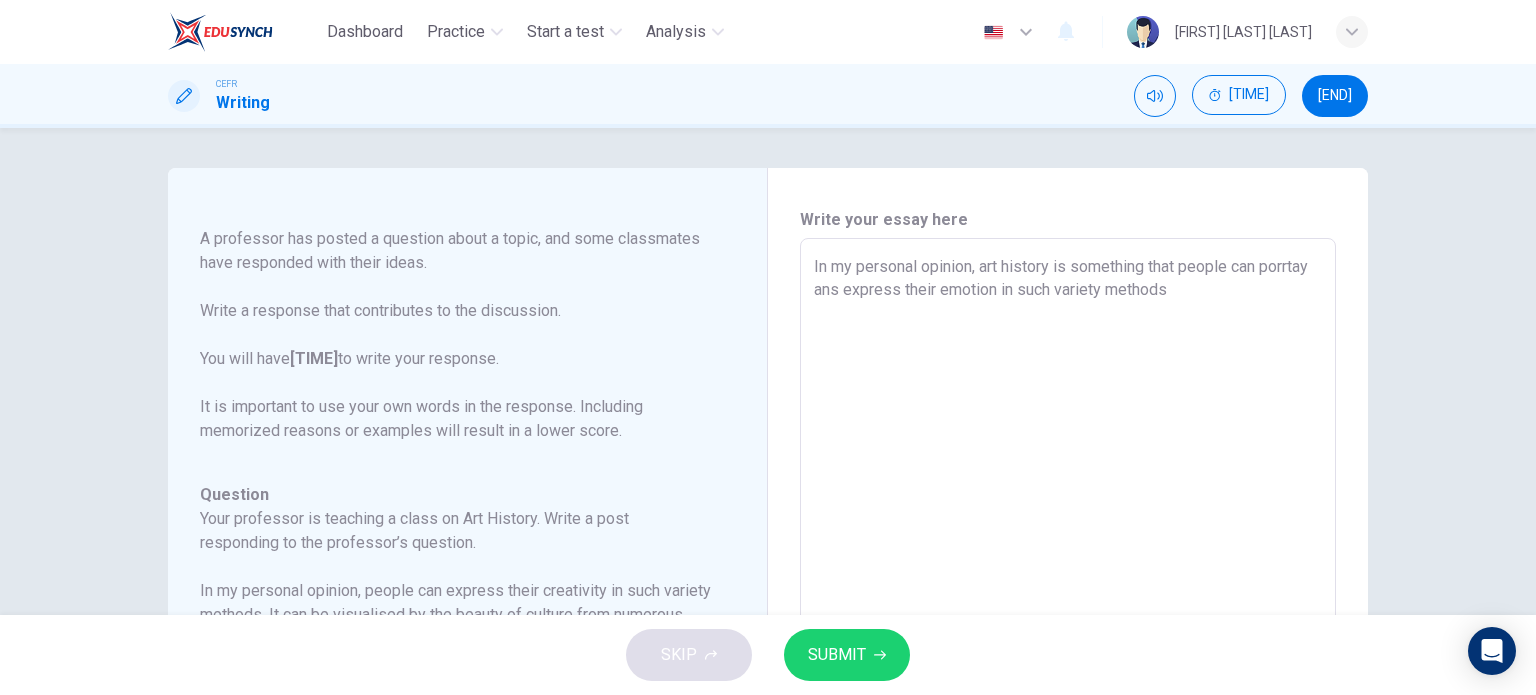 click on "In my personal opinion, art history is something that people can porrtay ans express their emotion in such variety methods" at bounding box center [1068, 572] 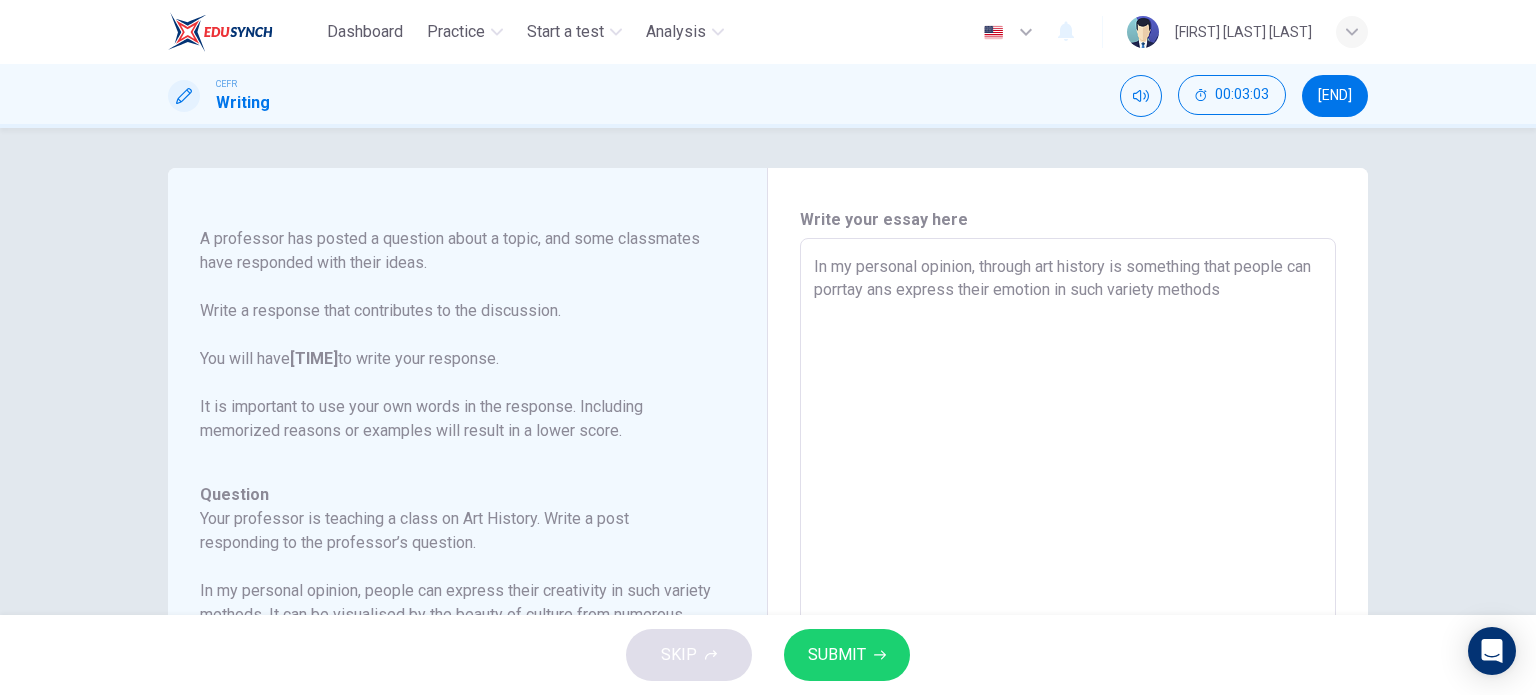 click on "In my personal opinion, through art history is something that people can porrtay ans express their emotion in such variety methods" at bounding box center (1068, 572) 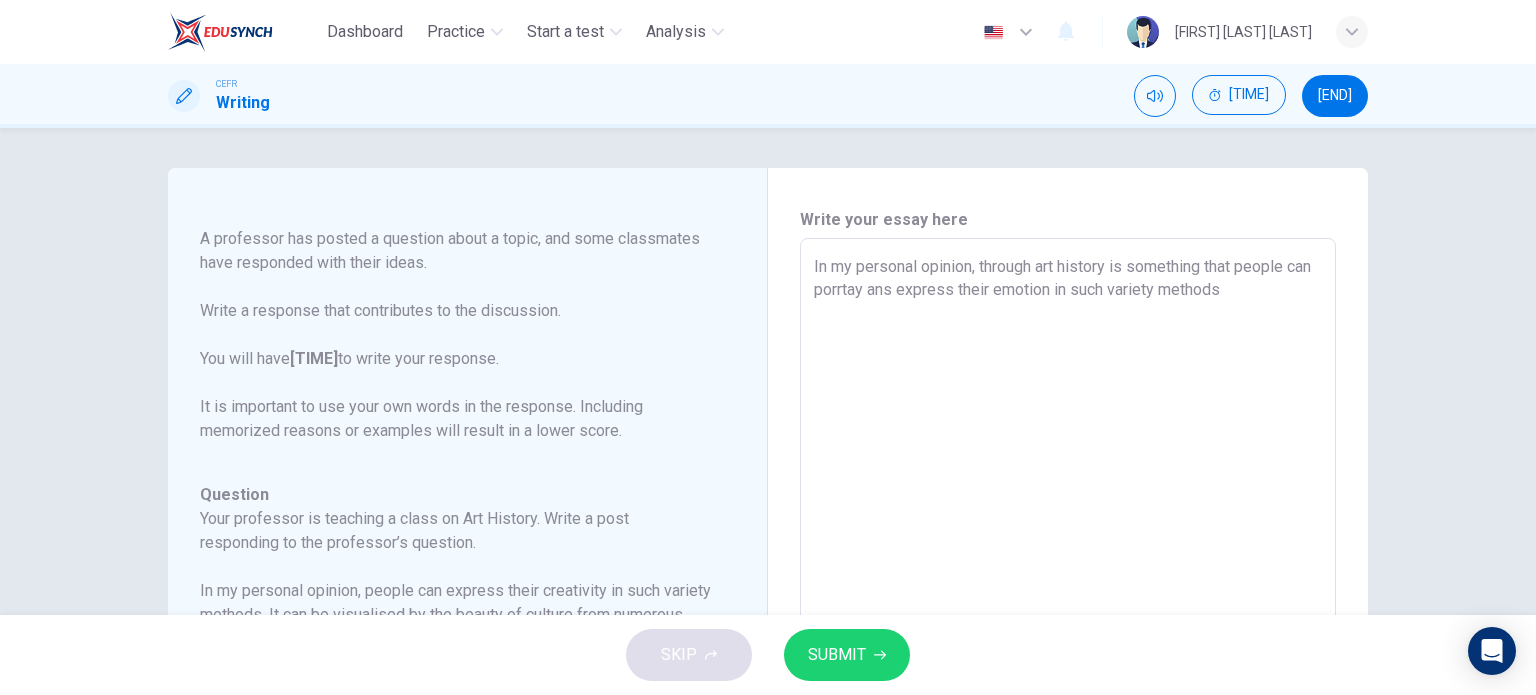 drag, startPoint x: 1234, startPoint y: 266, endPoint x: 998, endPoint y: 269, distance: 236.01907 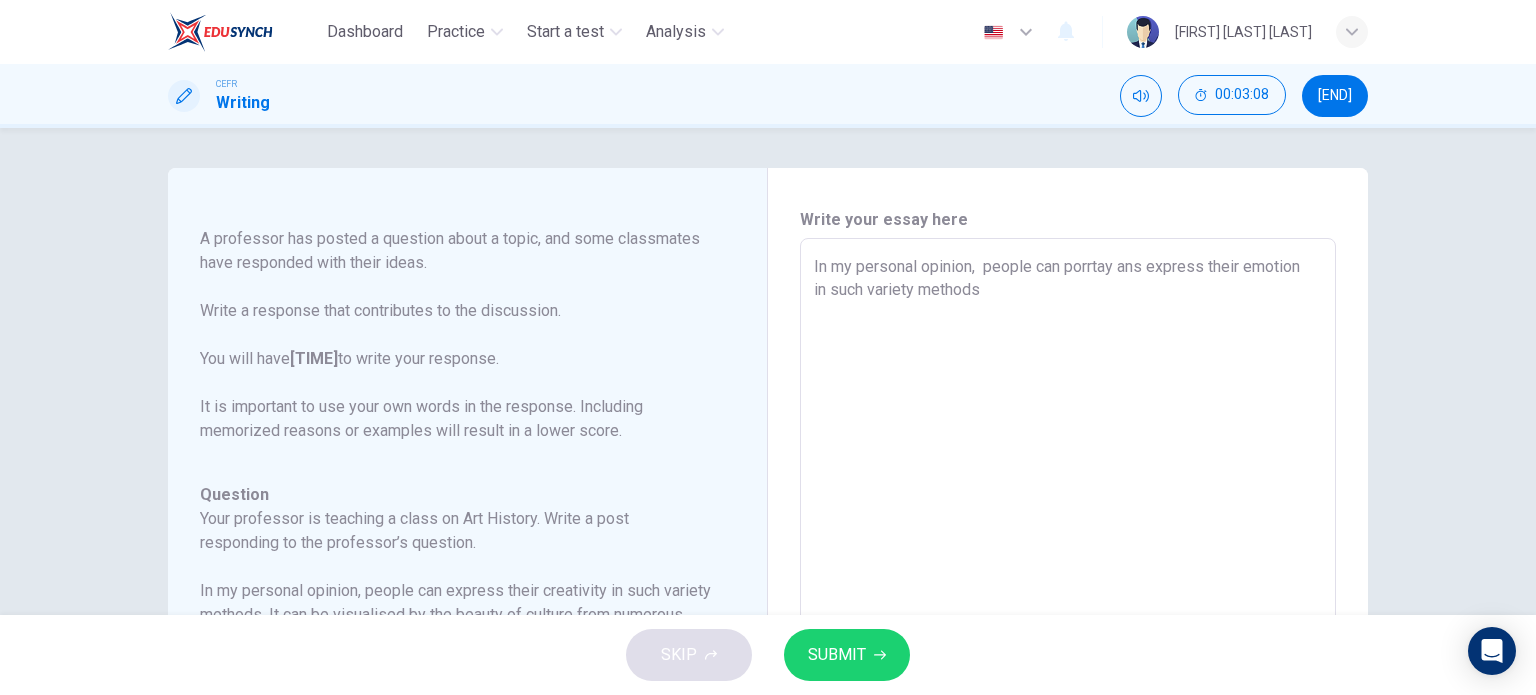 click on "In my personal opinion,  people can porrtay ans express their emotion in such variety methods" at bounding box center (1068, 572) 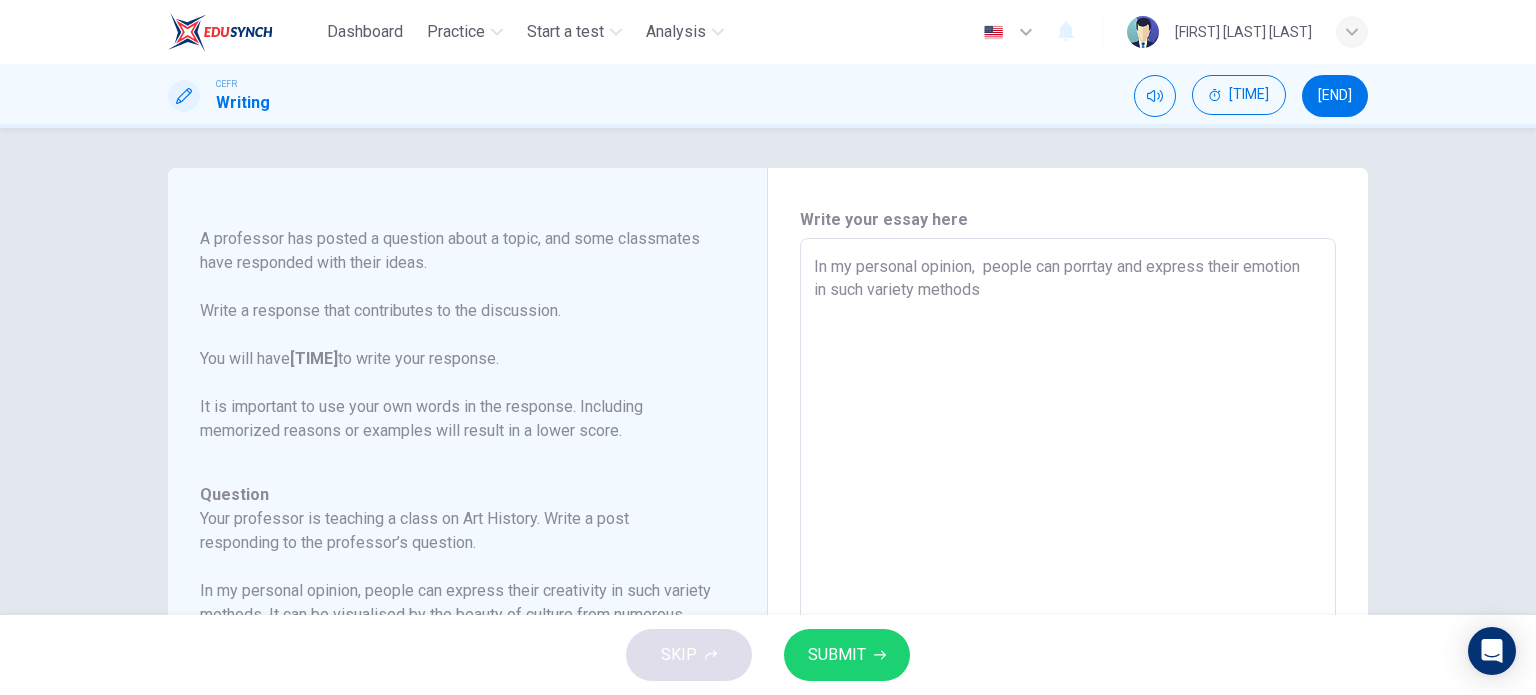 click on "In my personal opinion,  people can porrtay and express their emotion in such variety methods" at bounding box center [1068, 572] 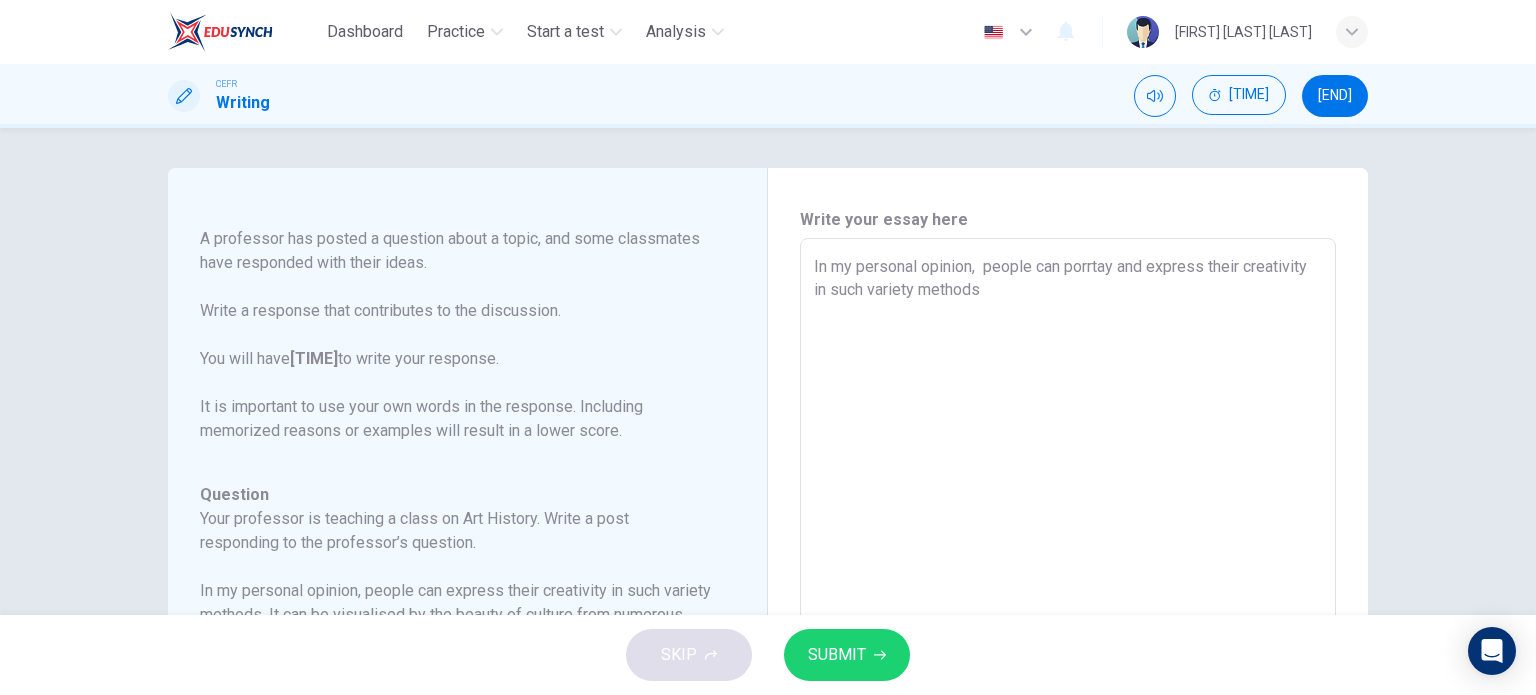 click on "In my personal opinion,  people can porrtay and express their creativity in such variety methods" at bounding box center [1068, 572] 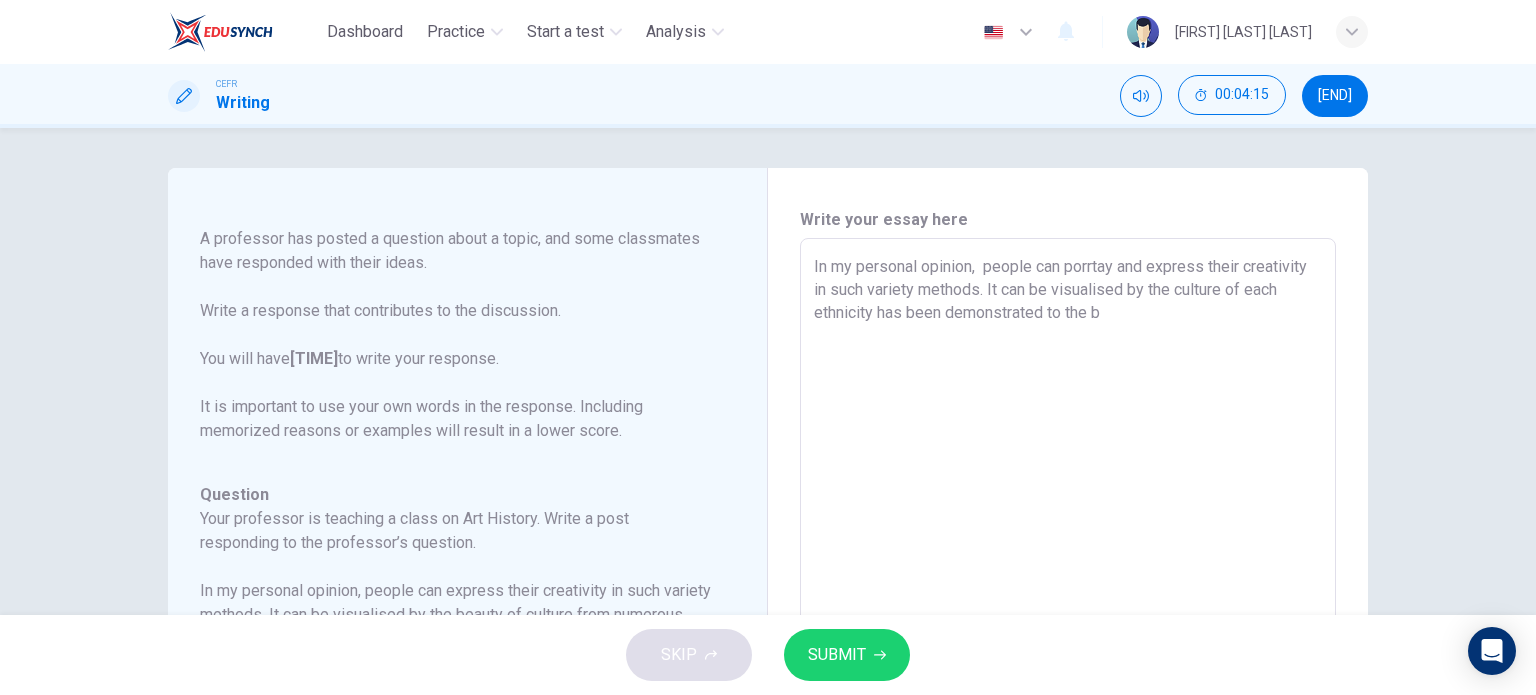 click on "In my personal opinion,  people can porrtay and express their creativity in such variety methods. It can be visualised by the culture of each ethnicity has been demonstrated to the b" at bounding box center (1068, 572) 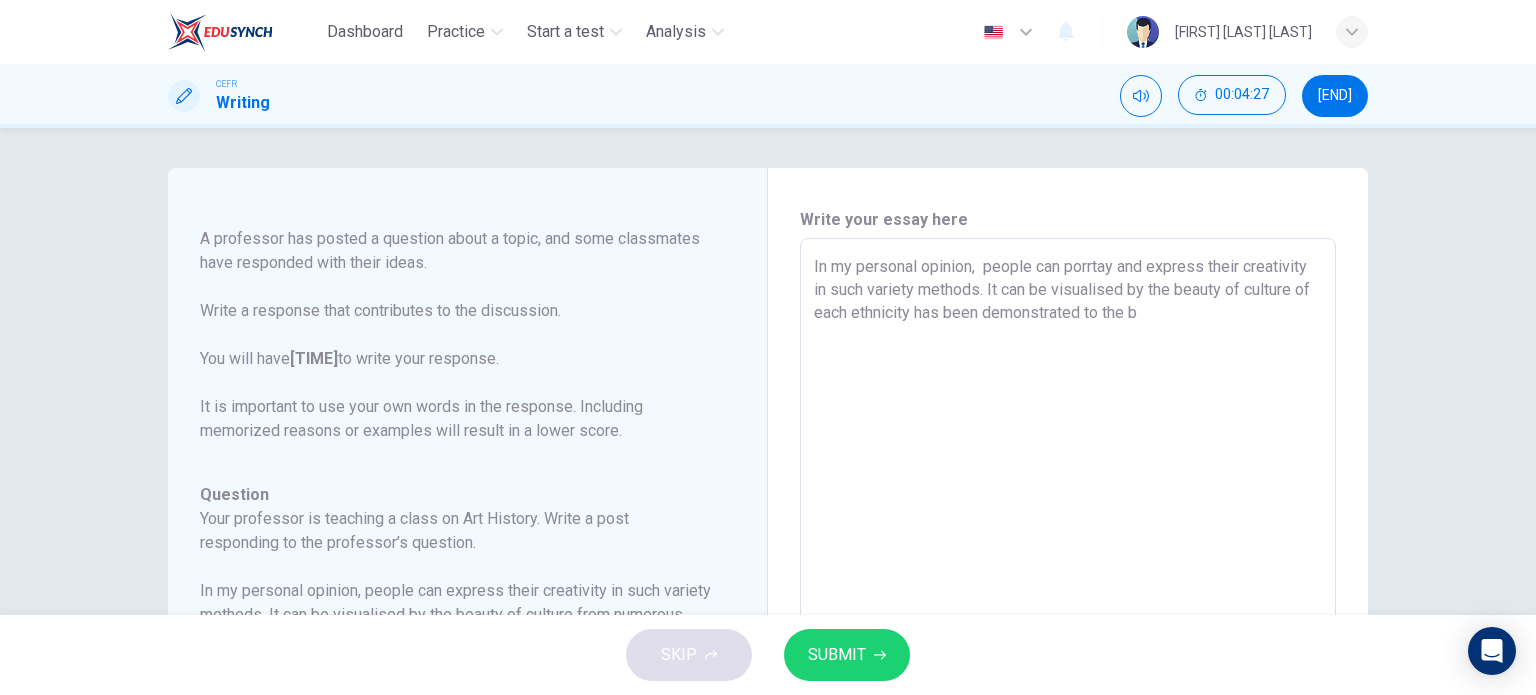 click on "In my personal opinion,  people can porrtay and express their creativity in such variety methods. It can be visualised by the beauty of culture of each ethnicity has been demonstrated to the b" at bounding box center [1068, 572] 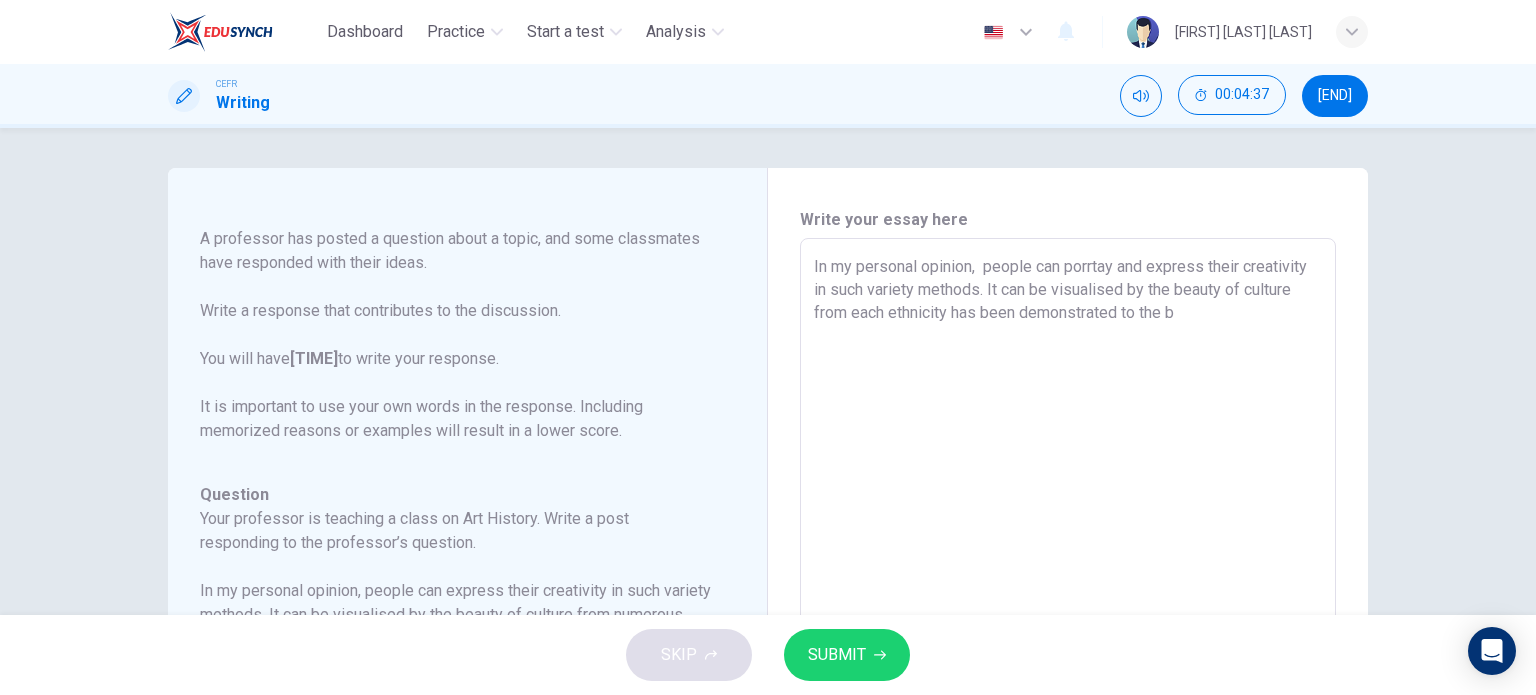 click on "In my personal opinion,  people can porrtay and express their creativity in such variety methods. It can be visualised by the beauty of culture from each ethnicity has been demonstrated to the b" at bounding box center [1068, 572] 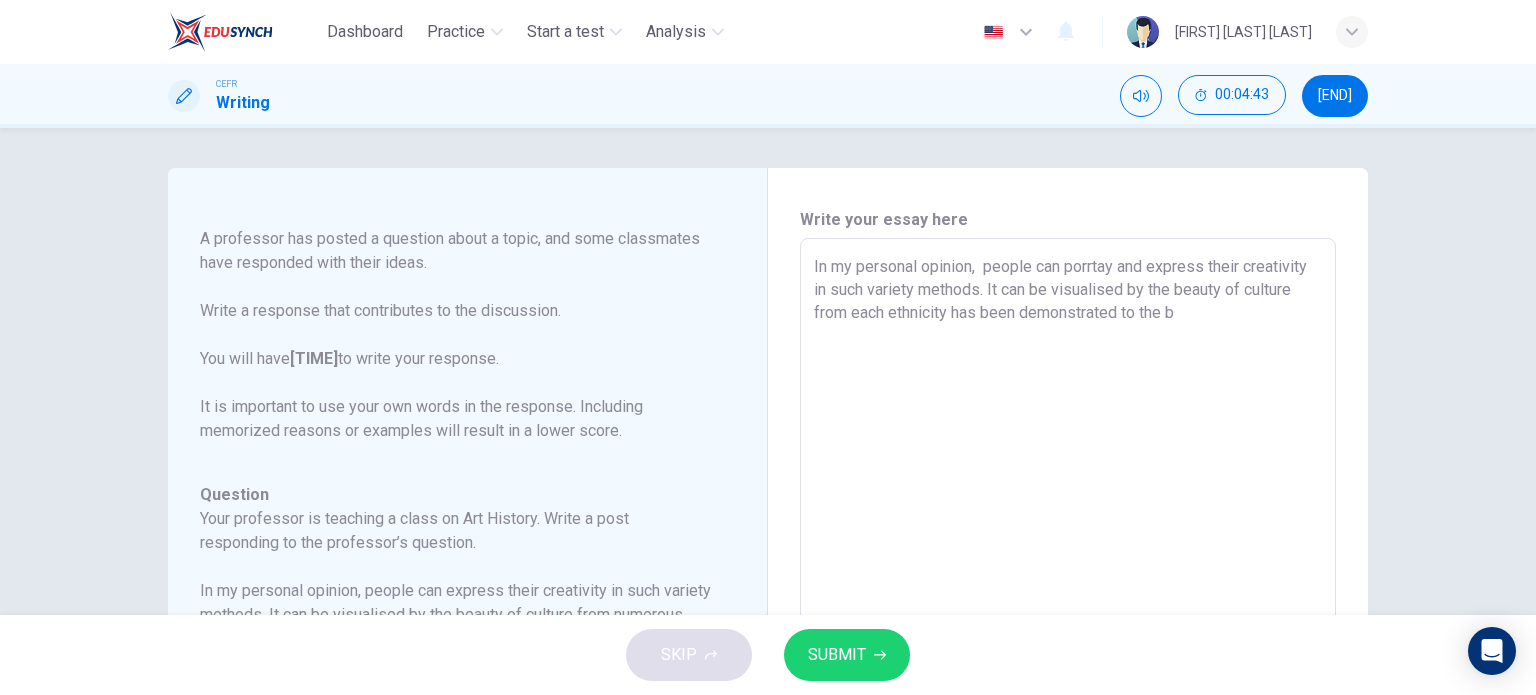 drag, startPoint x: 944, startPoint y: 319, endPoint x: 843, endPoint y: 310, distance: 101.4002 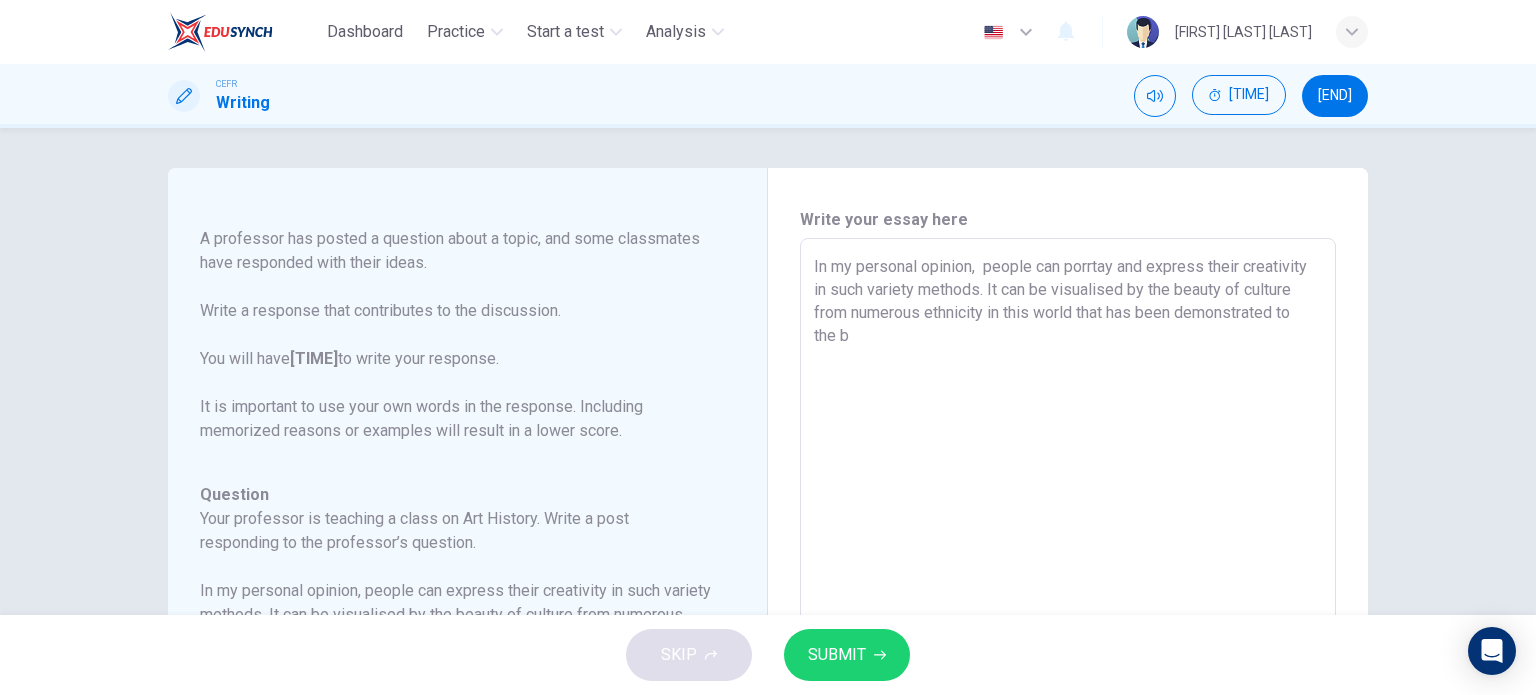 click on "In my personal opinion,  people can porrtay and express their creativity in such variety methods. It can be visualised by the beauty of culture from numerous ethnicity in this world that has been demonstrated to the b" at bounding box center [1068, 572] 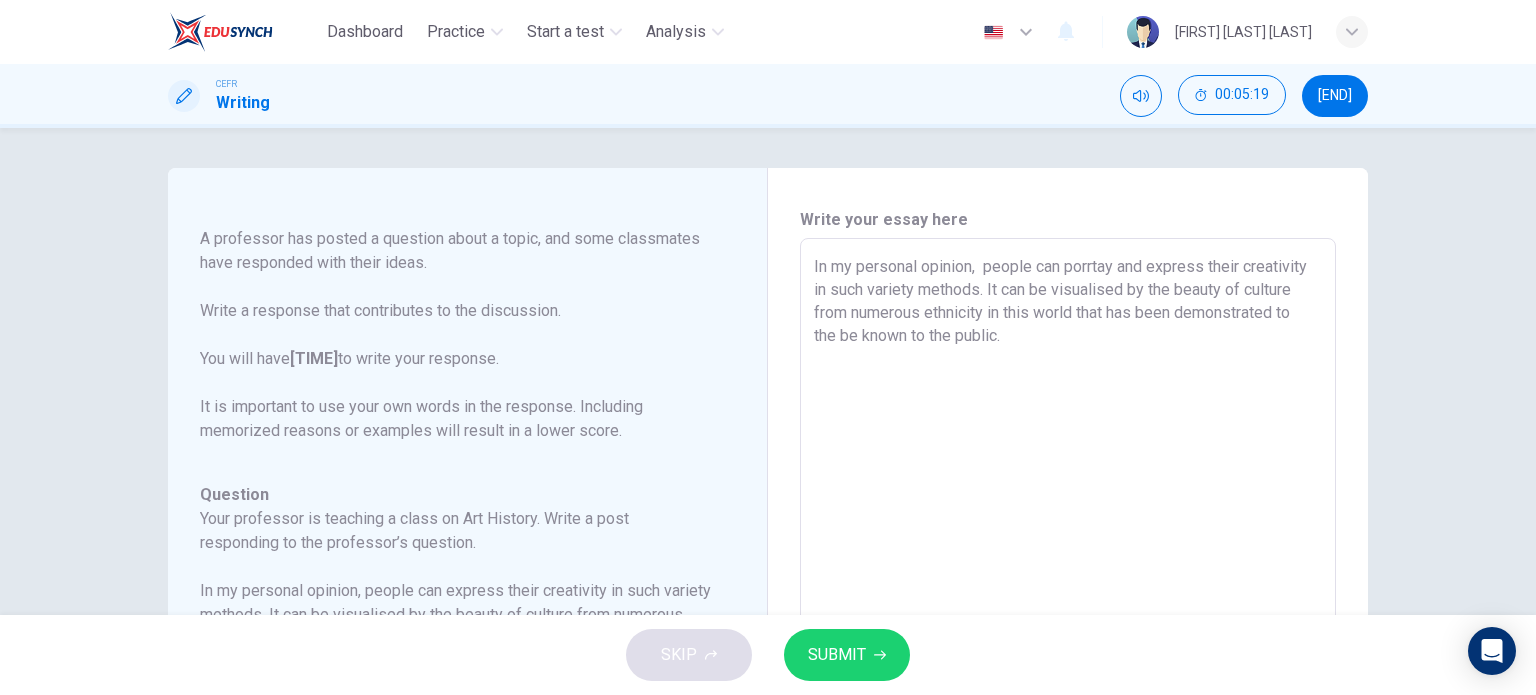 click on "In my personal opinion,  people can porrtay and express their creativity in such variety methods. It can be visualised by the beauty of culture from numerous ethnicity in this world that has been demonstrated to the be known to the public." at bounding box center [1068, 572] 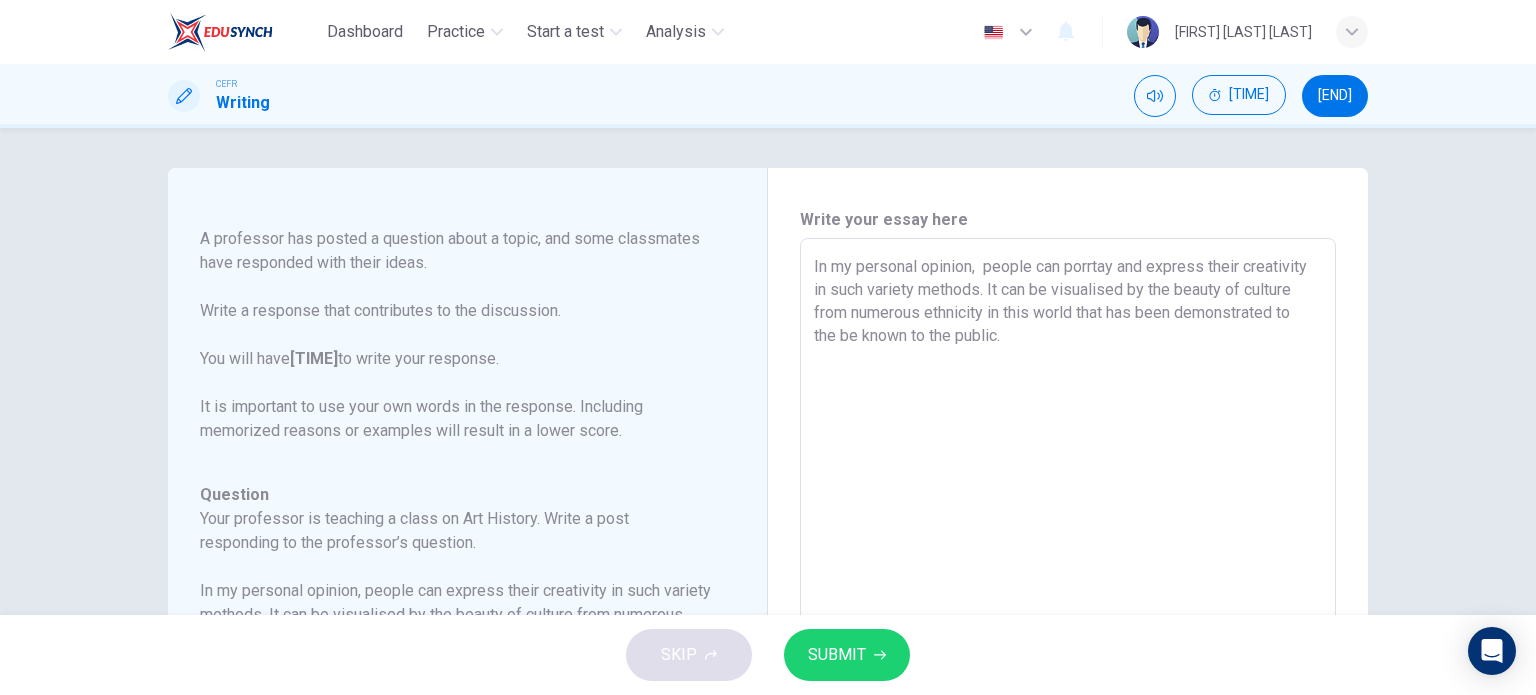 type on "In my personal opinion,  people can porrtay and express their creativity in such variety methods. It can be visualised by the beauty of culture from numerous ethnicity in this world that has been demonstrated to the be known to the public." 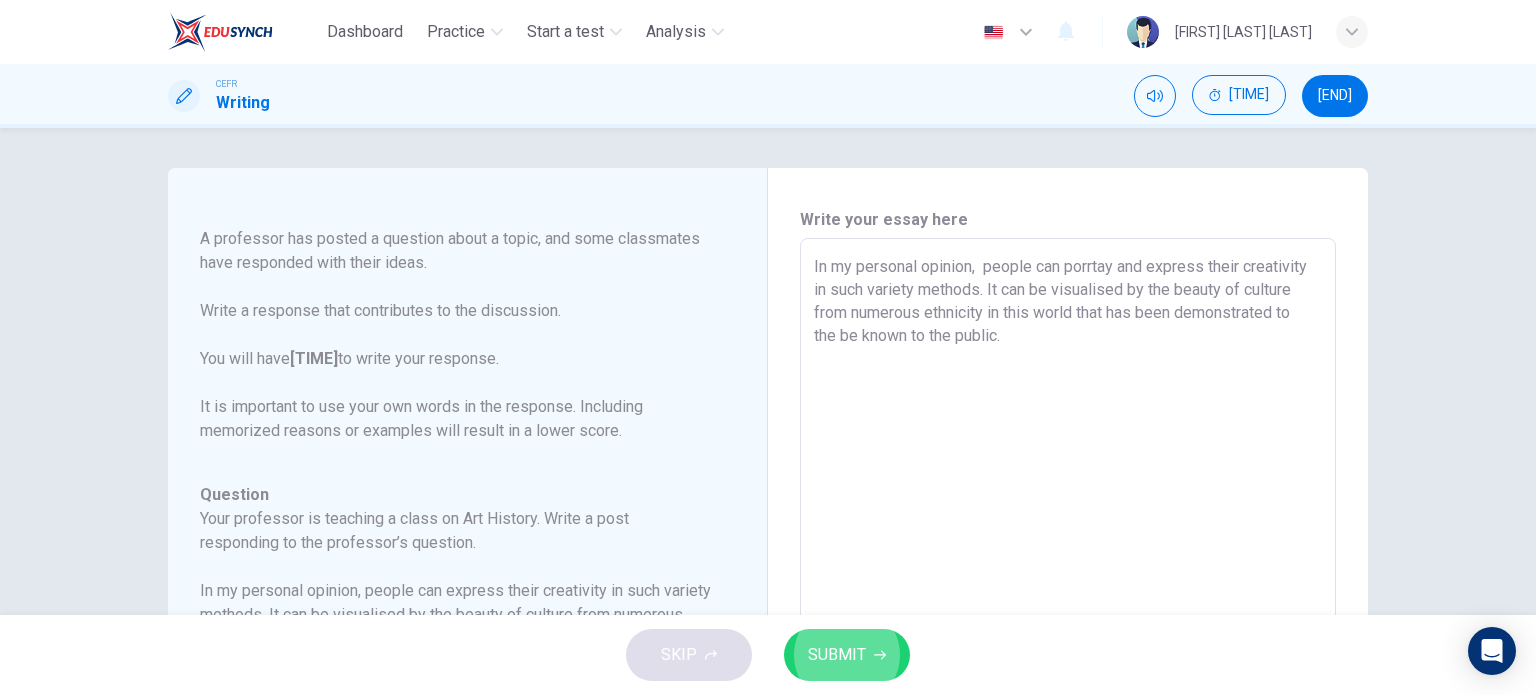type 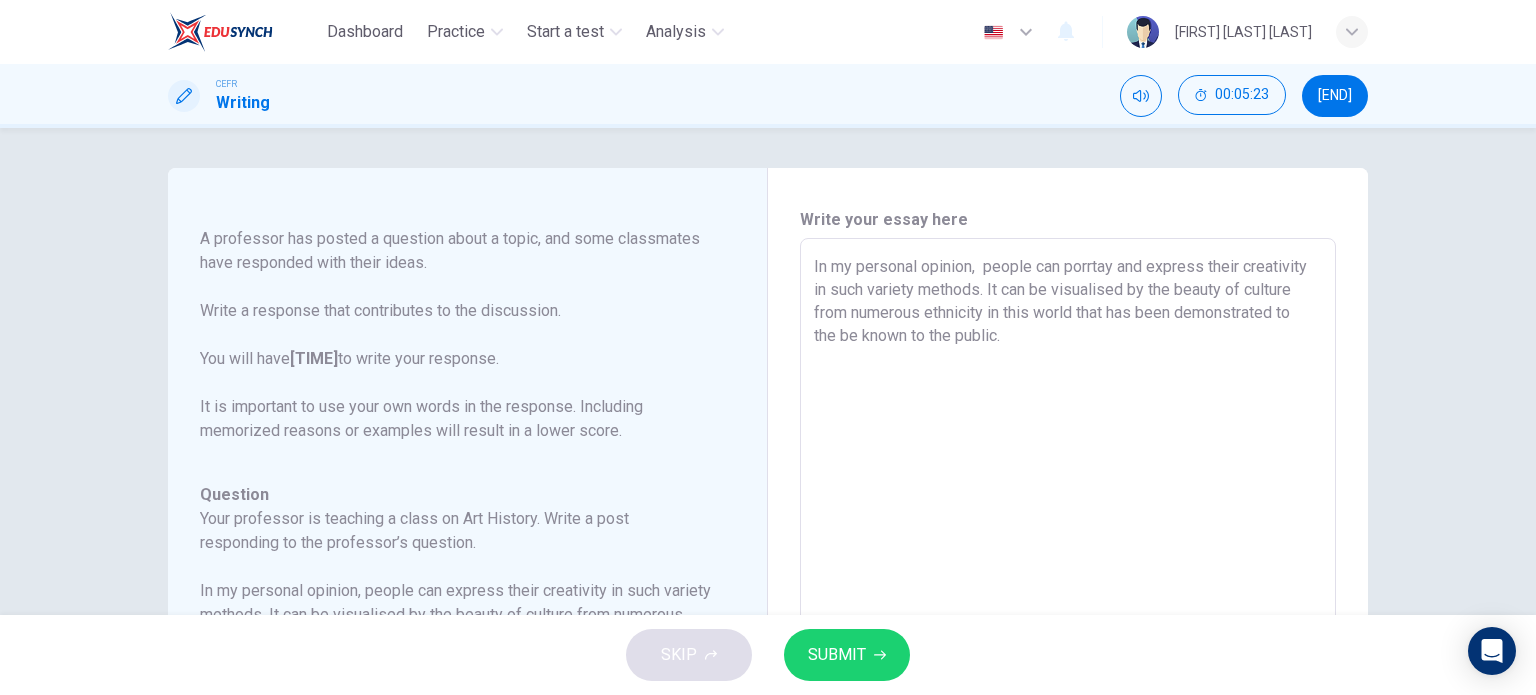 click on "In my personal opinion,  people can porrtay and express their creativity in such variety methods. It can be visualised by the beauty of culture from numerous ethnicity in this world that has been demonstrated to the be known to the public." at bounding box center [1068, 572] 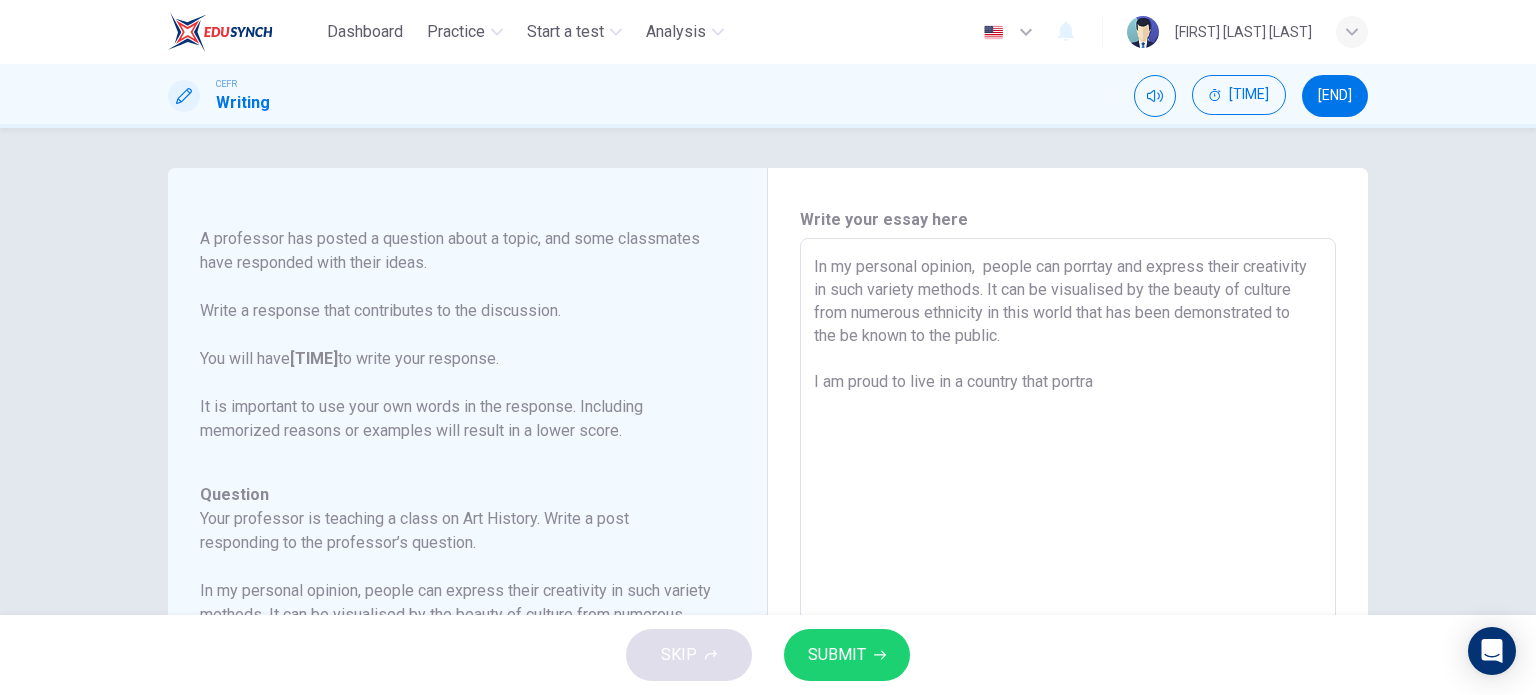 drag, startPoint x: 1143, startPoint y: 264, endPoint x: 1032, endPoint y: 269, distance: 111.11256 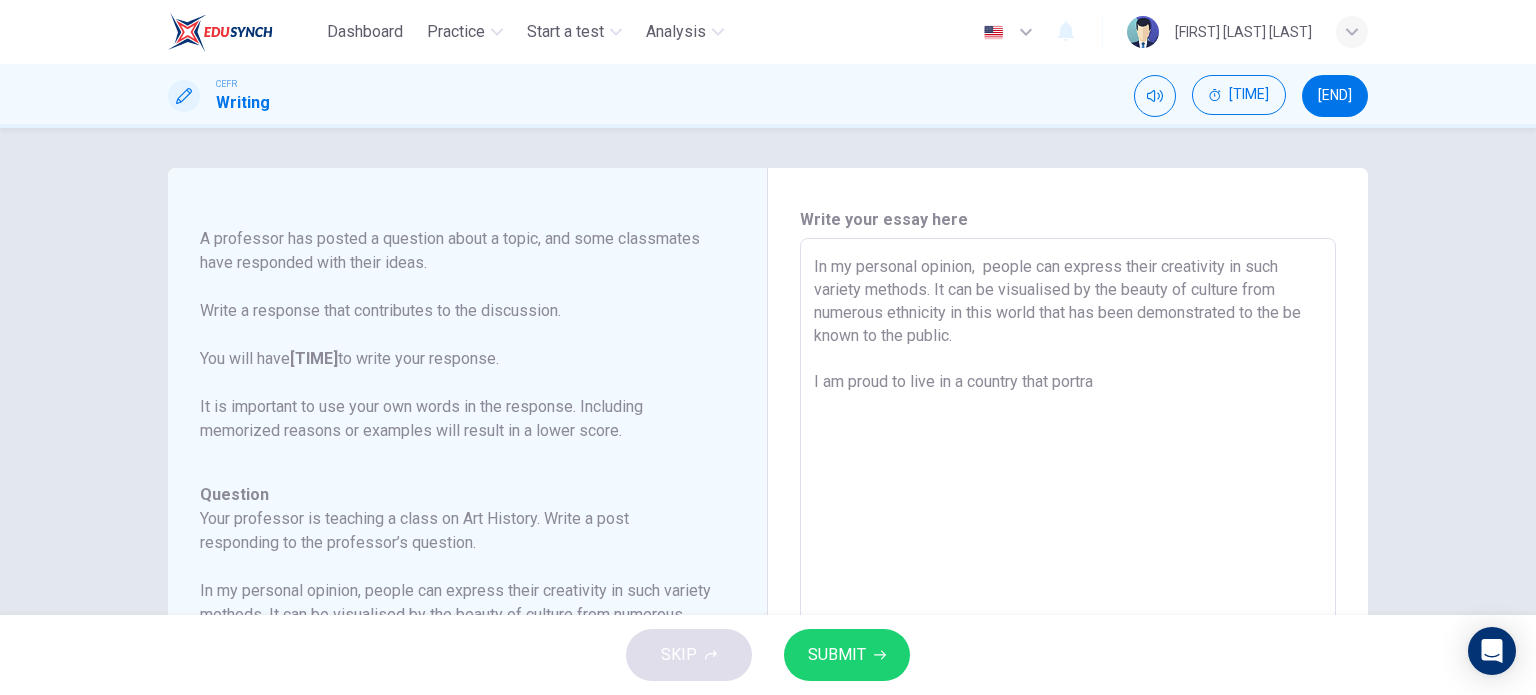click on "In my personal opinion,  people can express their creativity in such variety methods. It can be visualised by the beauty of culture from numerous ethnicity in this world that has been demonstrated to the be known to the public.
I am proud to live in a country that portra" at bounding box center (1068, 572) 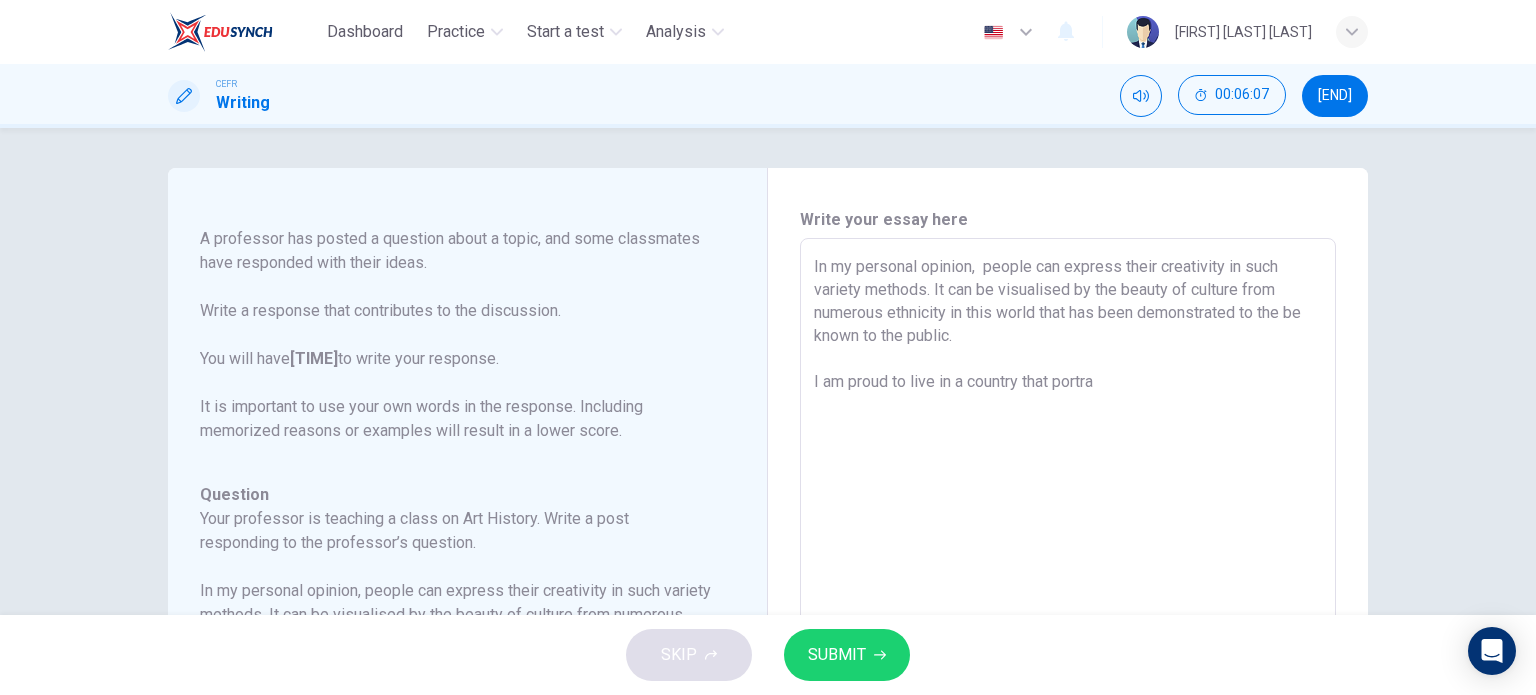 click on "In my personal opinion,  people can express their creativity in such variety methods. It can be visualised by the beauty of culture from numerous ethnicity in this world that has been demonstrated to the be known to the public.
I am proud to live in a country that portra x ​" at bounding box center (1068, 572) 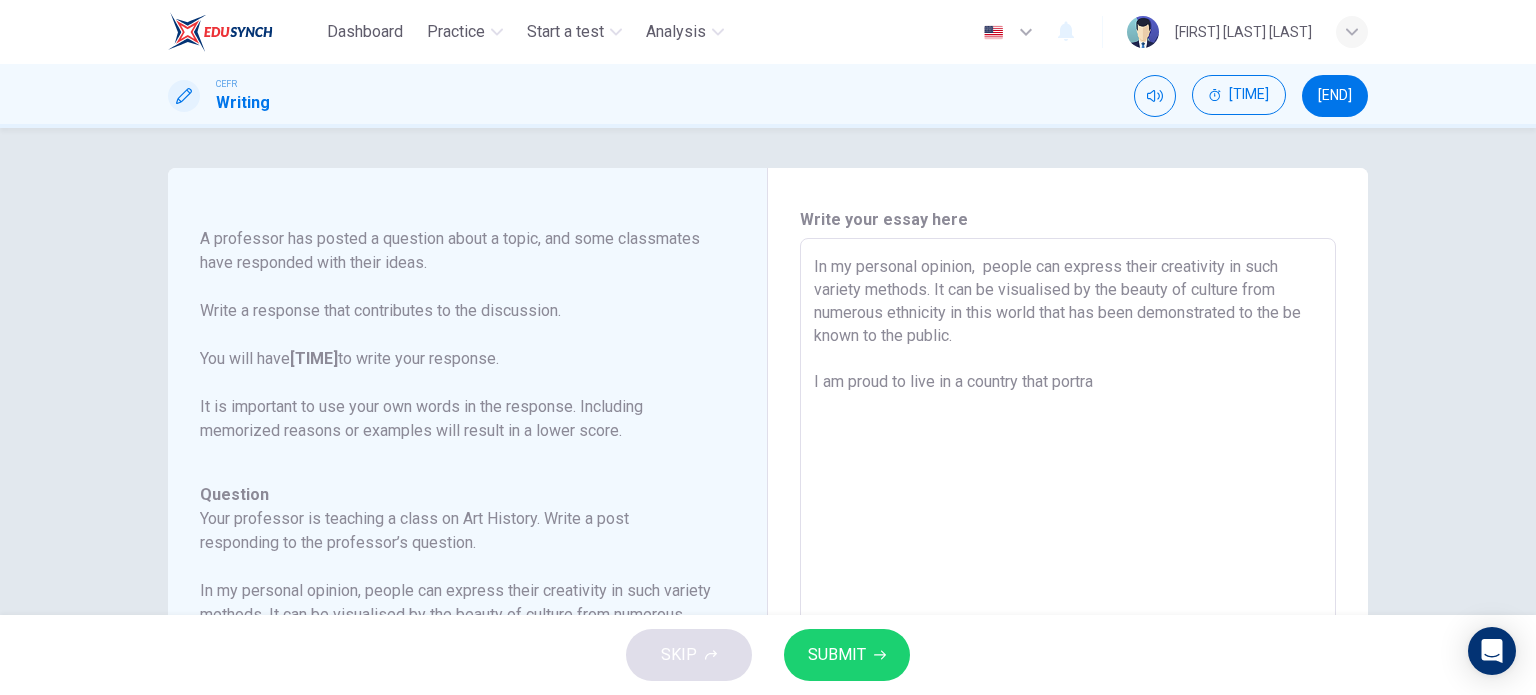 click on "In my personal opinion,  people can express their creativity in such variety methods. It can be visualised by the beauty of culture from numerous ethnicity in this world that has been demonstrated to the be known to the public.
I am proud to live in a country that portra x ​" at bounding box center [1068, 572] 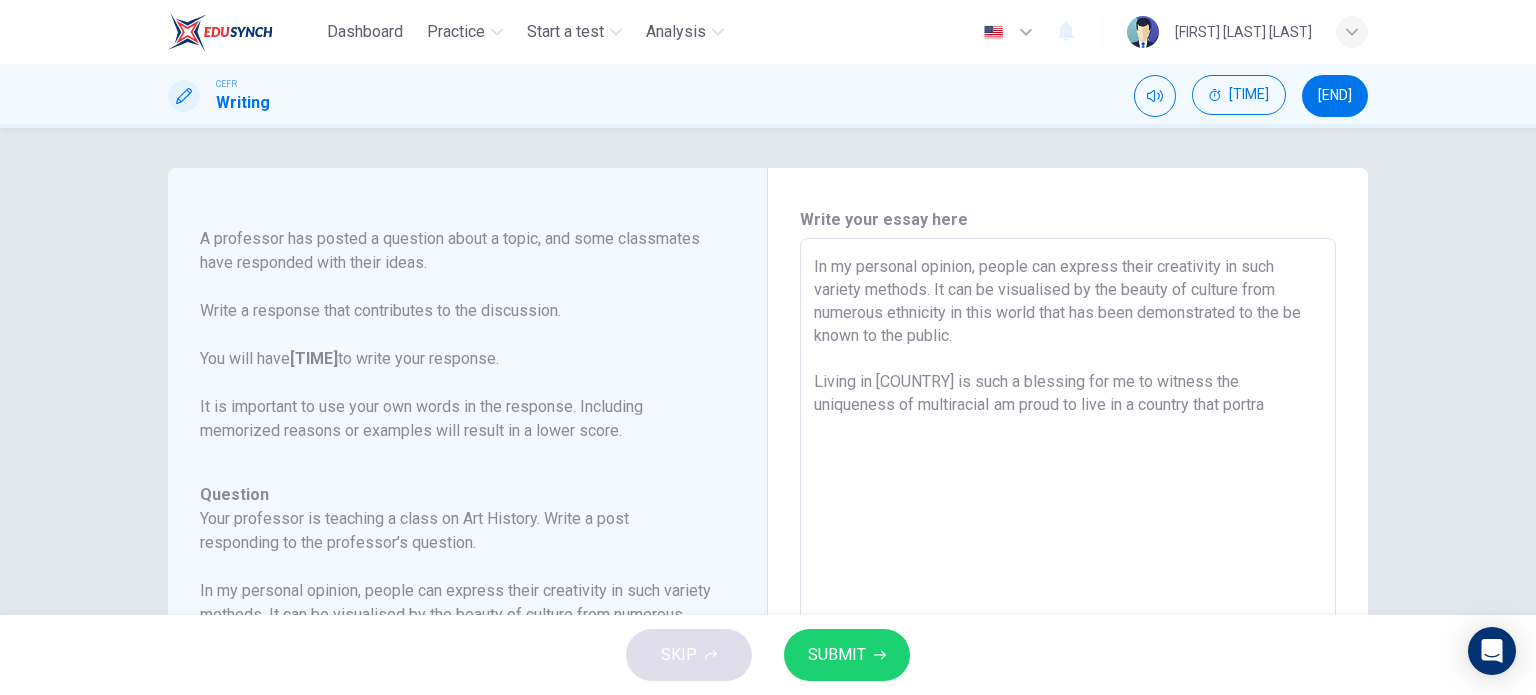 click on "In my personal opinion, people can express their creativity in such variety methods. It can be visualised by the beauty of culture from numerous ethnicity in this world that has been demonstrated to the be known to the public.
Living in [COUNTRY] is such a blessing for me to witness the uniqueness of multiraciaI am proud to live in a country that portra" at bounding box center (1068, 572) 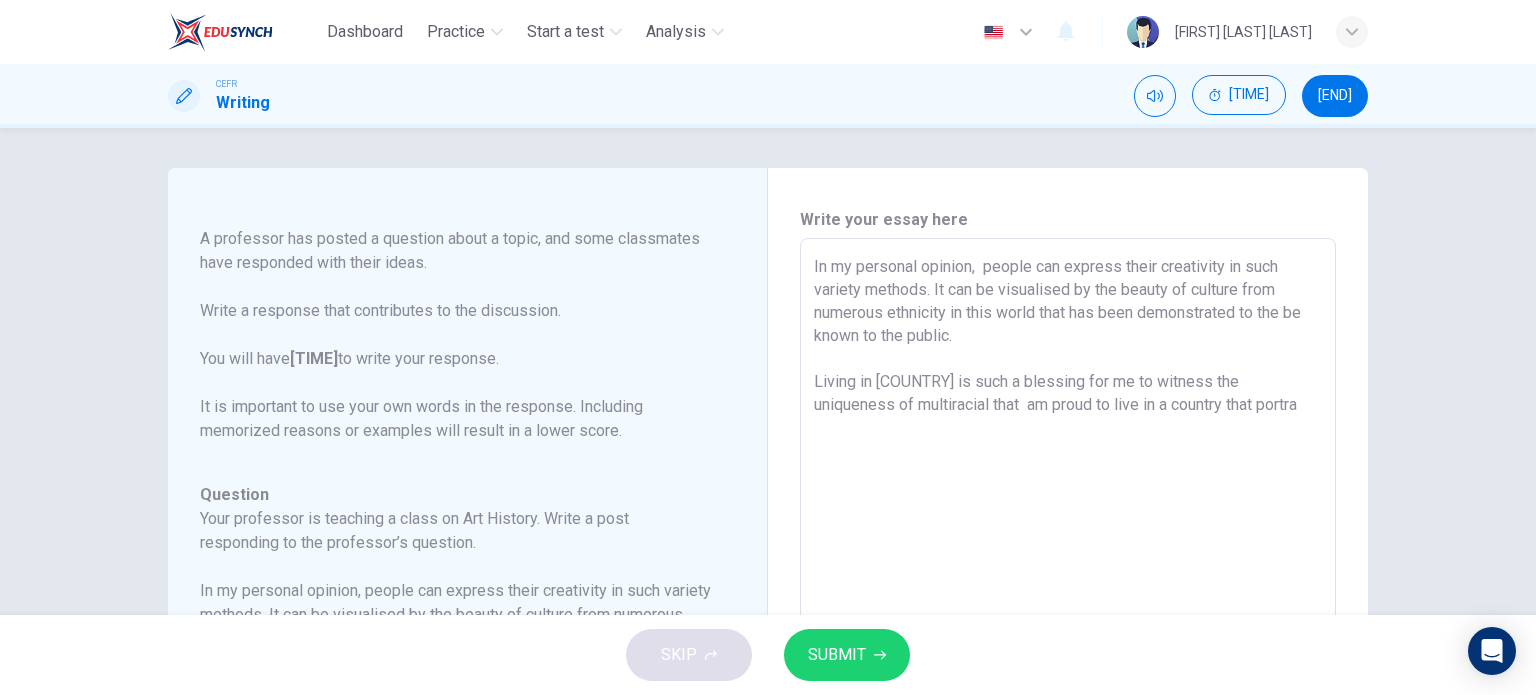 drag, startPoint x: 1246, startPoint y: 413, endPoint x: 941, endPoint y: 425, distance: 305.23596 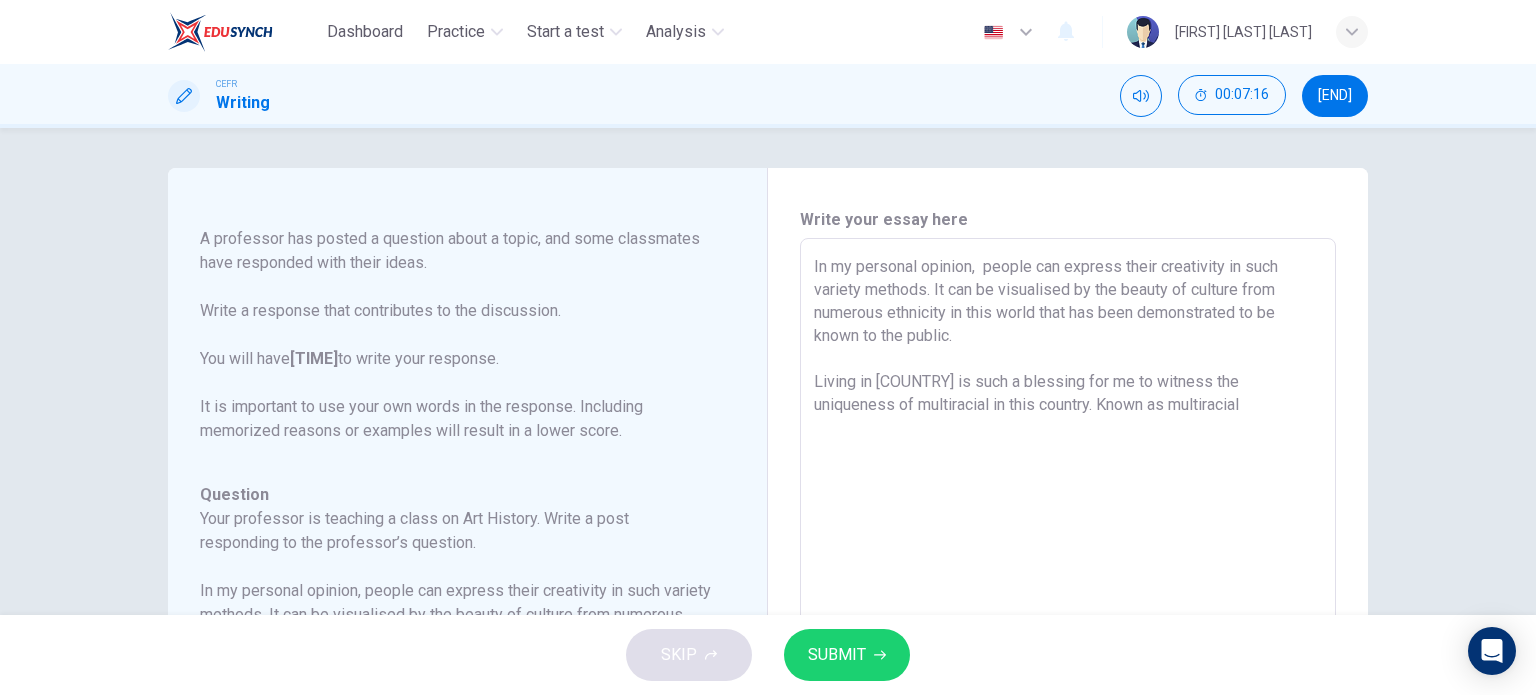 click on "In my personal opinion,  people can express their creativity in such variety methods. It can be visualised by the beauty of culture from numerous ethnicity in this world that has been demonstrated to be known to the public.
Living in [COUNTRY] is such a blessing for me to witness the uniqueness of multiracial in this country. Known as multiracial" at bounding box center (1068, 572) 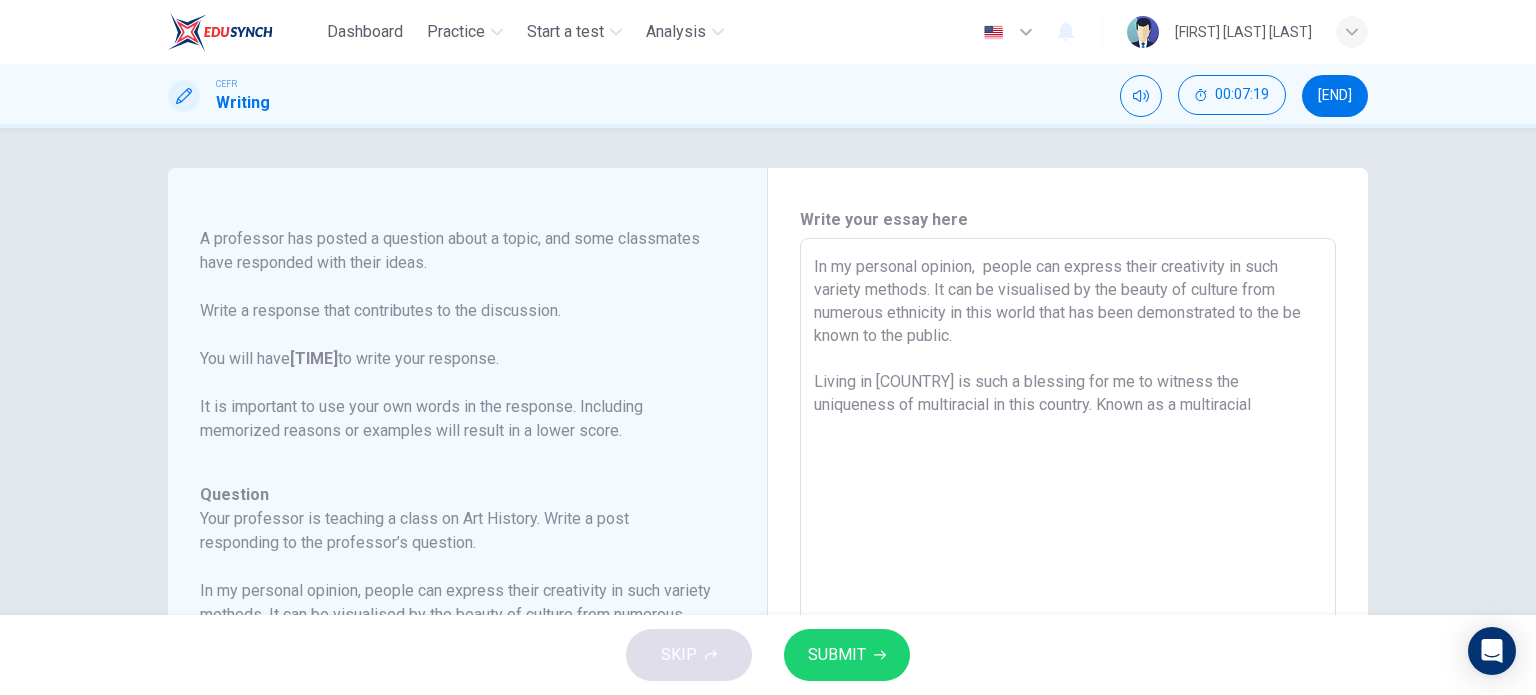 click on "In my personal opinion,  people can express their creativity in such variety methods. It can be visualised by the beauty of culture from numerous ethnicity in this world that has been demonstrated to the be known to the public.
Living in [COUNTRY] is such a blessing for me to witness the uniqueness of multiracial in this country. Known as a multiracial" at bounding box center [1068, 572] 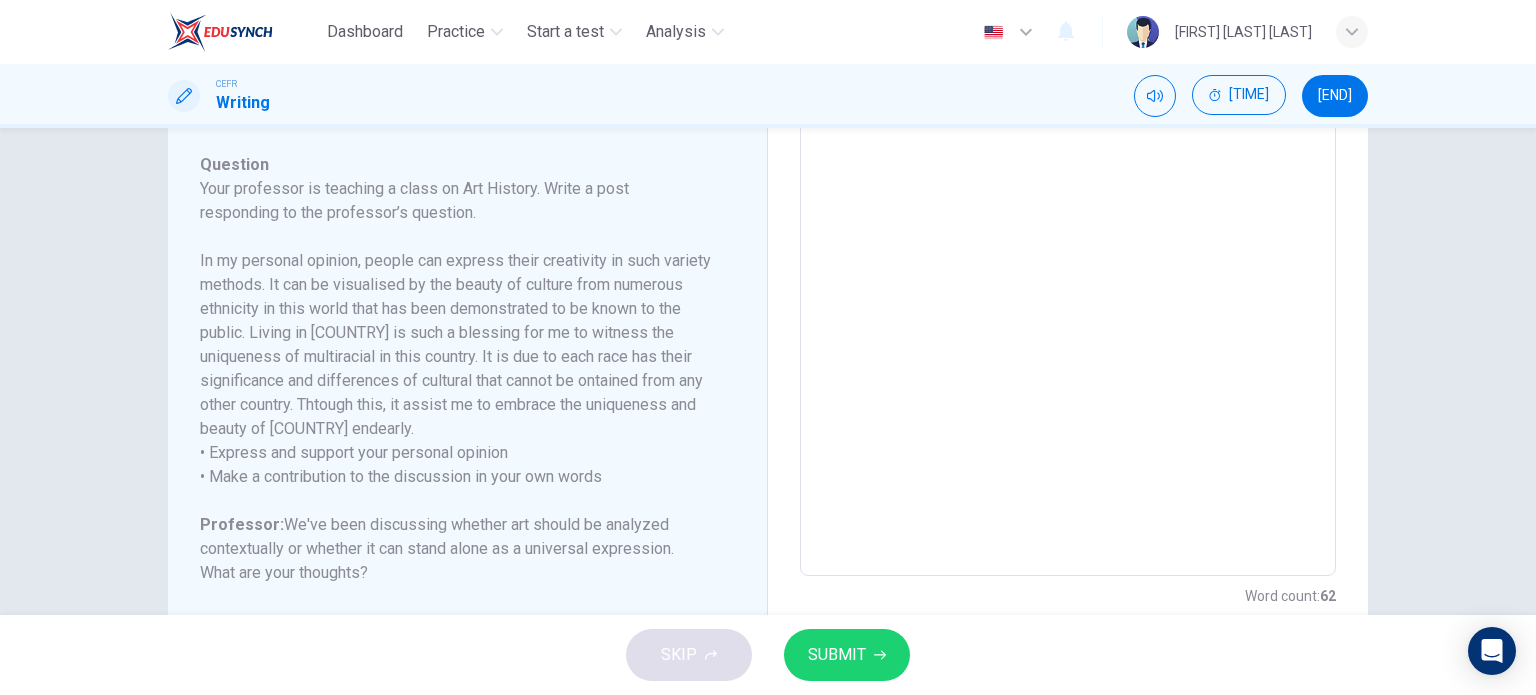 scroll, scrollTop: 403, scrollLeft: 0, axis: vertical 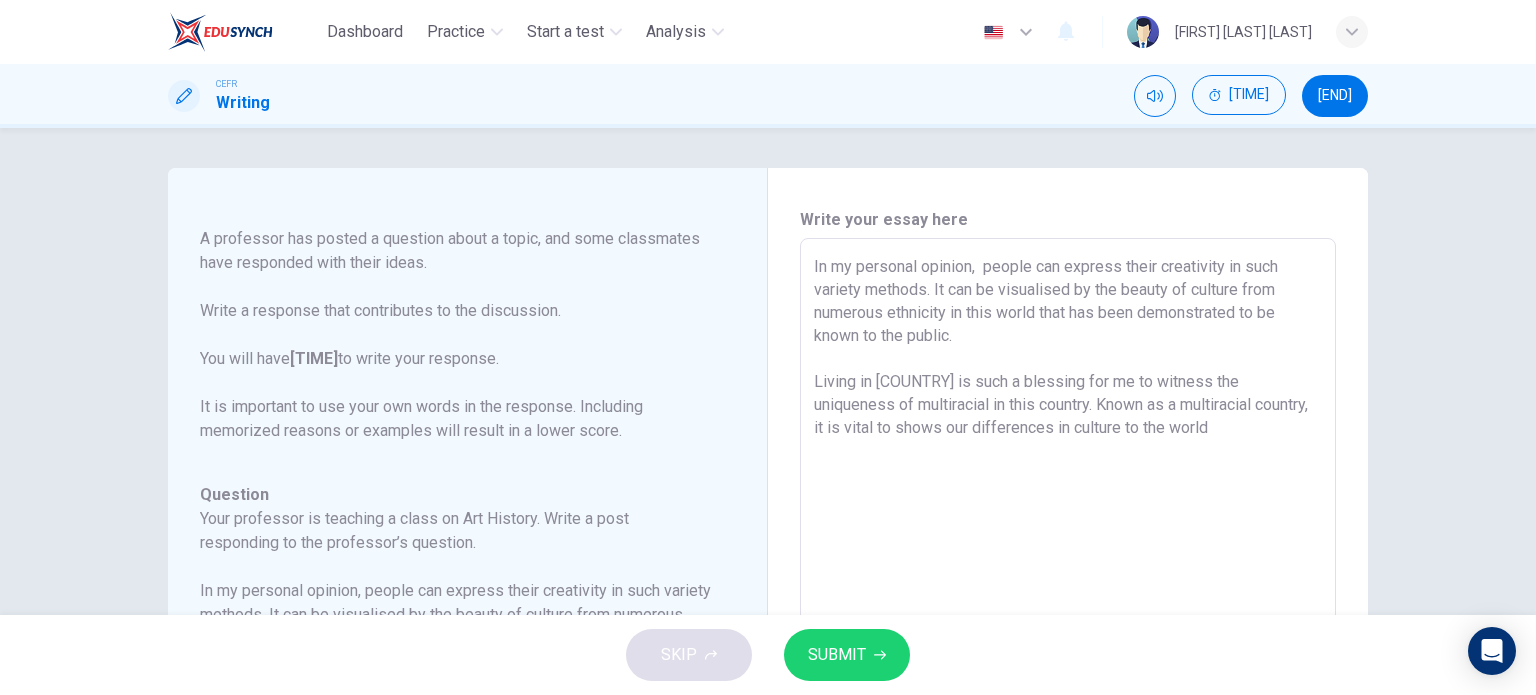 click on "In my personal opinion,  people can express their creativity in such variety methods. It can be visualised by the beauty of culture from numerous ethnicity in this world that has been demonstrated to be known to the public.
Living in [COUNTRY] is such a blessing for me to witness the uniqueness of multiracial in this country. Known as a multiracial country, it is vital to shows our differences in culture to the world" at bounding box center (1068, 572) 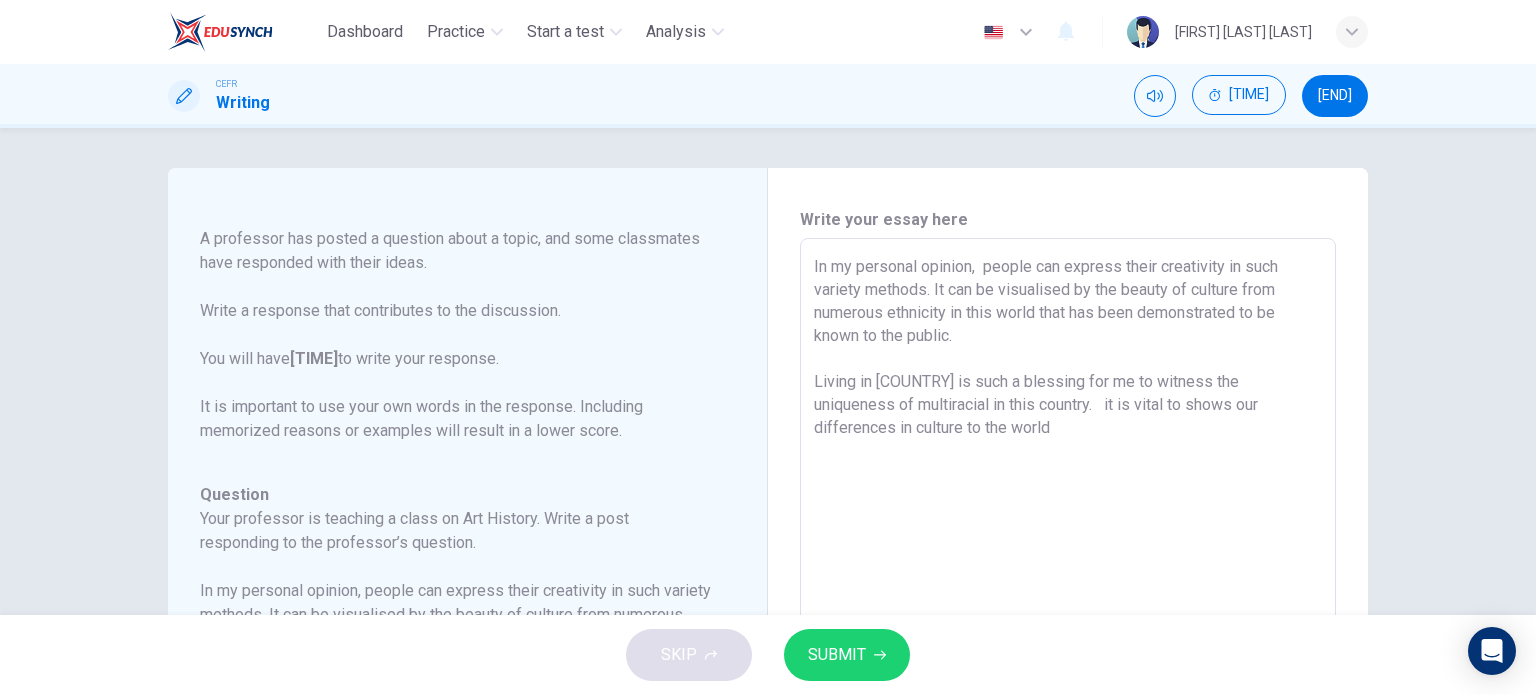 drag, startPoint x: 1045, startPoint y: 404, endPoint x: 1012, endPoint y: 404, distance: 33 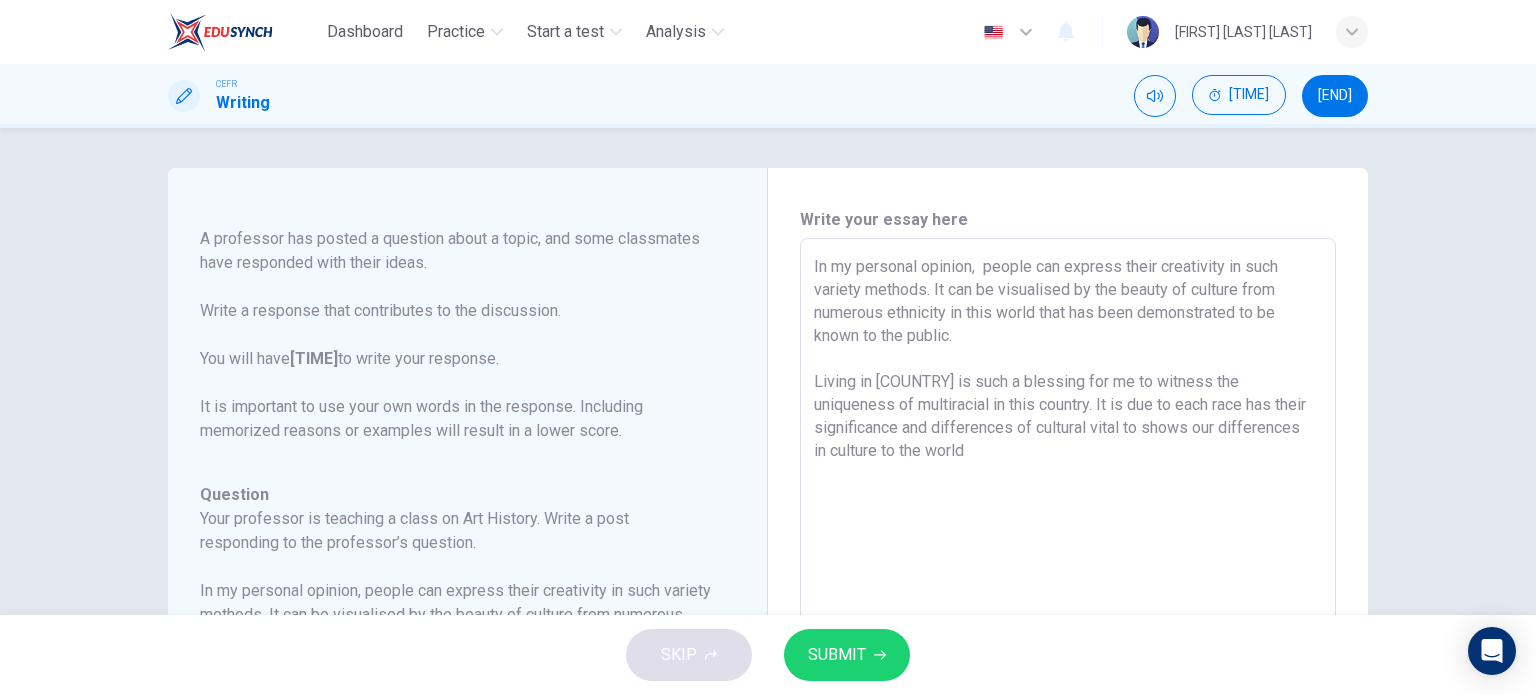 drag, startPoint x: 1089, startPoint y: 425, endPoint x: 1124, endPoint y: 459, distance: 48.79549 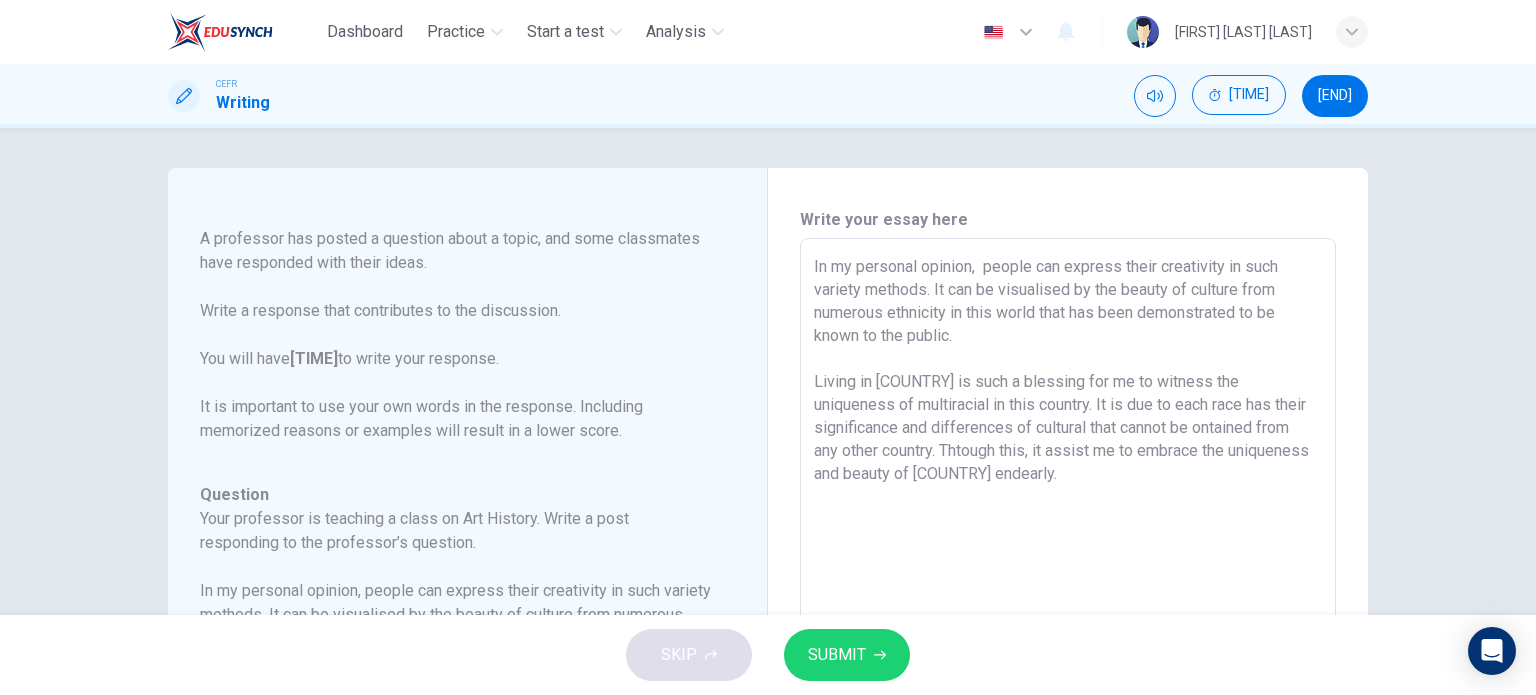 click on "In my personal opinion,  people can express their creativity in such variety methods. It can be visualised by the beauty of culture from numerous ethnicity in this world that has been demonstrated to be known to the public.
Living in [COUNTRY] is such a blessing for me to witness the uniqueness of multiracial in this country. It is due to each race has their significance and differences of cultural that cannot be ontained from any other country. Thtough this, it assist me to embrace the uniqueness and beauty of [COUNTRY] endearly." at bounding box center [1068, 572] 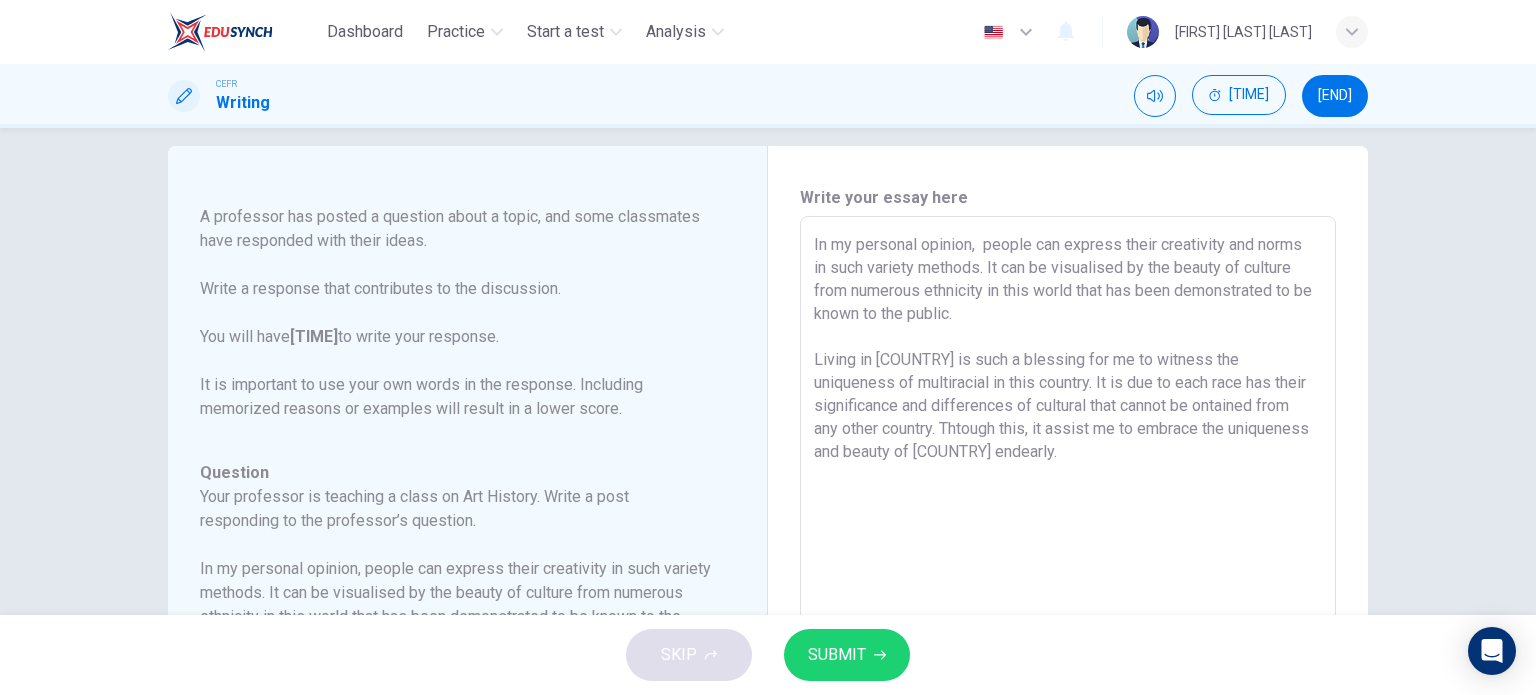 scroll, scrollTop: 23, scrollLeft: 0, axis: vertical 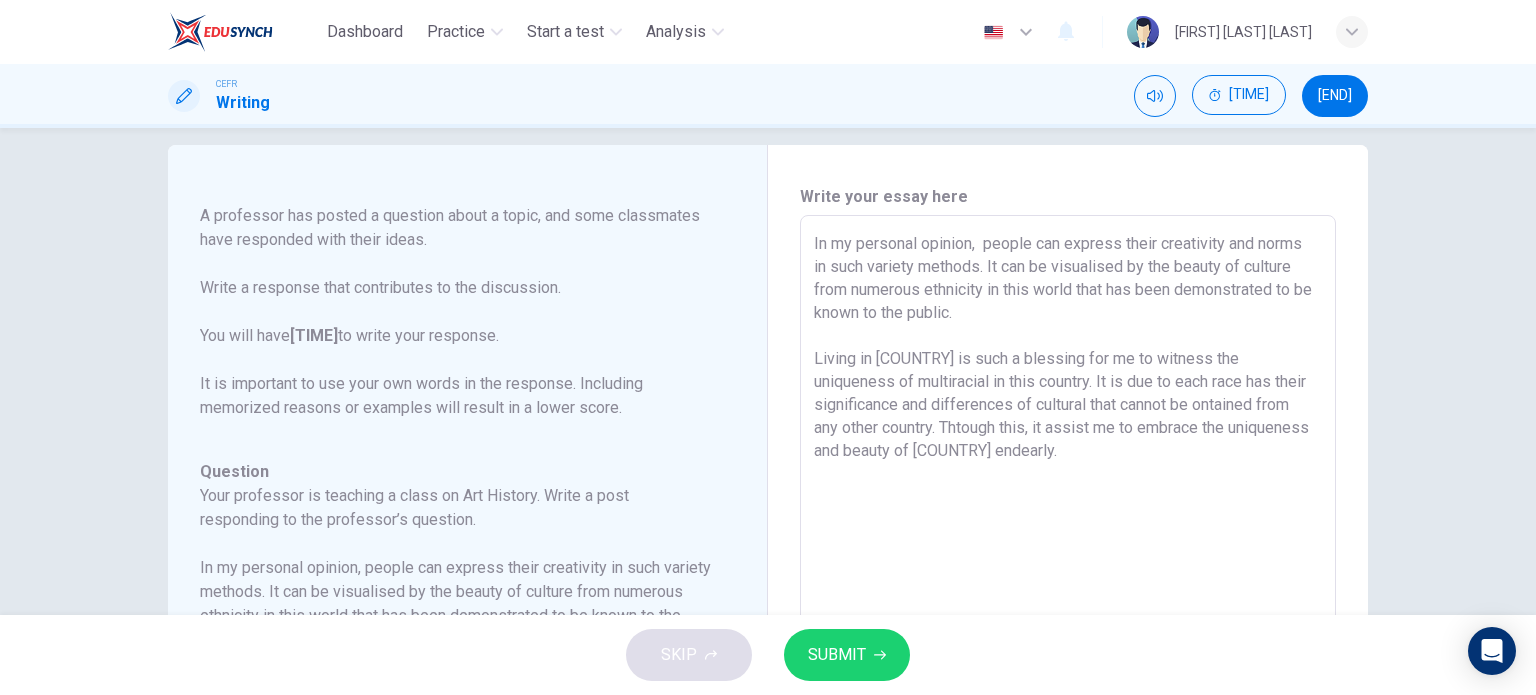 click on "In my personal opinion,  people can express their creativity and norms in such variety methods. It can be visualised by the beauty of culture from numerous ethnicity in this world that has been demonstrated to be known to the public.
Living in [COUNTRY] is such a blessing for me to witness the uniqueness of multiracial in this country. It is due to each race has their significance and differences of cultural that cannot be ontained from any other country. Thtough this, it assist me to embrace the uniqueness and beauty of [COUNTRY] endearly." at bounding box center [1068, 549] 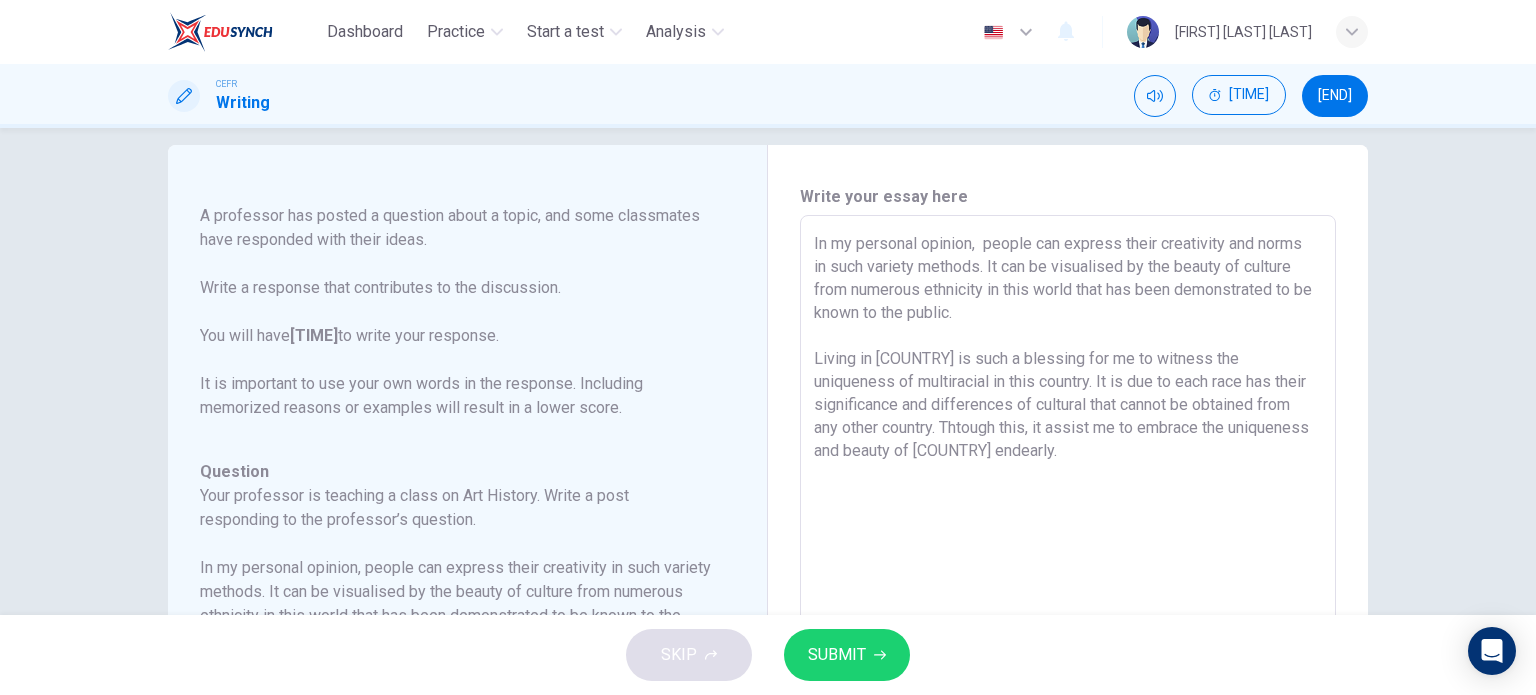 click on "In my personal opinion,  people can express their creativity and norms in such variety methods. It can be visualised by the beauty of culture from numerous ethnicity in this world that has been demonstrated to be known to the public.
Living in [COUNTRY] is such a blessing for me to witness the uniqueness of multiracial in this country. It is due to each race has their significance and differences of cultural that cannot be obtained from any other country. Thtough this, it assist me to embrace the uniqueness and beauty of [COUNTRY] endearly." at bounding box center (1068, 549) 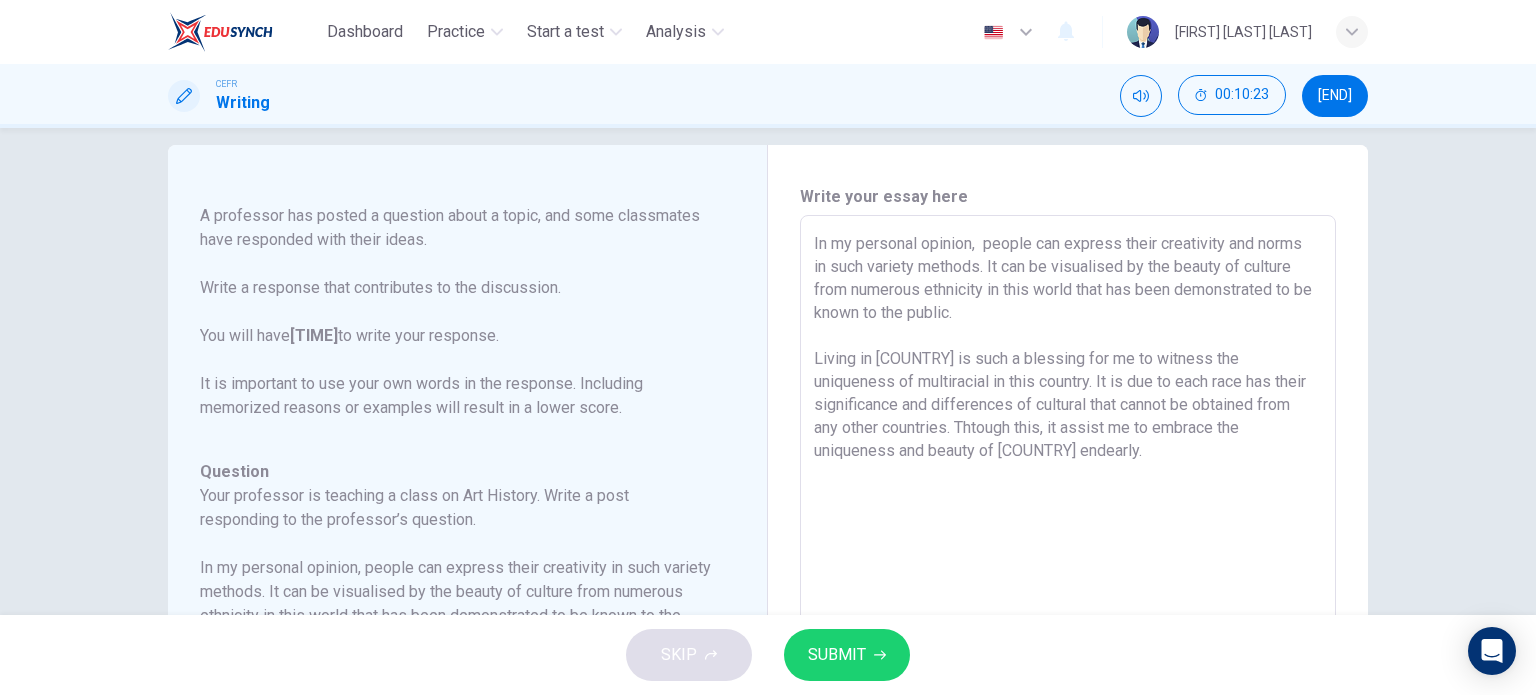 click on "In my personal opinion,  people can express their creativity and norms in such variety methods. It can be visualised by the beauty of culture from numerous ethnicity in this world that has been demonstrated to be known to the public.
Living in [COUNTRY] is such a blessing for me to witness the uniqueness of multiracial in this country. It is due to each race has their significance and differences of cultural that cannot be obtained from any other countries. Thtough this, it assist me to embrace the uniqueness and beauty of [COUNTRY] endearly." at bounding box center [1068, 549] 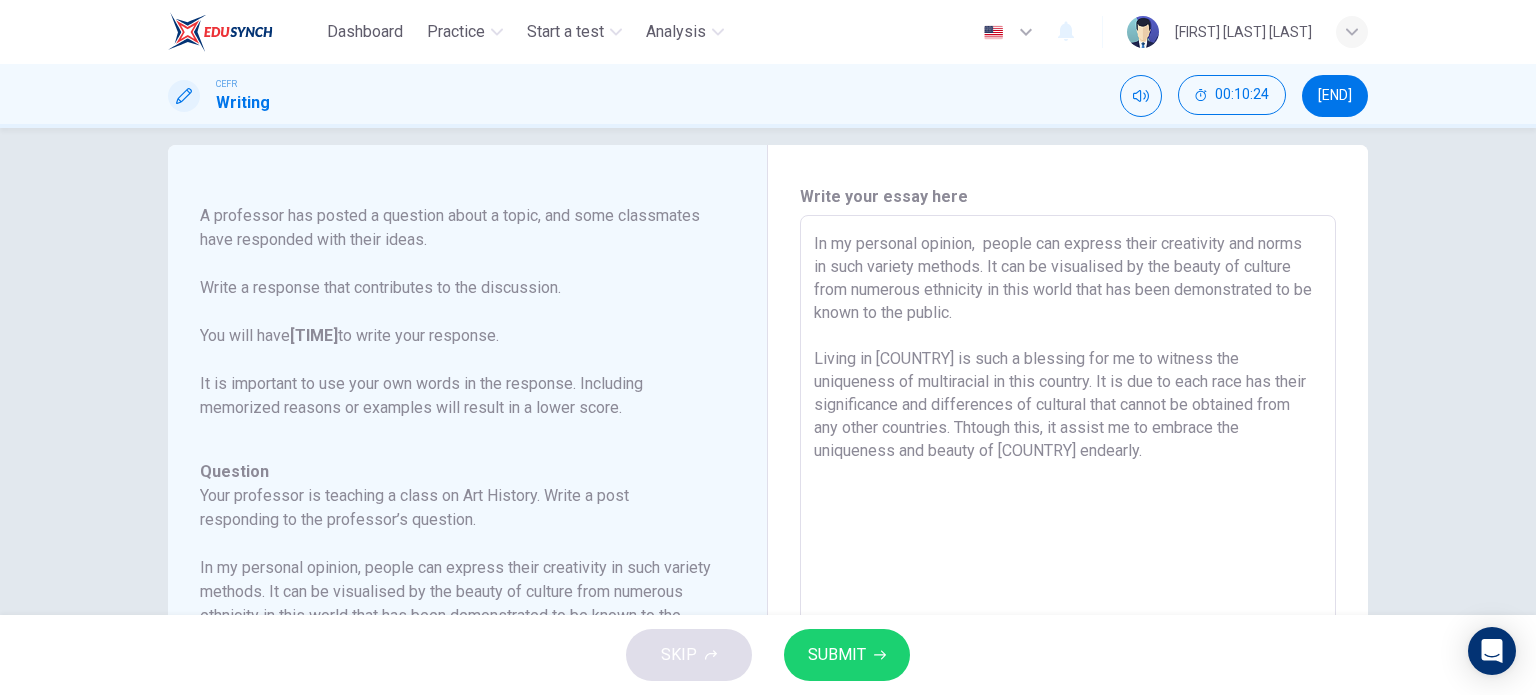 type on "In my personal opinion,  people can express their creativity and norms in such variety methods. It can be visualised by the beauty of culture from numerous ethnicity in this world that has been demonstrated to be known to the public.
Living in [COUNTRY] is such a blessing for me to witness the uniqueness of multiracial in this country. It is due to each race has their significance and differences of cultural that cannot be obtained from any other countries. Thtough this, it assist me to embrace the uniqueness and beauty of [COUNTRY] endearly." 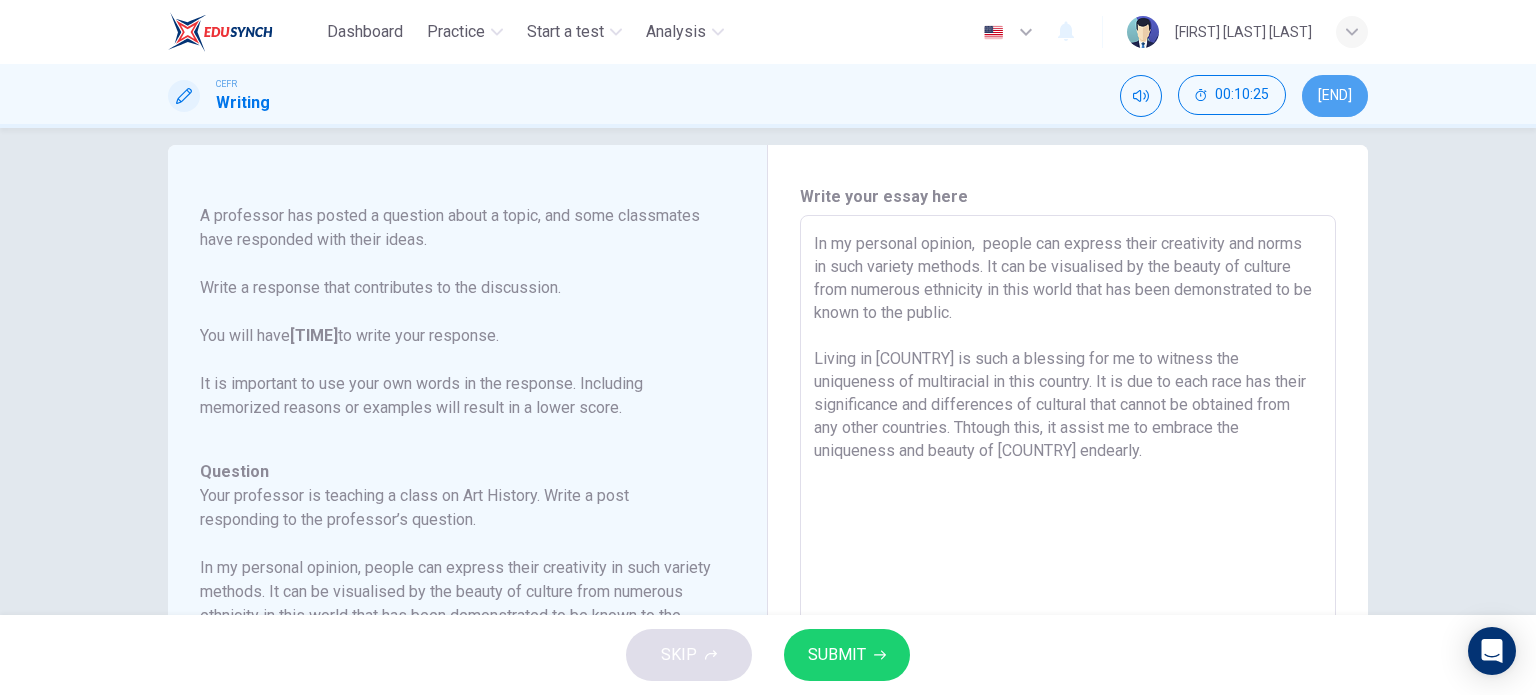 click on "[END]" at bounding box center (1335, 96) 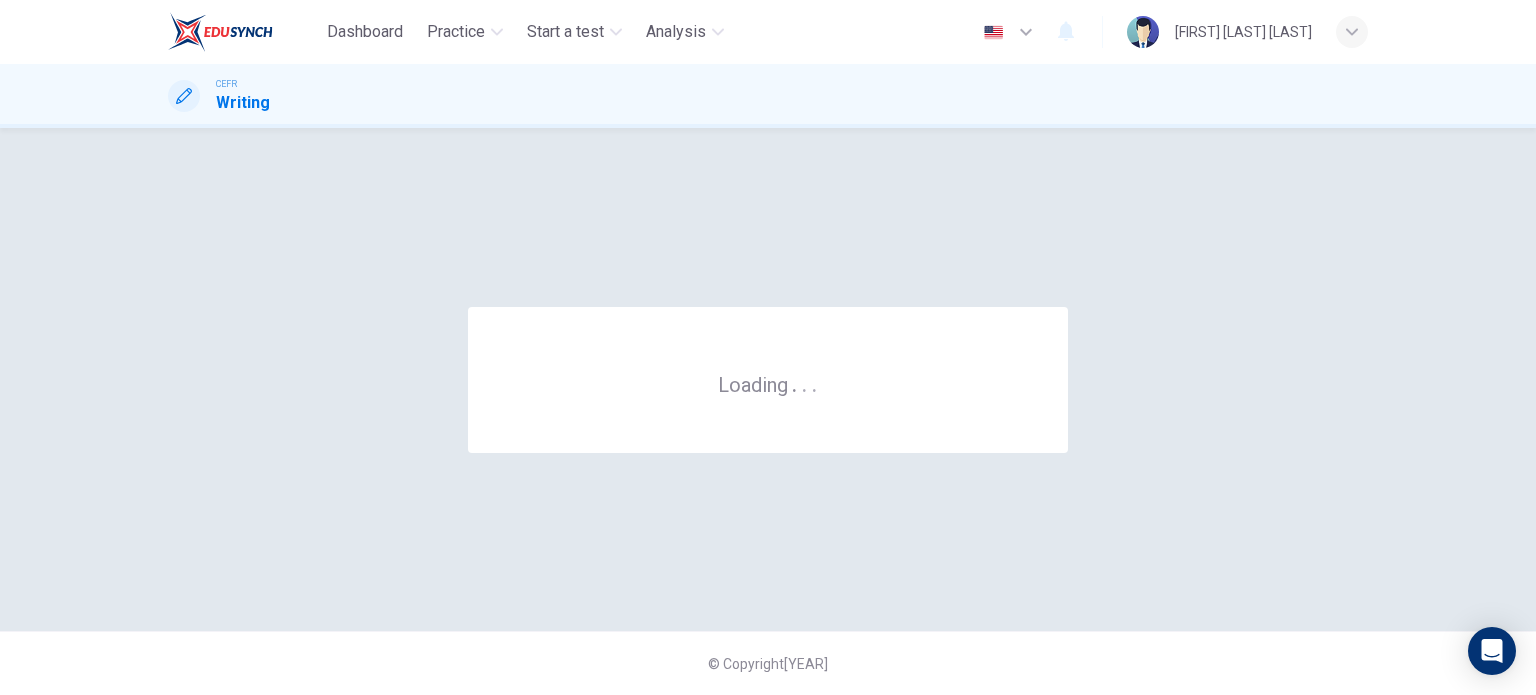 scroll, scrollTop: 0, scrollLeft: 0, axis: both 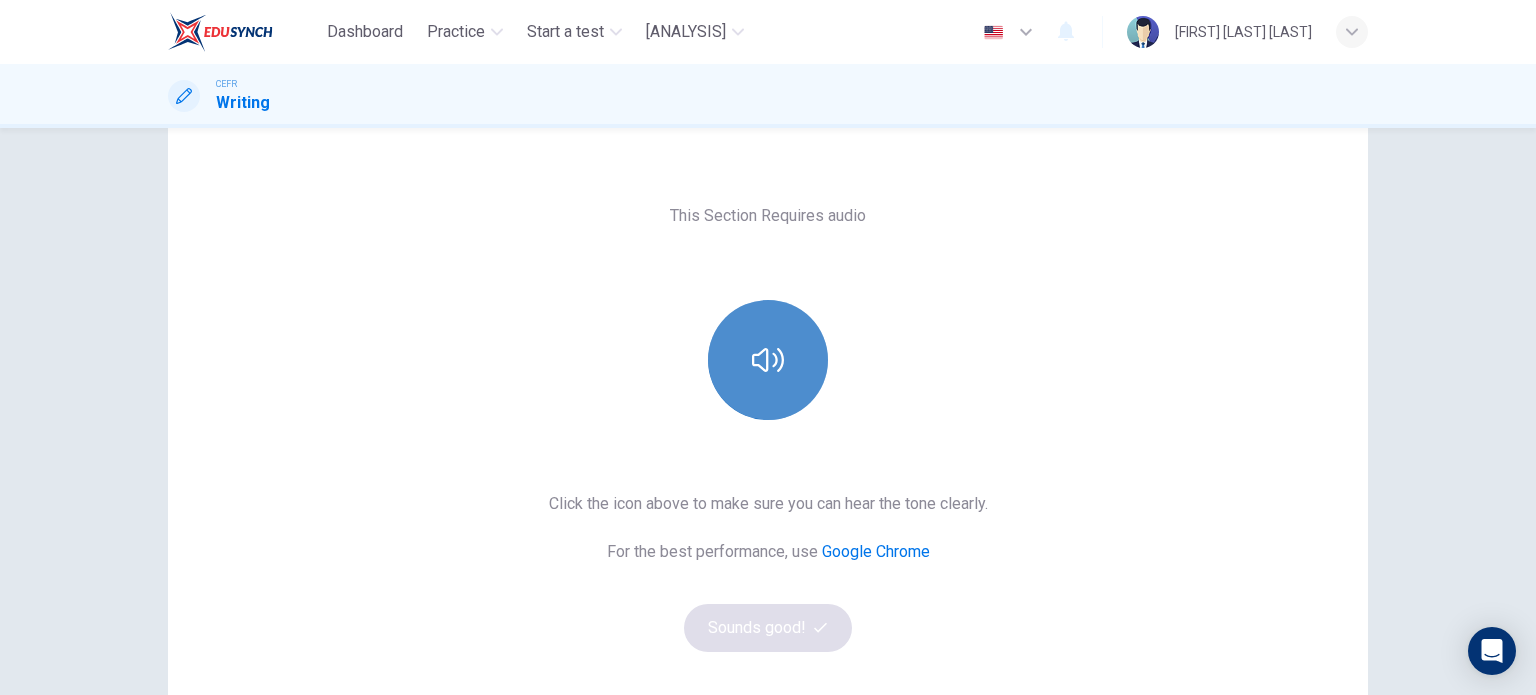 click at bounding box center (768, 360) 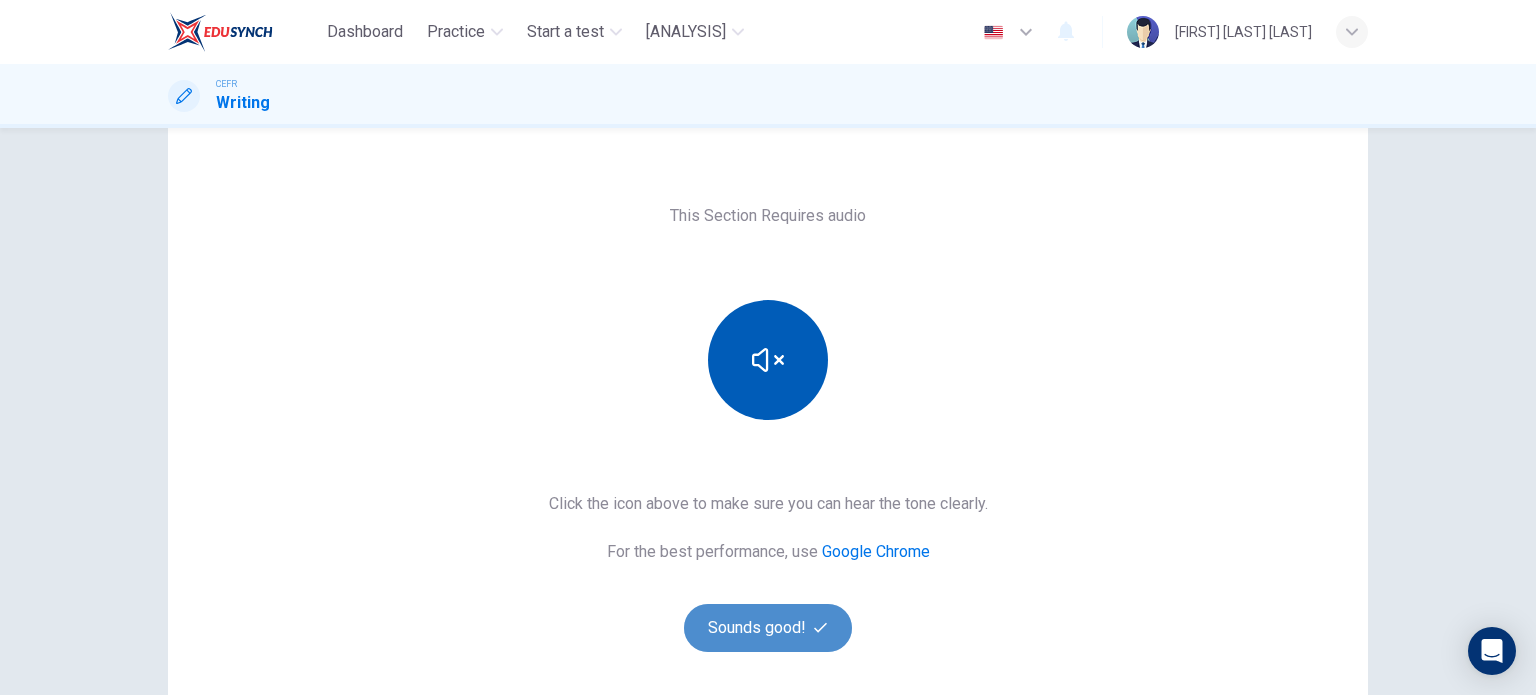 click on "Sounds good!" at bounding box center (768, 628) 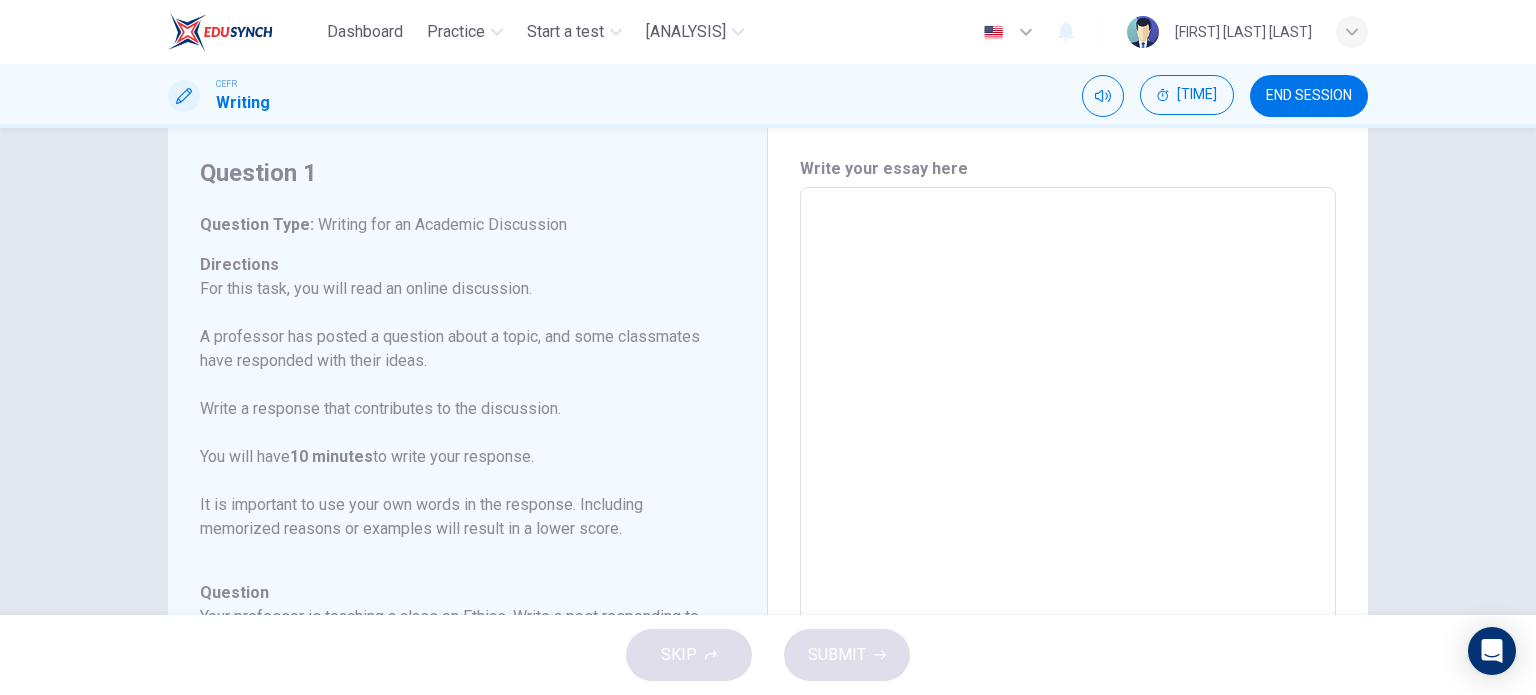 scroll, scrollTop: 32, scrollLeft: 0, axis: vertical 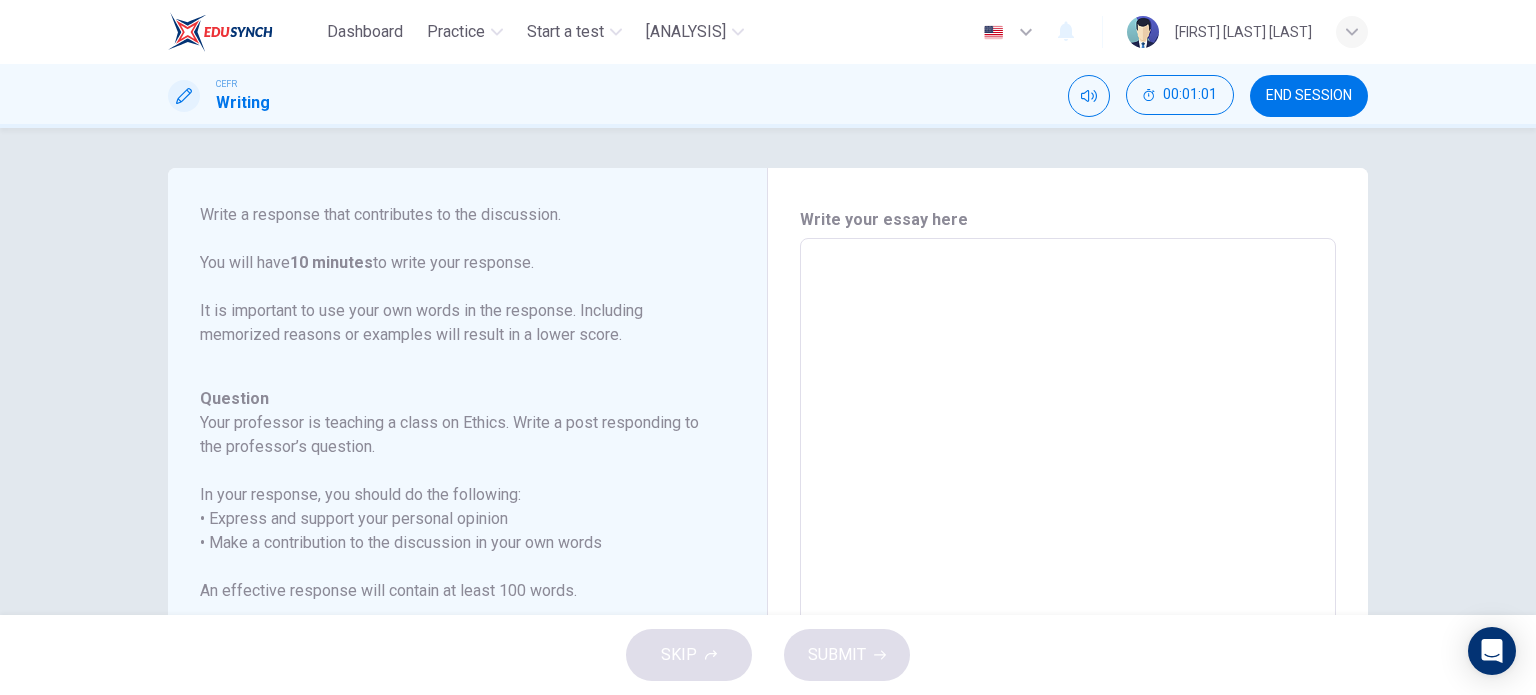 click at bounding box center (1068, 572) 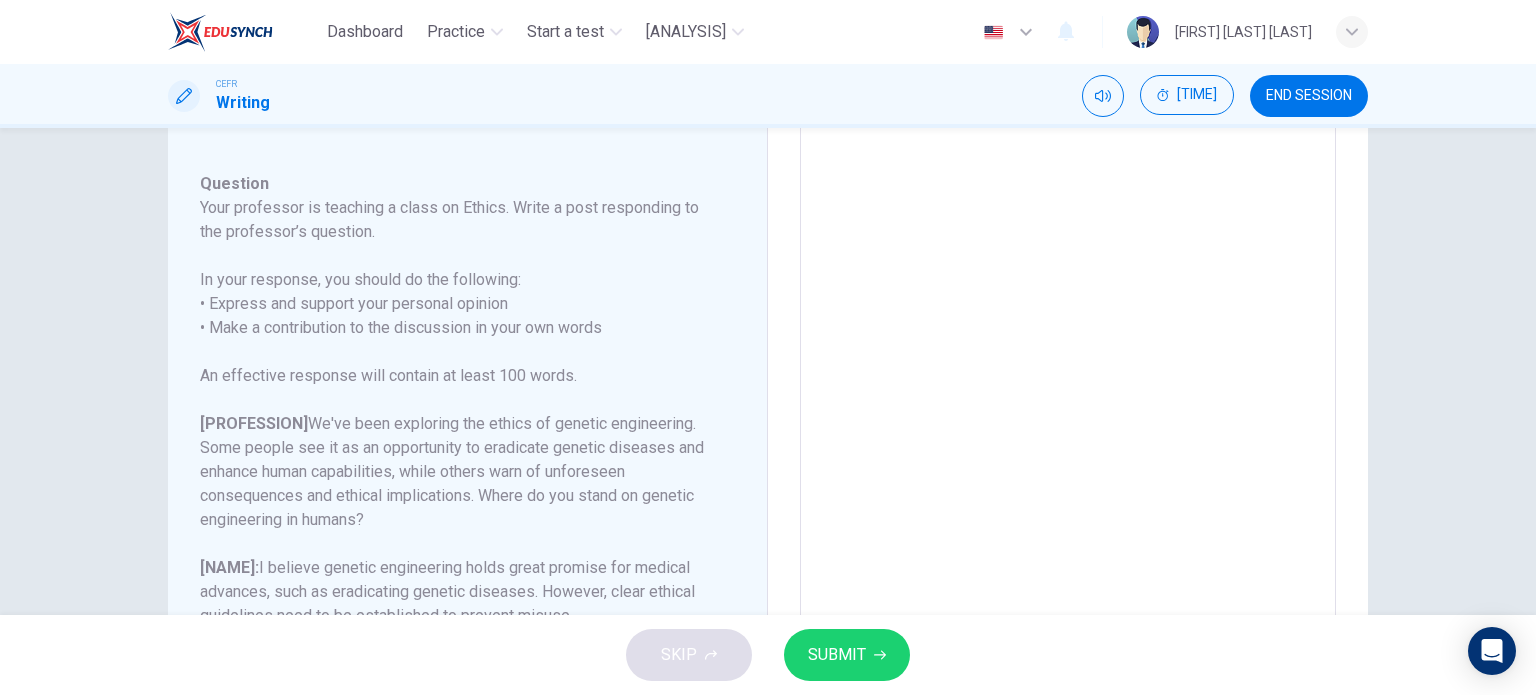 scroll, scrollTop: 216, scrollLeft: 0, axis: vertical 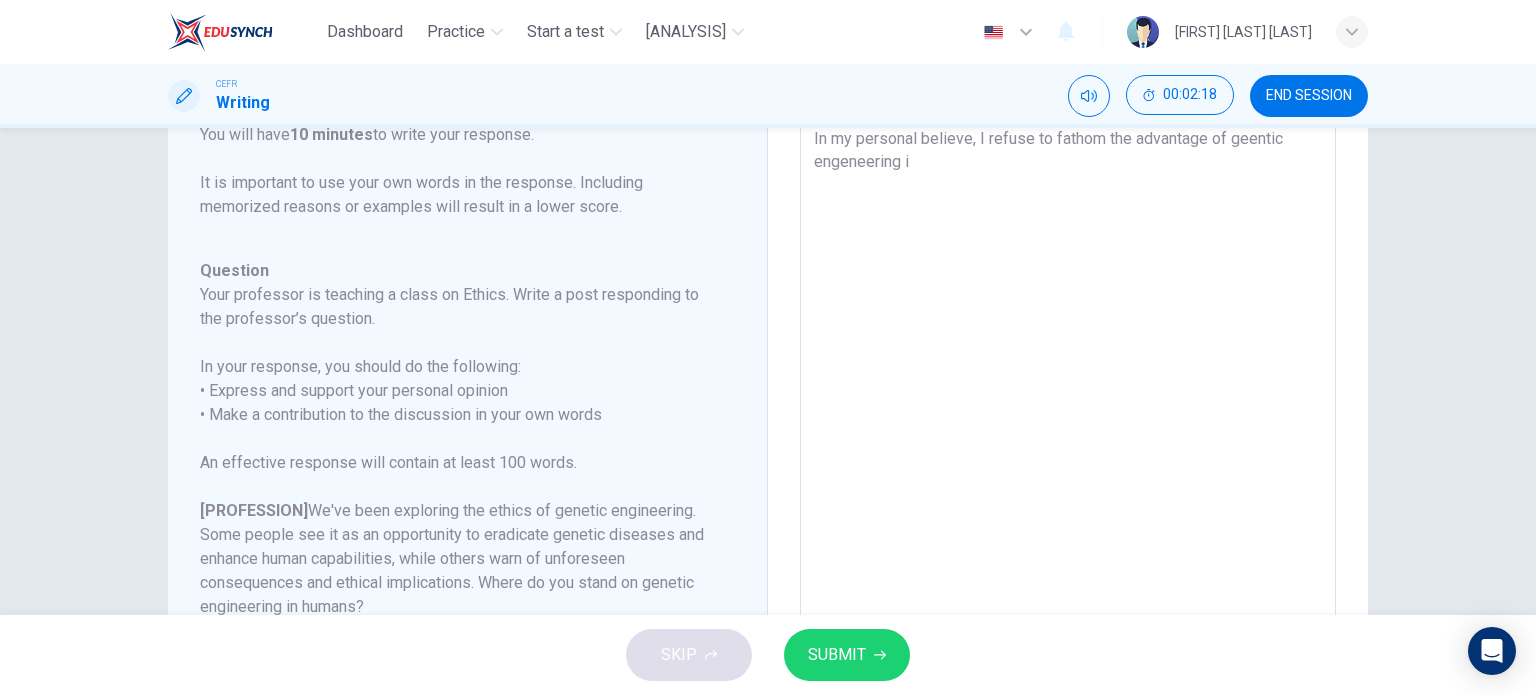 click on "In my personal believe, I refuse to fathom the advantage of geentic engeneering i" at bounding box center (1068, 444) 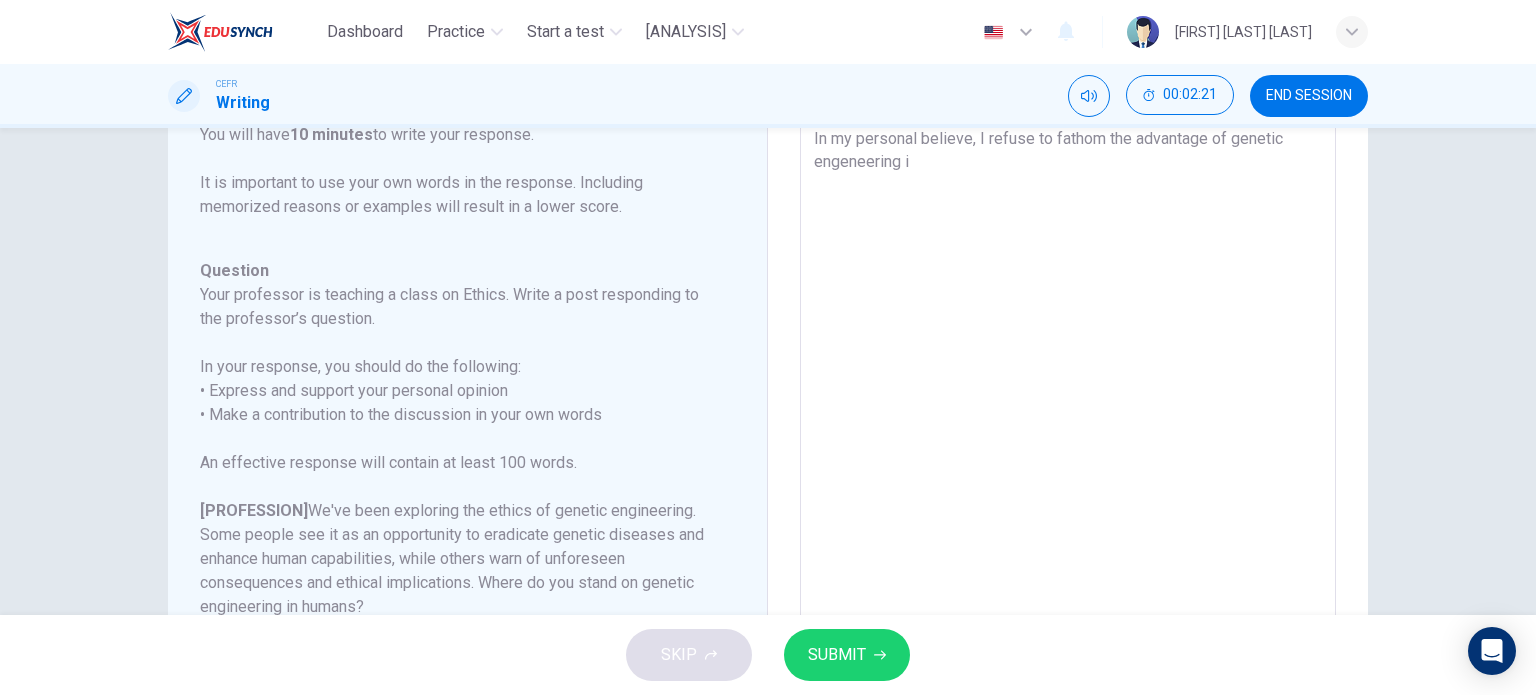 click on "In my personal believe, I refuse to fathom the advantage of genetic engeneering i" at bounding box center (1068, 444) 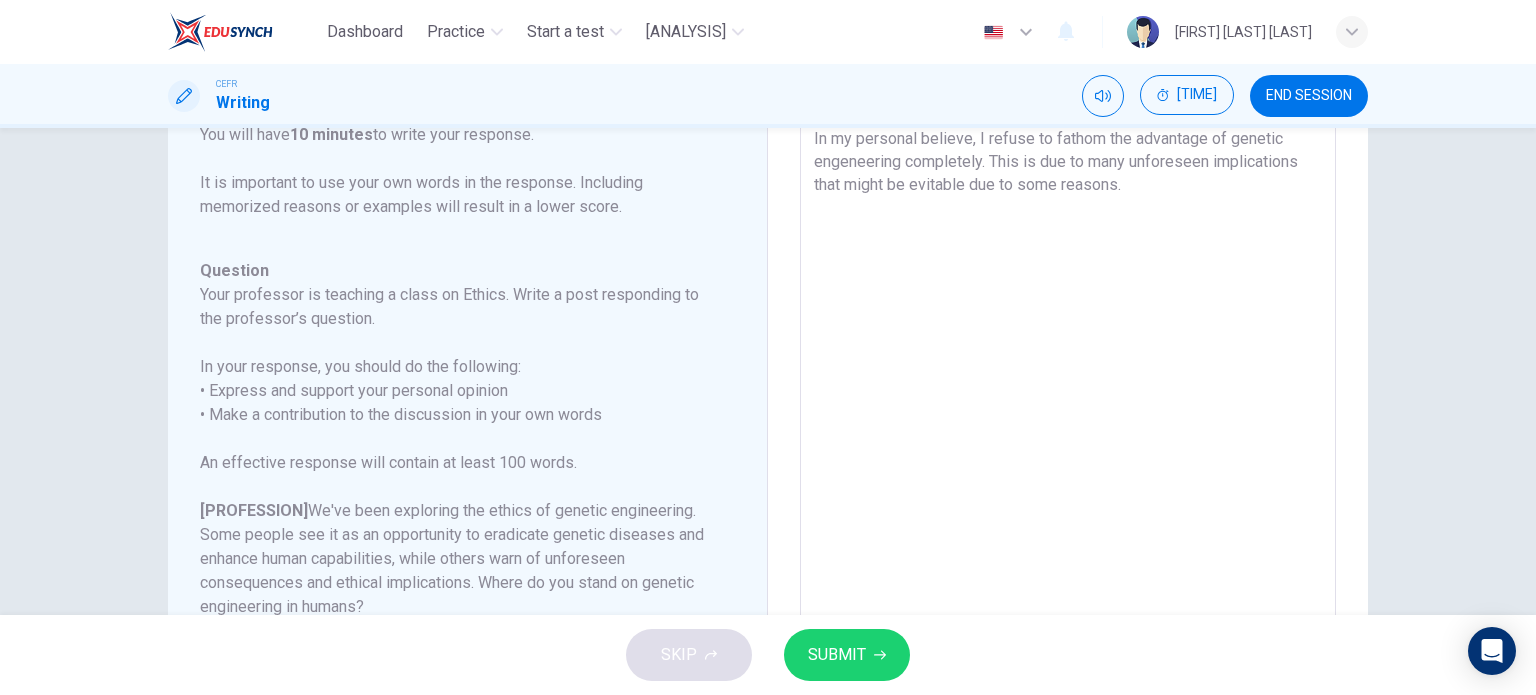 click on "In my personal believe, I refuse to fathom the advantage of genetic engeneering completely. This is due to many unforeseen implications that might be evitable due to some reasons." at bounding box center (1068, 444) 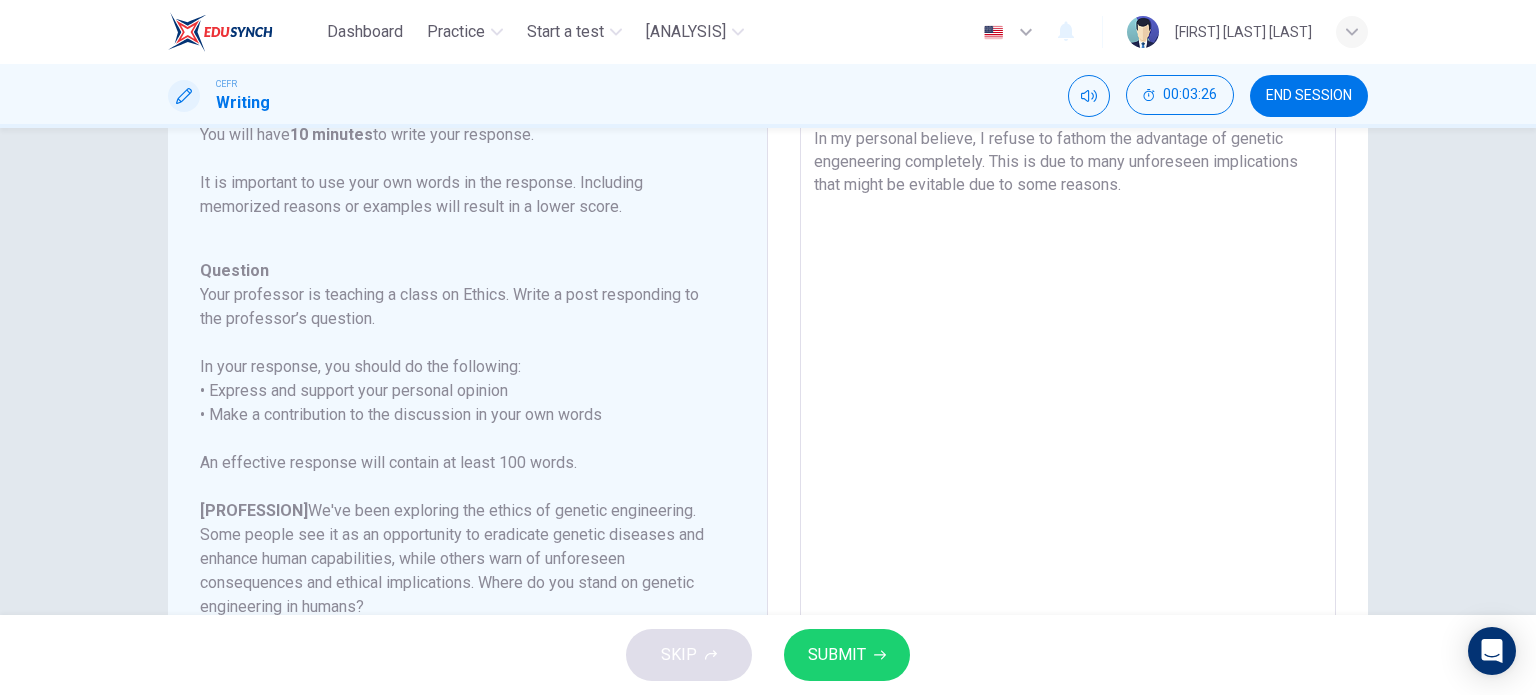 scroll, scrollTop: 77, scrollLeft: 0, axis: vertical 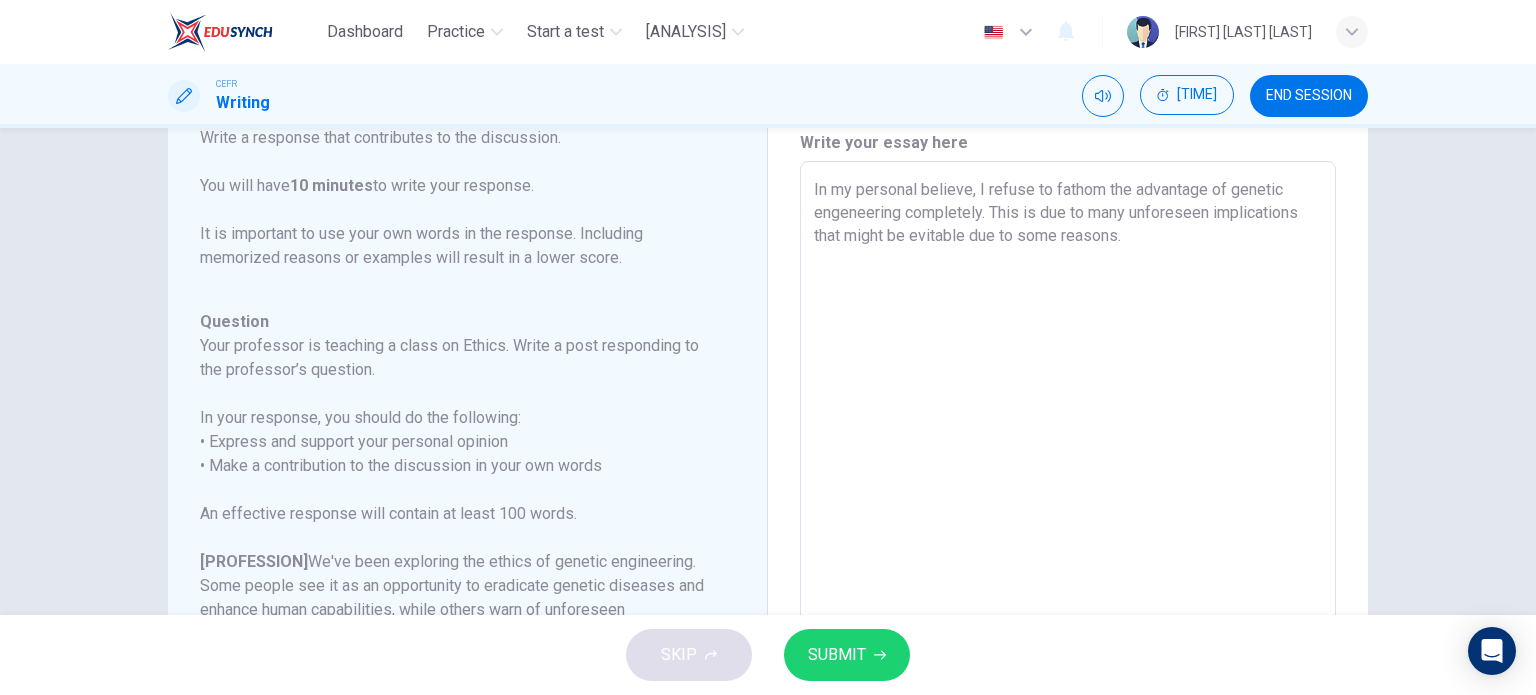 click on "In my personal believe, I refuse to fathom the advantage of genetic engeneering completely. This is due to many unforeseen implications that might be evitable due to some reasons." at bounding box center [1068, 495] 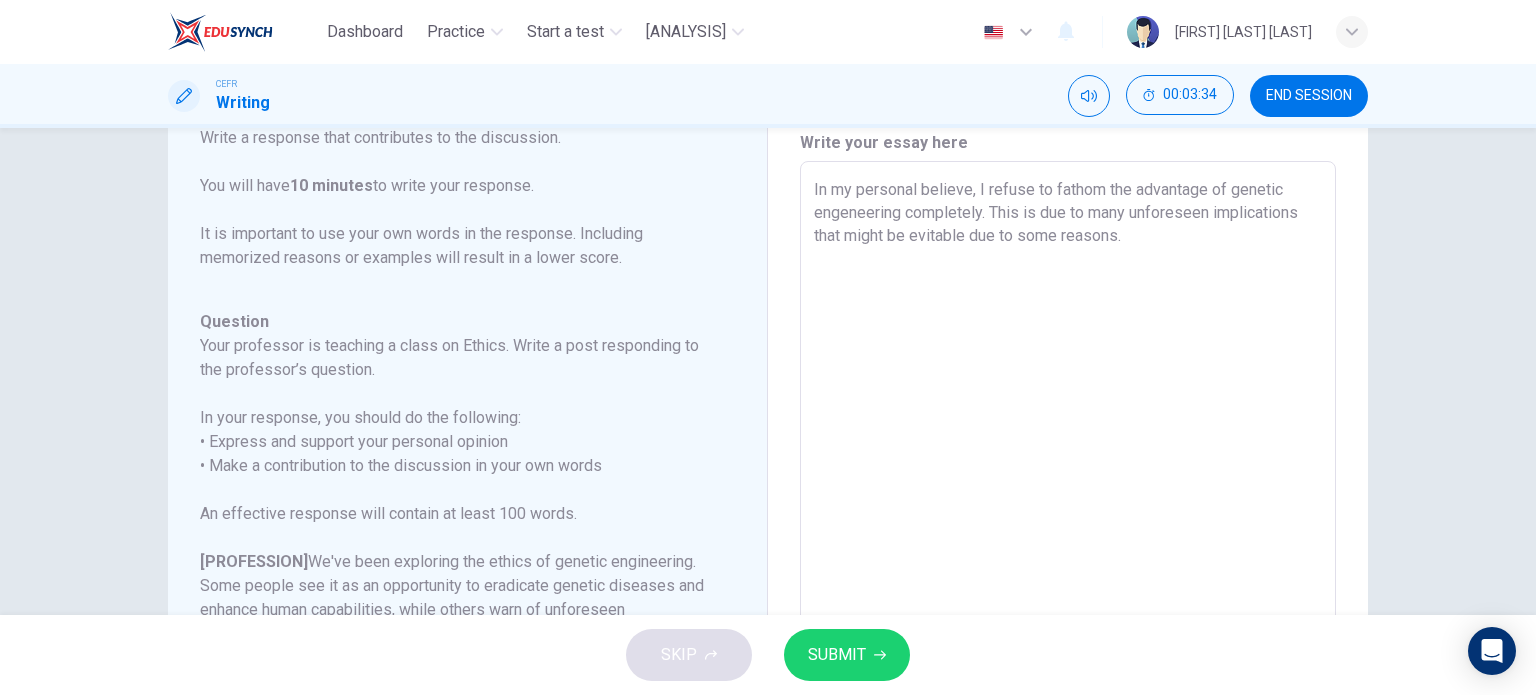 click on "In my personal believe, I refuse to fathom the advantage of genetic engeneering completely. This is due to many unforeseen implications that might be evitable due to some reasons." at bounding box center [1068, 495] 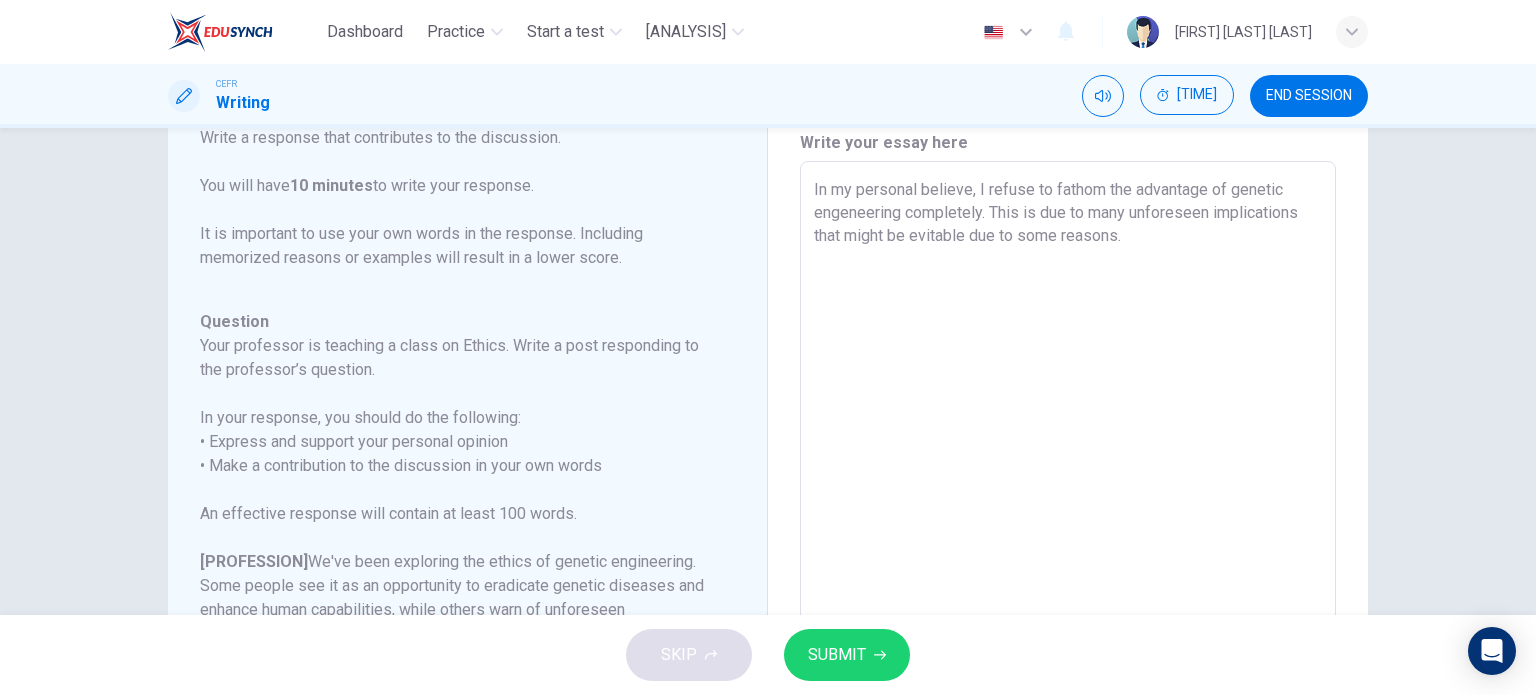 click on "In my personal believe, I refuse to fathom the advantage of genetic engeneering completely. This is due to many unforeseen implications that might be evitable due to some reasons." at bounding box center [1068, 495] 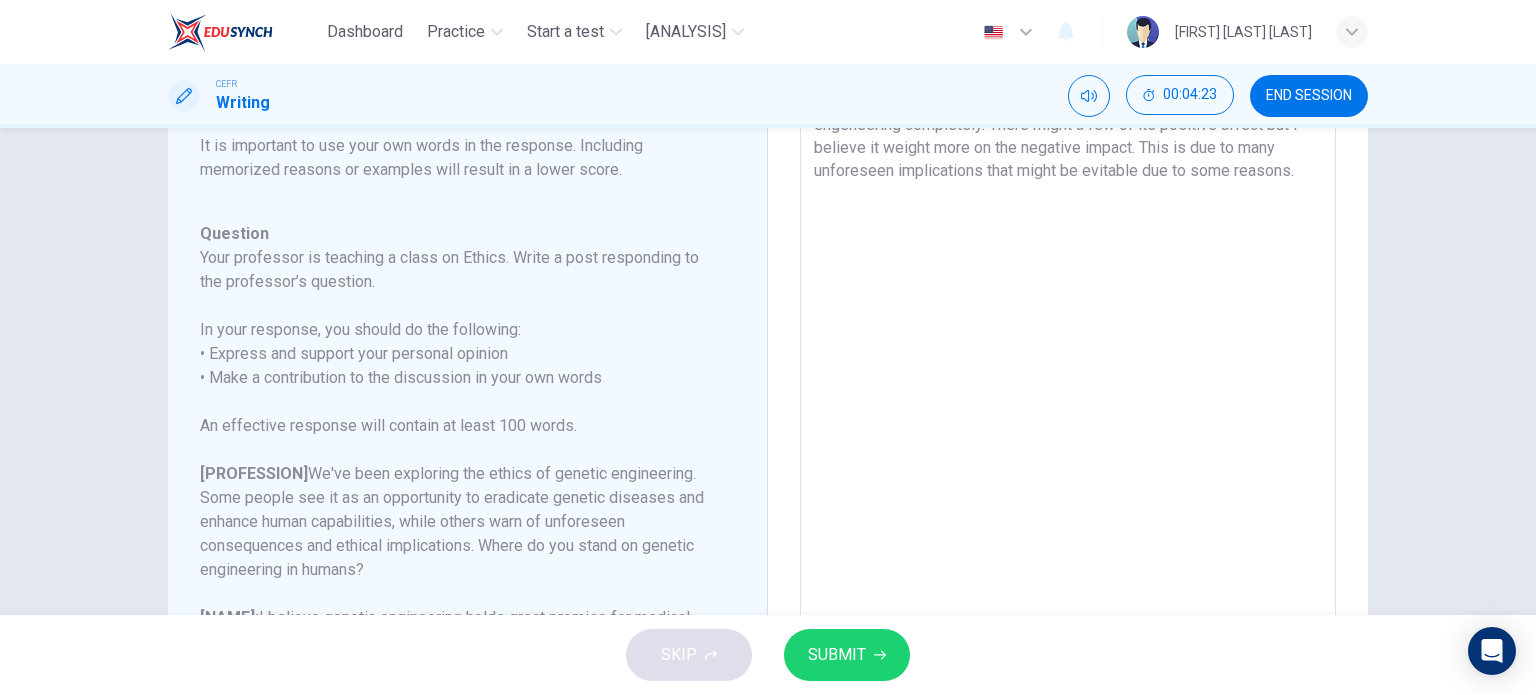scroll, scrollTop: 94, scrollLeft: 0, axis: vertical 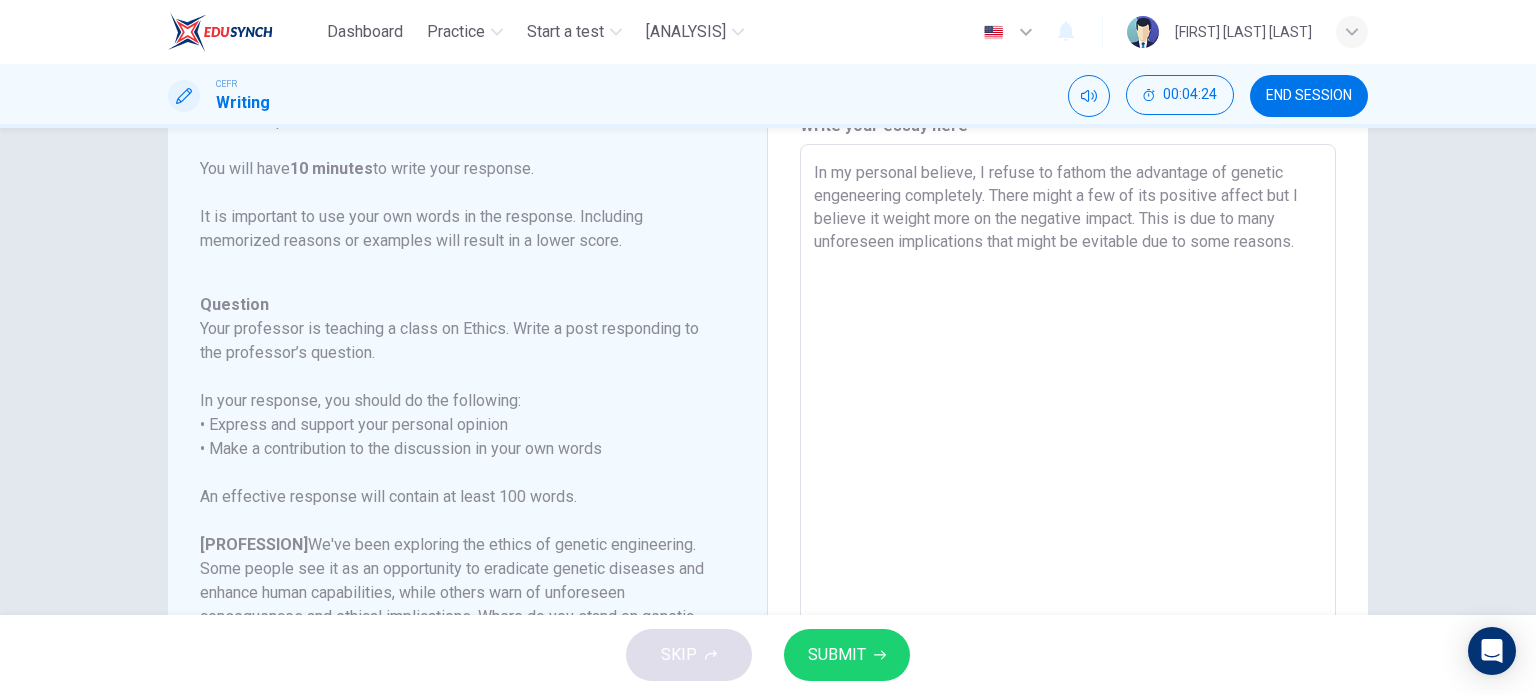 click on "In my personal believe, I refuse to fathom the advantage of genetic engeneering completely. There might a few of its positive affect but I believe it weight more on the negative impact. This is due to many unforeseen implications that might be evitable due to some reasons." at bounding box center (1068, 478) 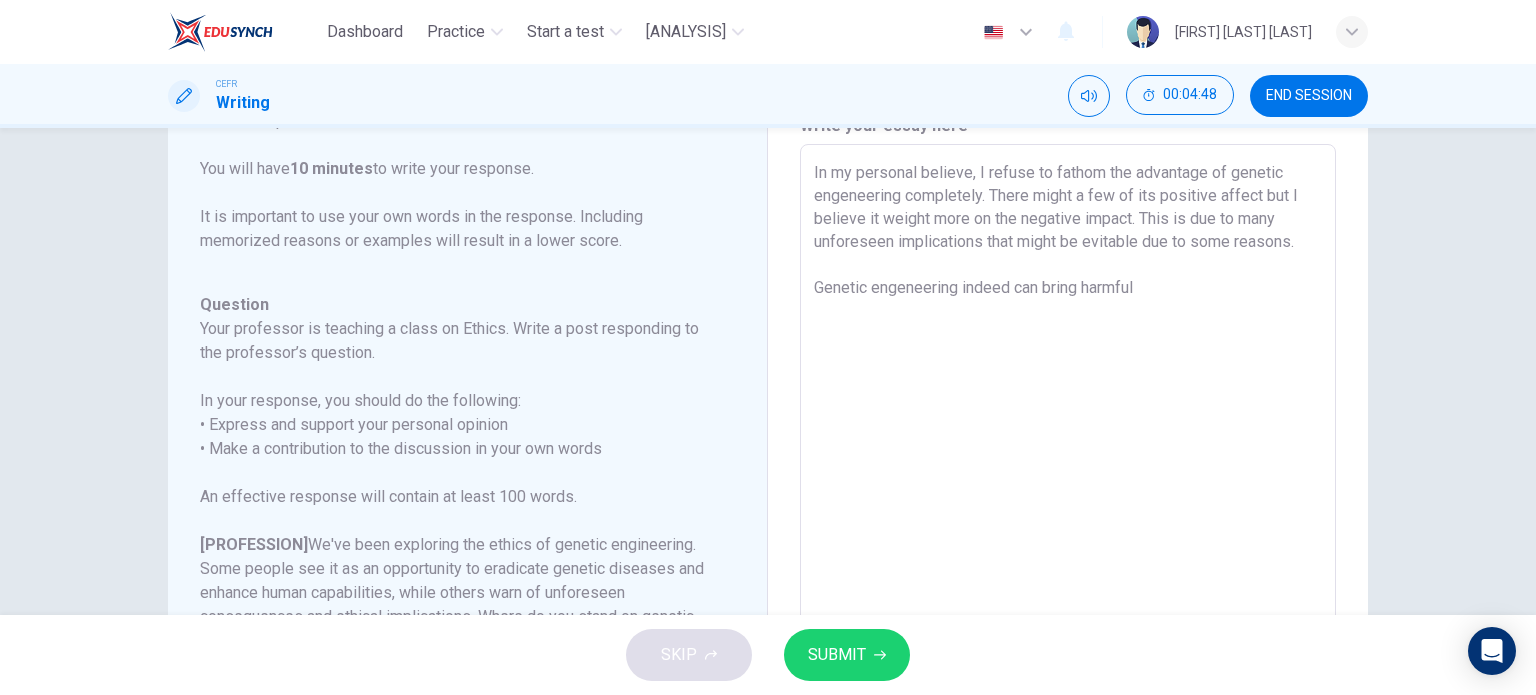 click on "In my personal believe, I refuse to fathom the advantage of genetic engeneering completely. There might a few of its positive affect but I believe it weight more on the negative impact. This is due to many unforeseen implications that might be evitable due to some reasons.
Genetic engeneering indeed can bring harmful" at bounding box center (1068, 478) 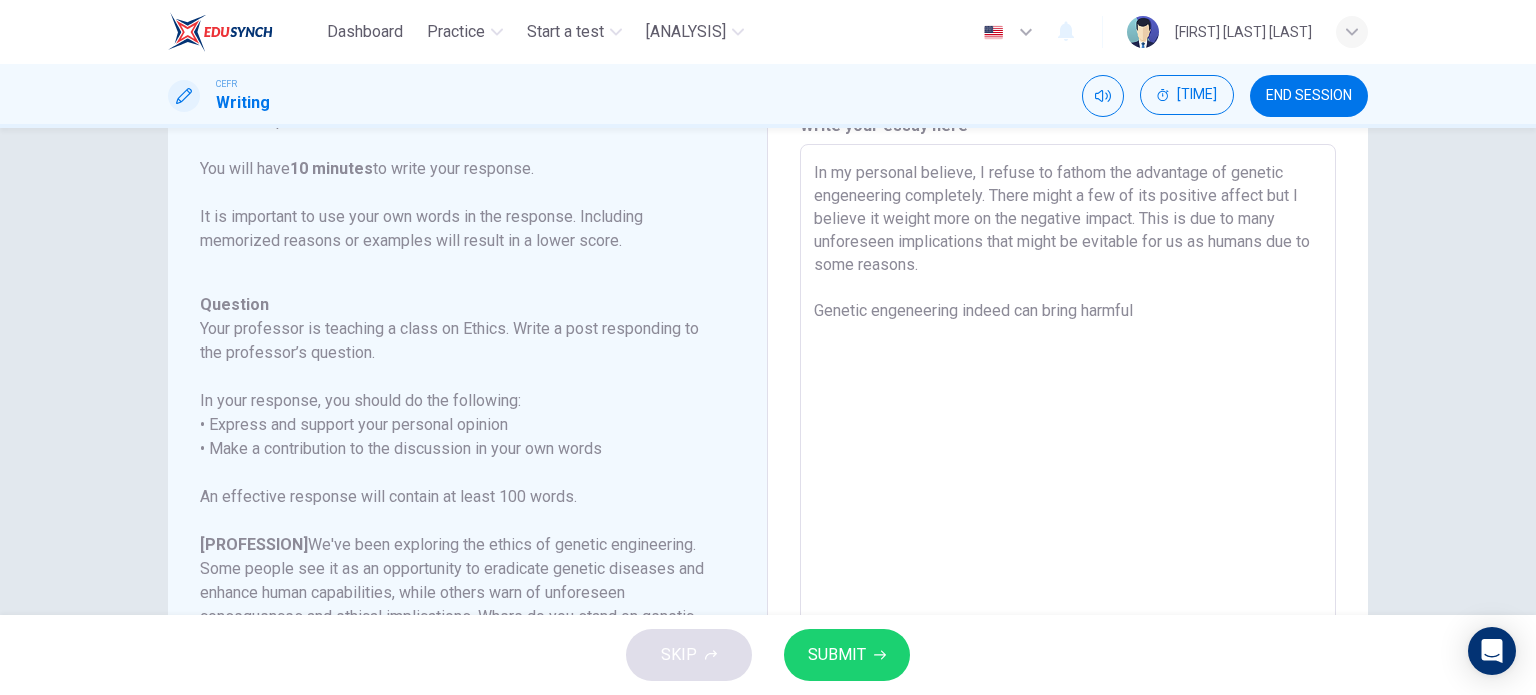 click on "In my personal believe, I refuse to fathom the advantage of genetic engeneering completely. There might a few of its positive affect but I believe it weight more on the negative impact. This is due to many unforeseen implications that might be evitable for us as humans due to some reasons.
Genetic engeneering indeed can bring harmful" at bounding box center (1068, 478) 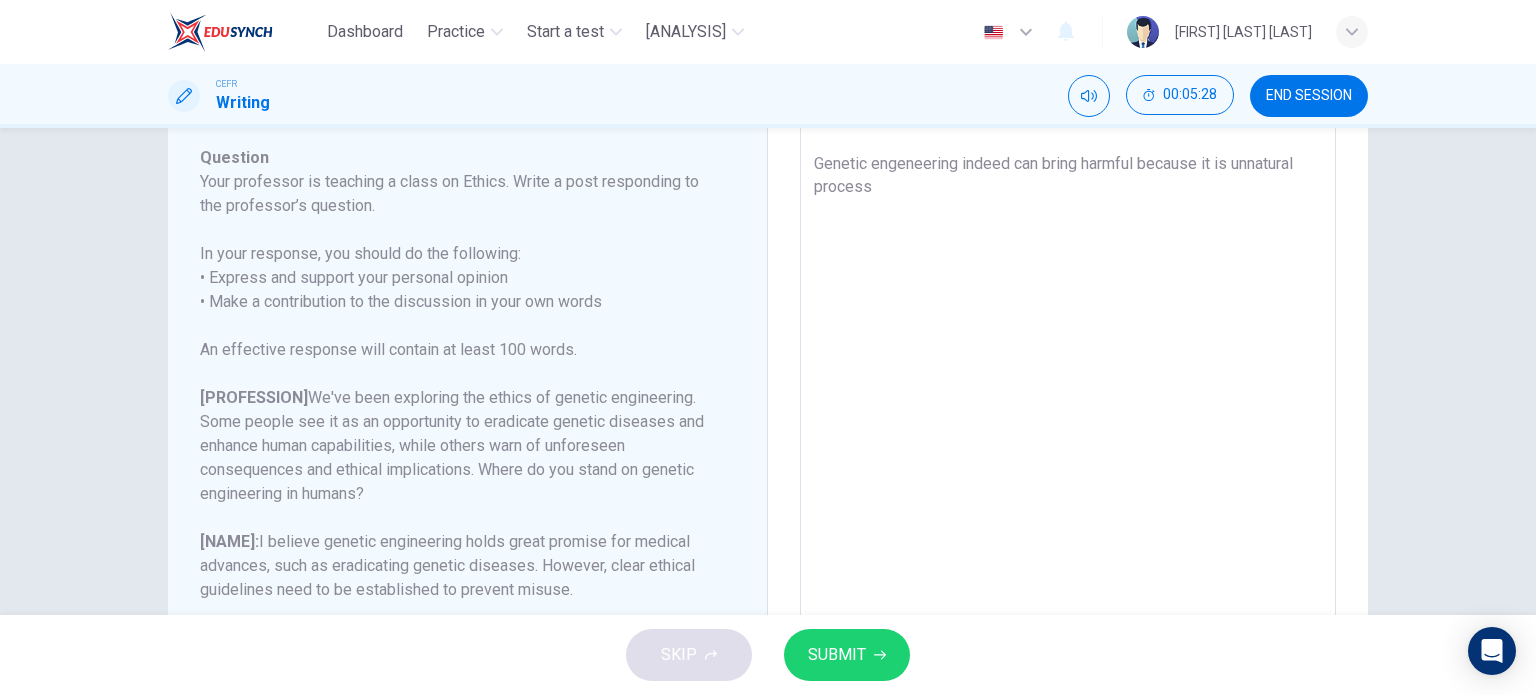 scroll, scrollTop: 246, scrollLeft: 0, axis: vertical 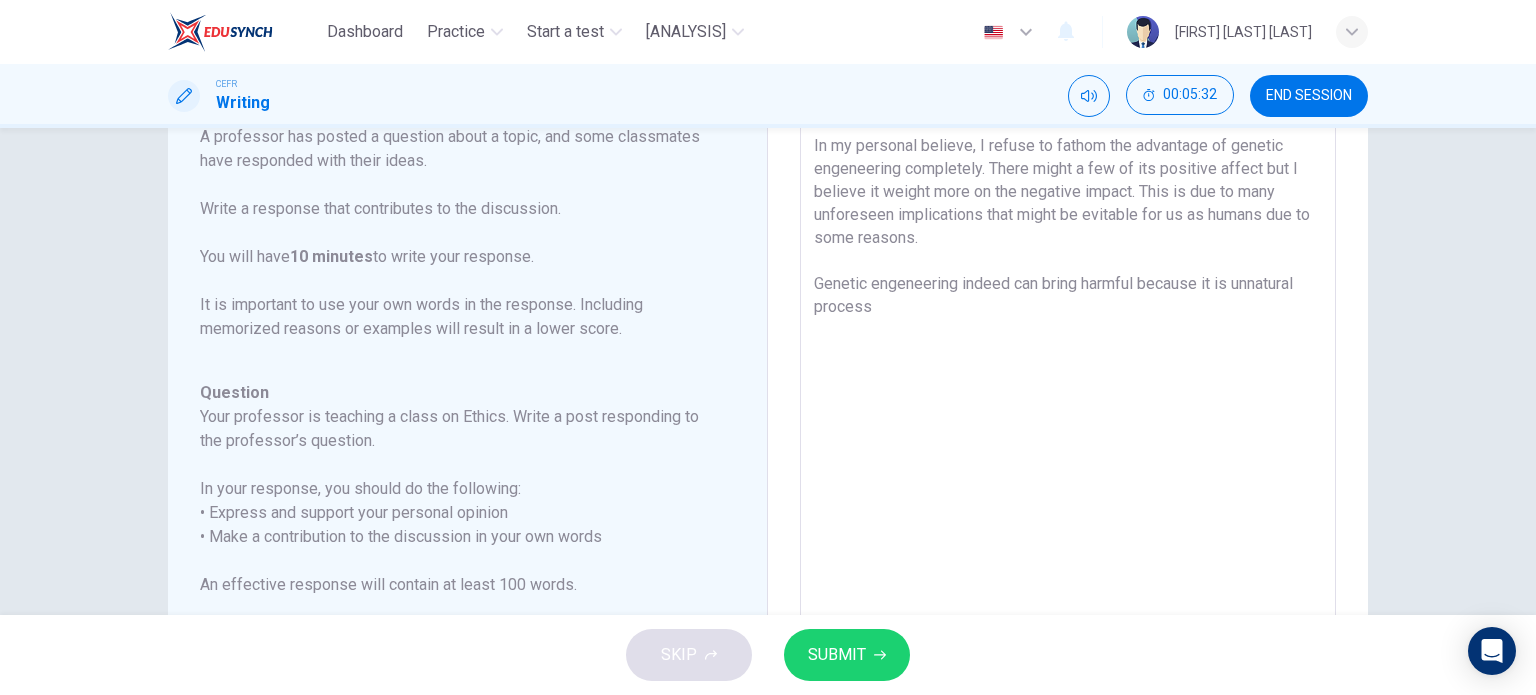 click on "In my personal believe, I refuse to fathom the advantage of genetic engeneering completely. There might a few of its positive affect but I believe it weight more on the negative impact. This is due to many unforeseen implications that might be evitable for us as humans due to some reasons.
Genetic engeneering indeed can bring harmful because it is unnatural process" at bounding box center (1068, 451) 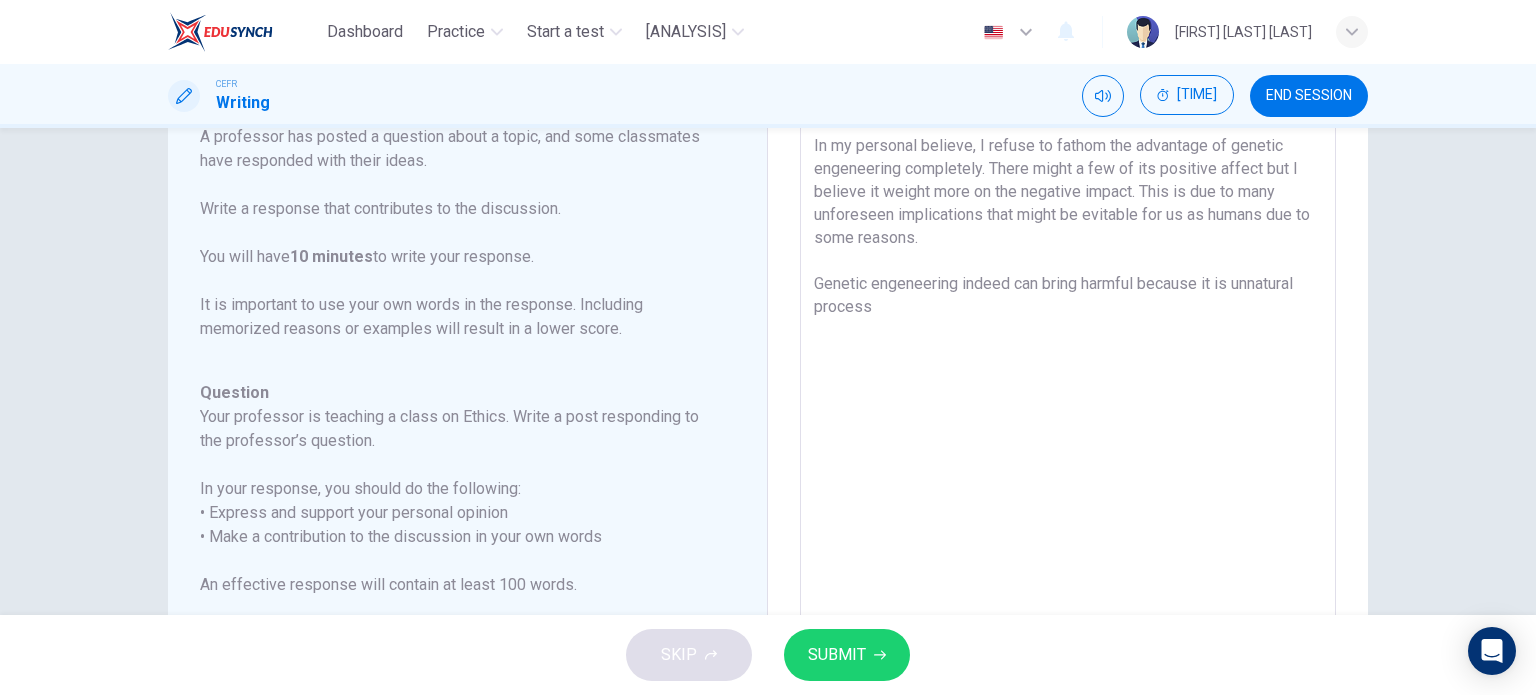click on "In my personal believe, I refuse to fathom the advantage of genetic engeneering completely. There might a few of its positive affect but I believe it weight more on the negative impact. This is due to many unforeseen implications that might be evitable for us as humans due to some reasons.
Genetic engeneering indeed can bring harmful because it is unnatural process" at bounding box center [1068, 451] 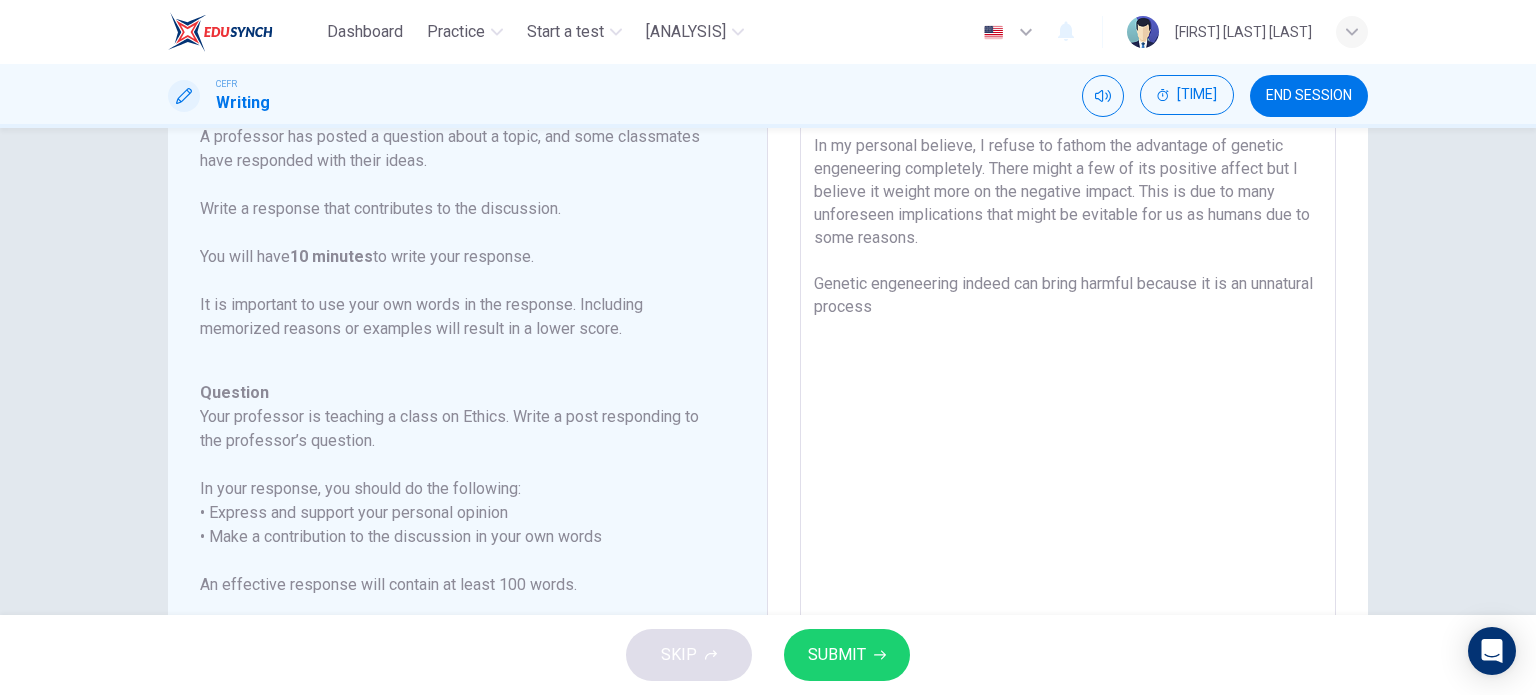 click on "In my personal believe, I refuse to fathom the advantage of genetic engeneering completely. There might a few of its positive affect but I believe it weight more on the negative impact. This is due to many unforeseen implications that might be evitable for us as humans due to some reasons.
Genetic engeneering indeed can bring harmful because it is an unnatural process" at bounding box center [1068, 451] 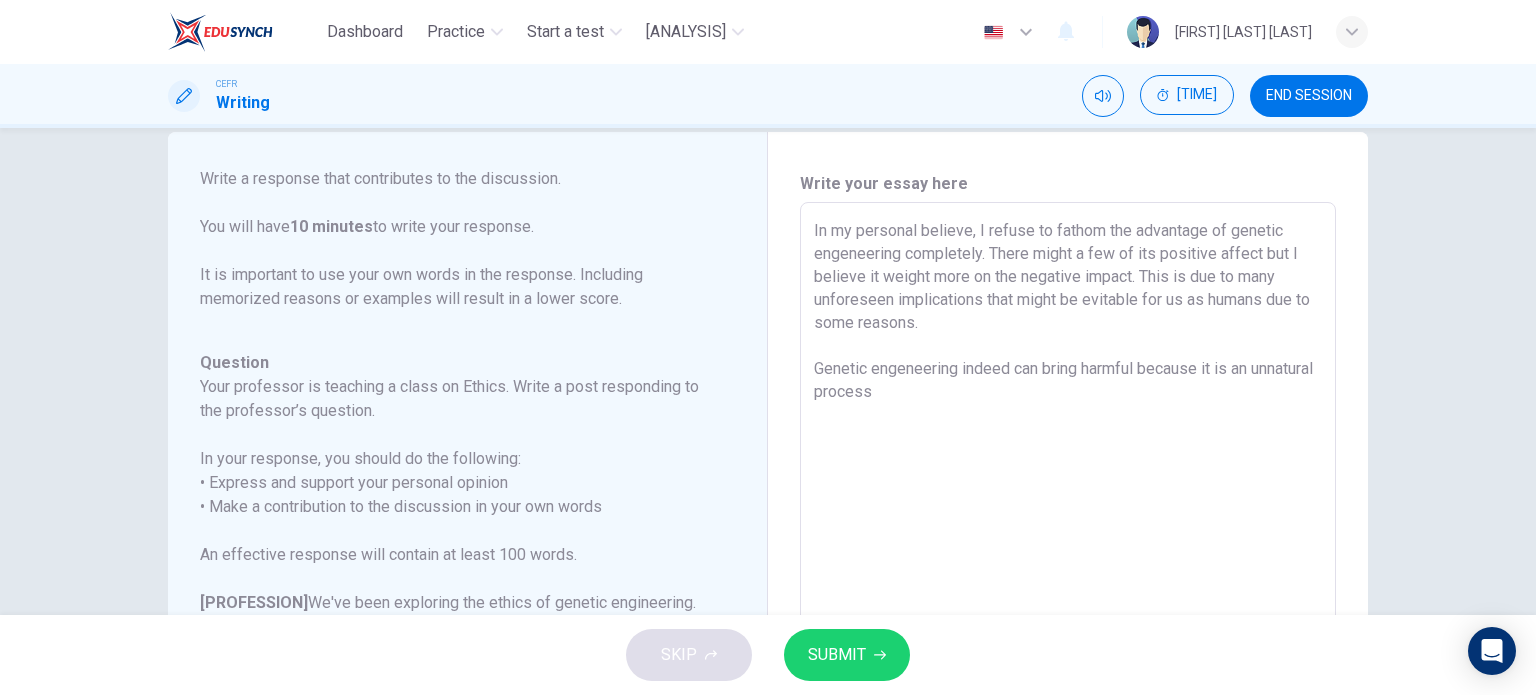 scroll, scrollTop: 32, scrollLeft: 0, axis: vertical 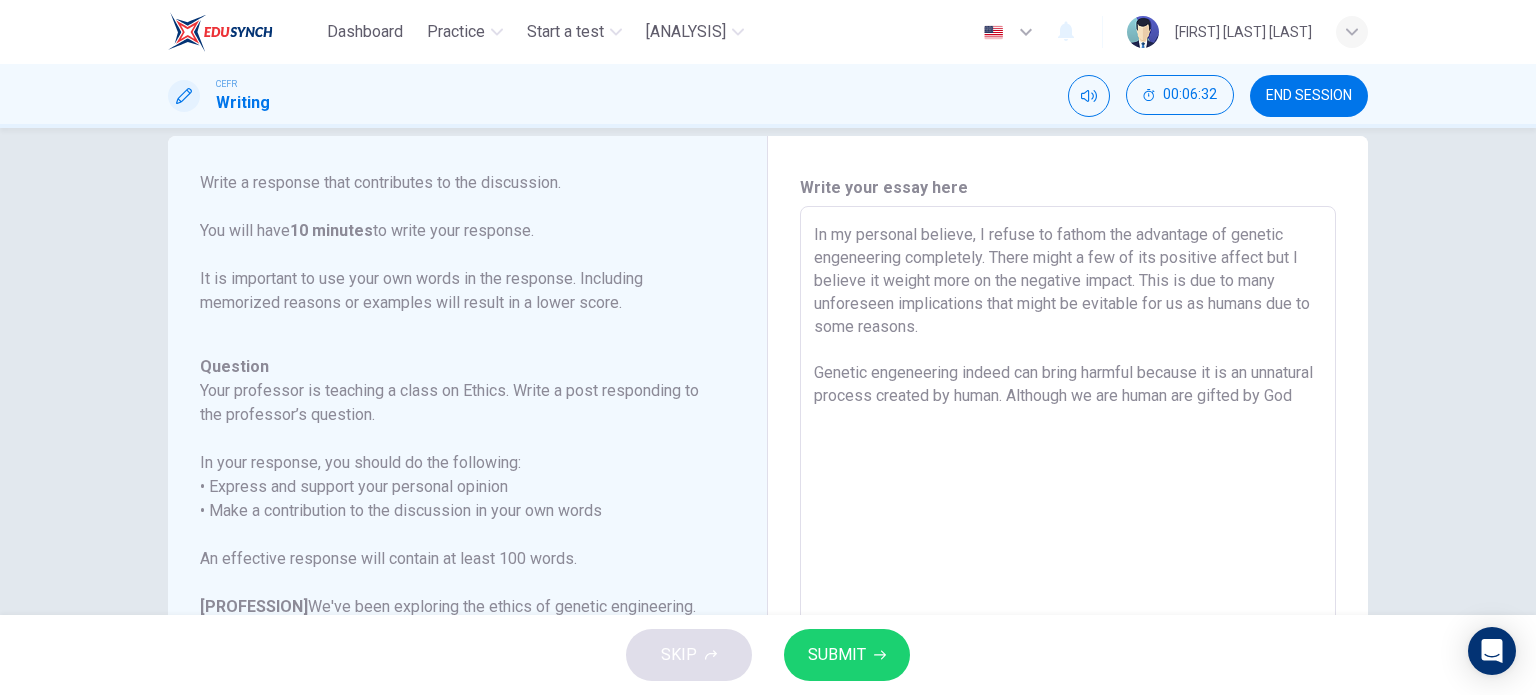 click on "In my personal believe, I refuse to fathom the advantage of genetic engeneering completely. There might a few of its positive affect but I believe it weight more on the negative impact. This is due to many unforeseen implications that might be evitable for us as humans due to some reasons.
Genetic engeneering indeed can bring harmful because it is an unnatural process created by human. Although we are human are gifted by God" at bounding box center (1068, 540) 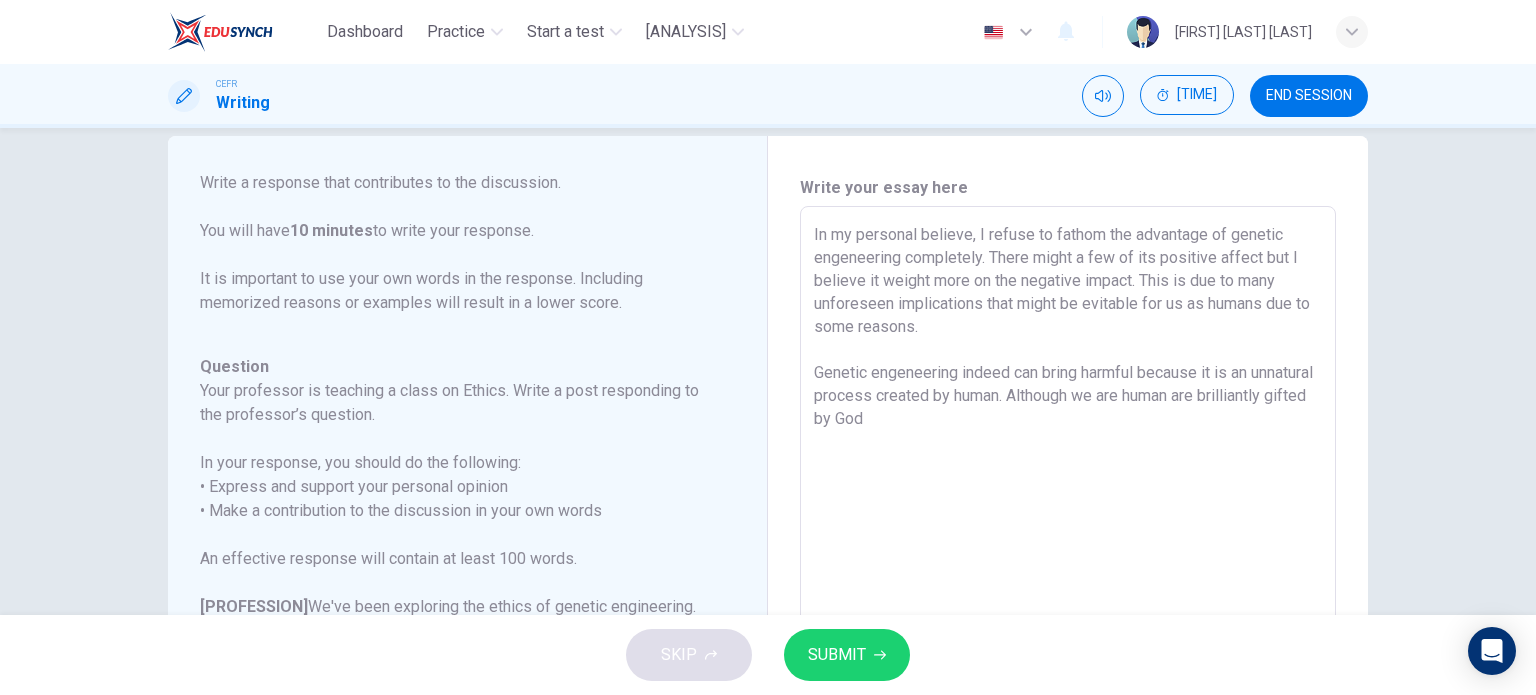 click on "In my personal believe, I refuse to fathom the advantage of genetic engeneering completely. There might a few of its positive affect but I believe it weight more on the negative impact. This is due to many unforeseen implications that might be evitable for us as humans due to some reasons.
Genetic engeneering indeed can bring harmful because it is an unnatural process created by human. Although we are human are brilliantly gifted by God" at bounding box center (1068, 540) 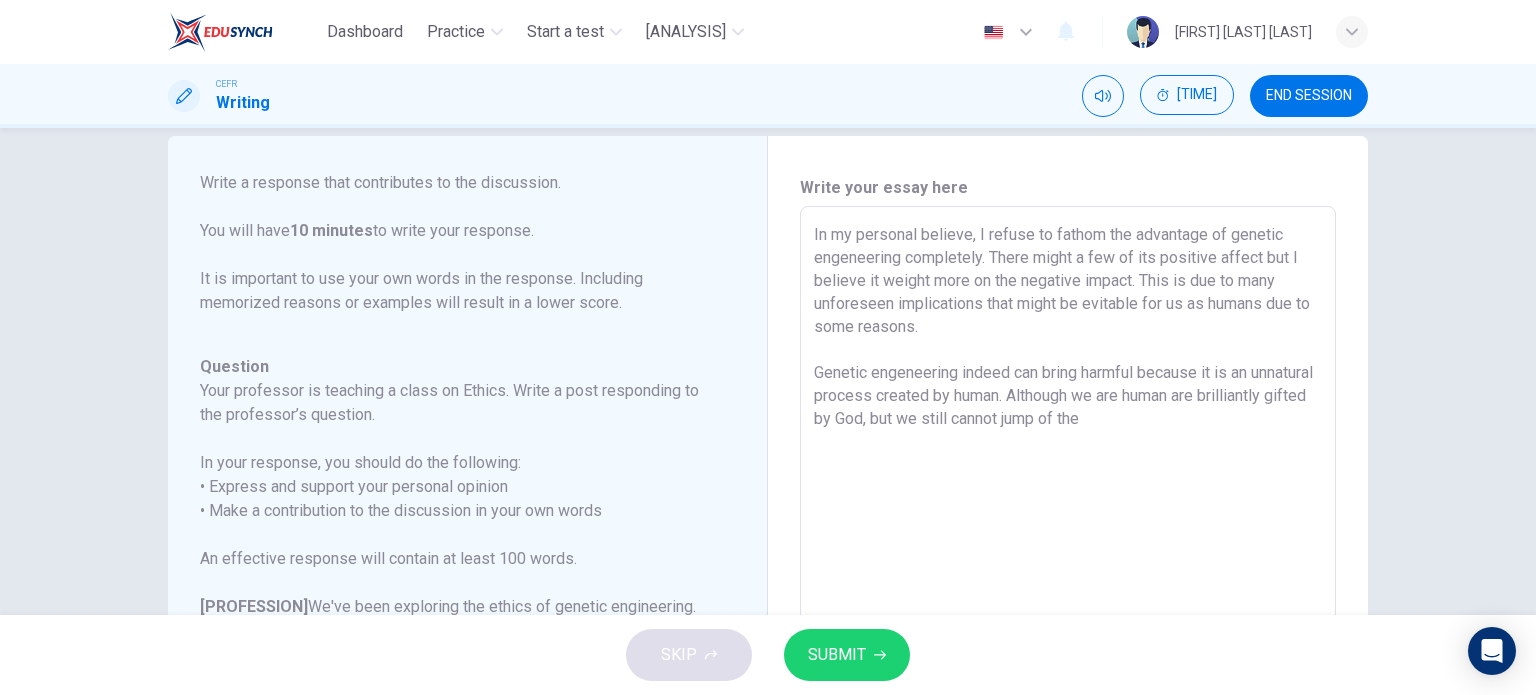 click on "In my personal believe, I refuse to fathom the advantage of genetic engeneering completely. There might a few of its positive affect but I believe it weight more on the negative impact. This is due to many unforeseen implications that might be evitable for us as humans due to some reasons.
Genetic engeneering indeed can bring harmful because it is an unnatural process created by human. Although we are human are brilliantly gifted by God, but we still cannot jump of the" at bounding box center [1068, 540] 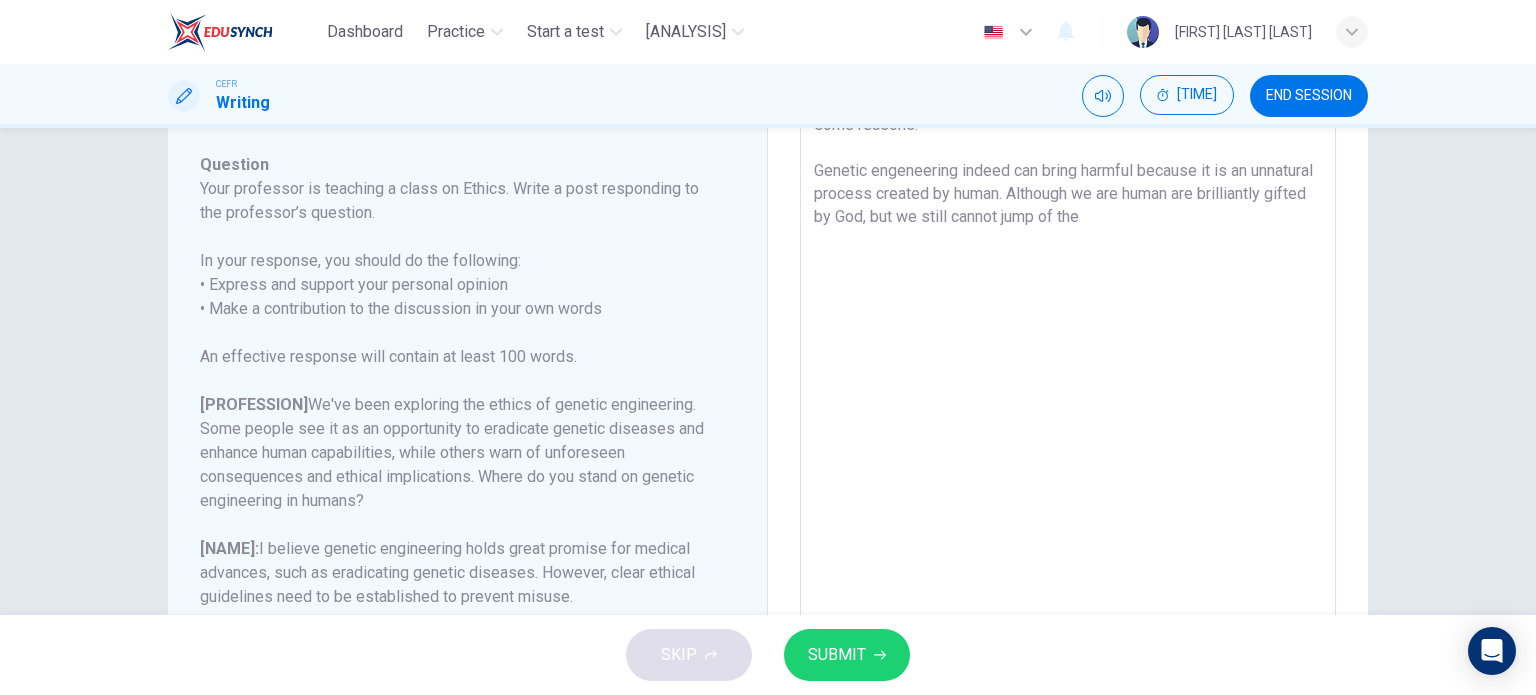scroll, scrollTop: 233, scrollLeft: 0, axis: vertical 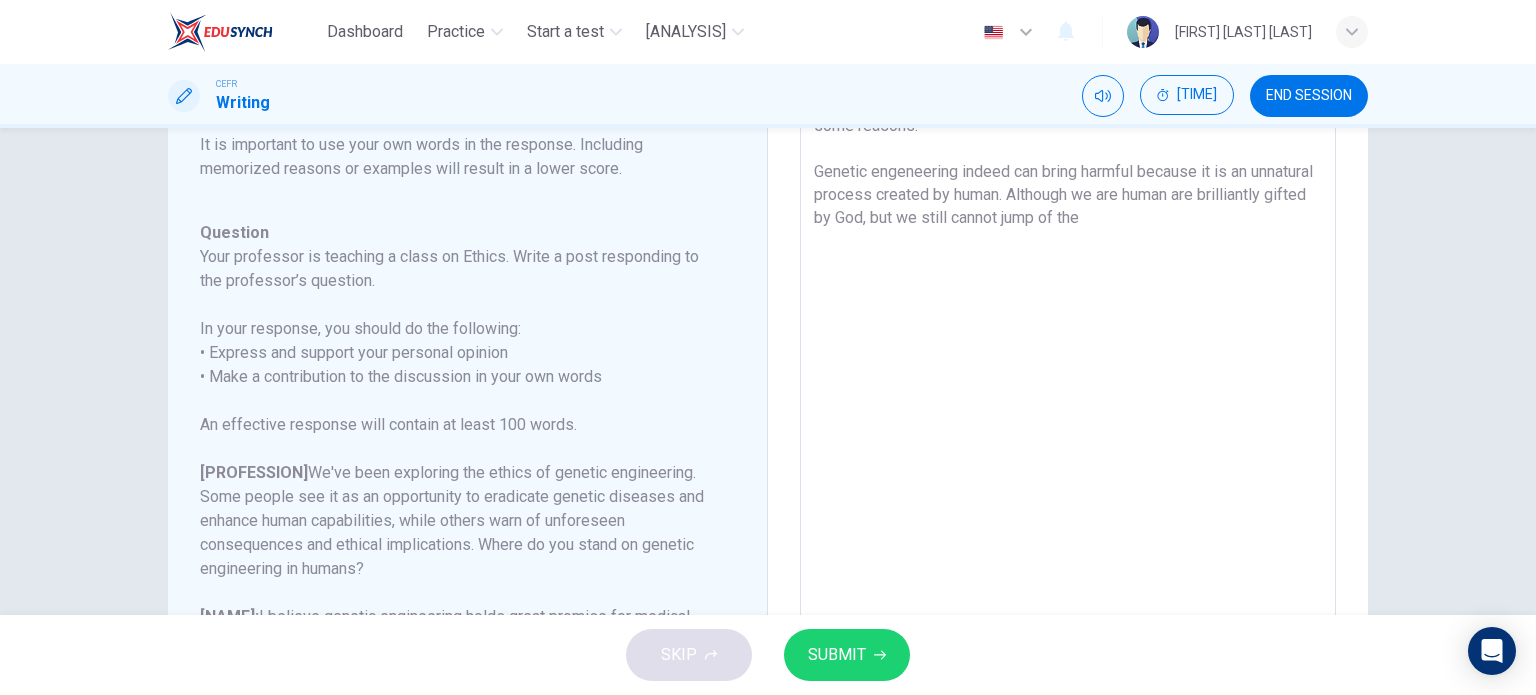 click on "In my personal believe, I refuse to fathom the advantage of genetic engeneering completely. There might a few of its positive affect but I believe it weight more on the negative impact. This is due to many unforeseen implications that might be evitable for us as humans due to some reasons.
Genetic engeneering indeed can bring harmful because it is an unnatural process created by human. Although we are human are brilliantly gifted by God, but we still cannot jump of the" at bounding box center (1068, 339) 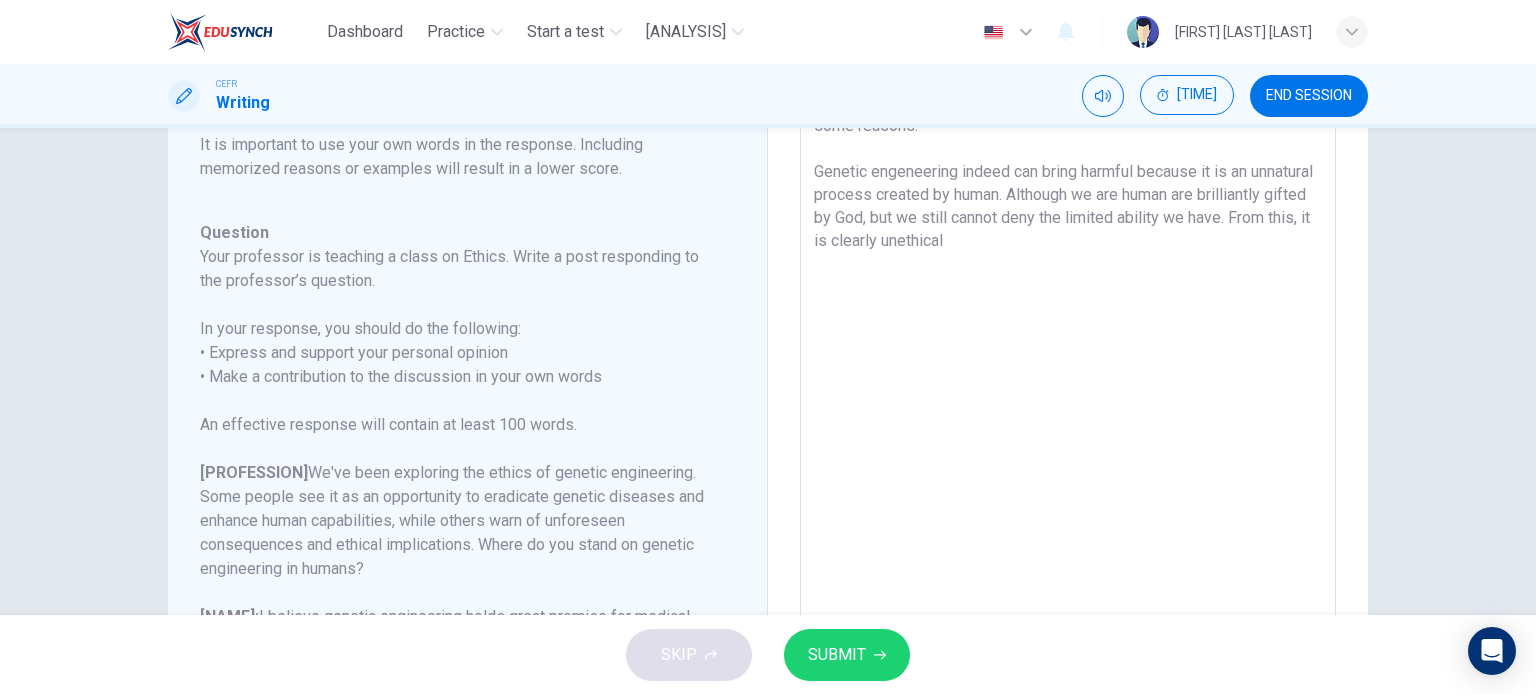 scroll, scrollTop: 245, scrollLeft: 0, axis: vertical 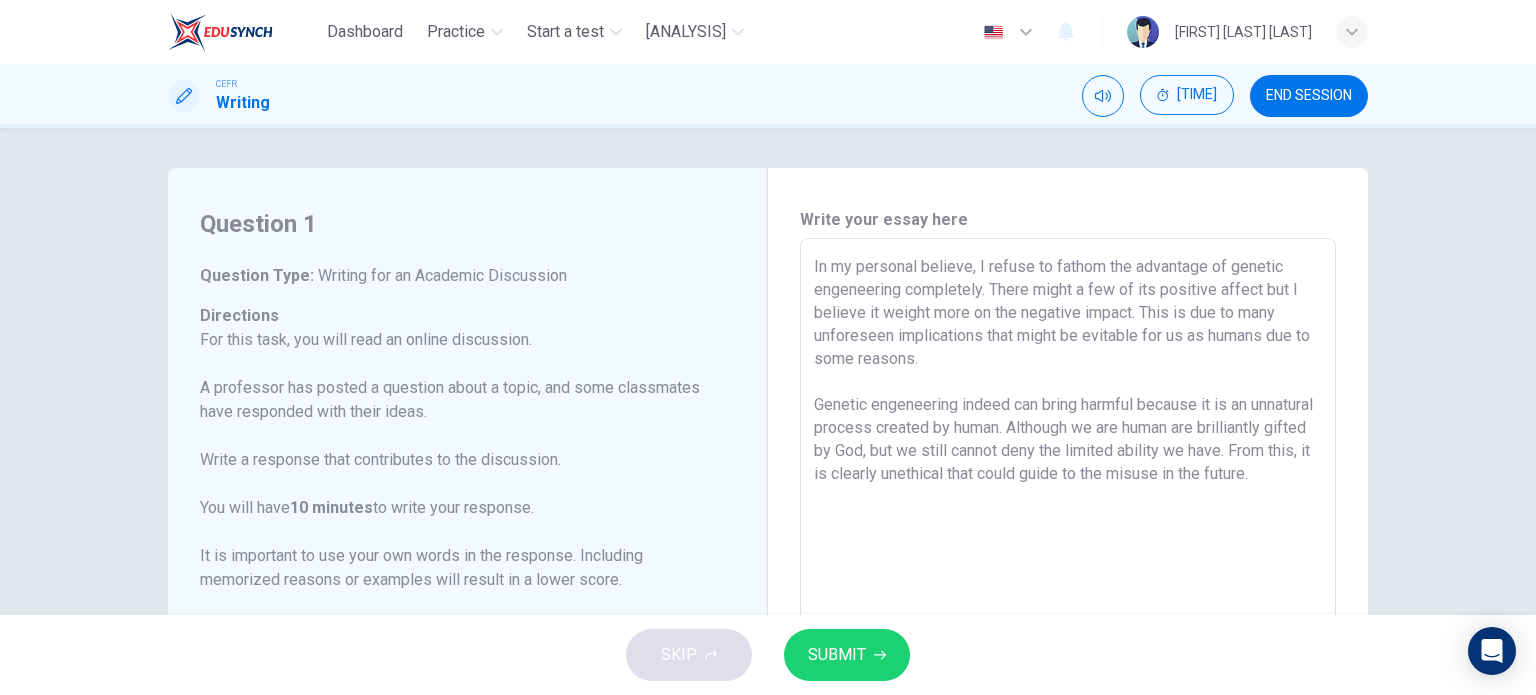 click on "In my personal believe, I refuse to fathom the advantage of genetic engeneering completely. There might a few of its positive affect but I believe it weight more on the negative impact. This is due to many unforeseen implications that might be evitable for us as humans due to some reasons.
Genetic engeneering indeed can bring harmful because it is an unnatural process created by human. Although we are human are brilliantly gifted by God, but we still cannot deny the limited ability we have. From this, it is clearly unethical that could guide to the misuse in the future. x ​" at bounding box center [1068, 572] 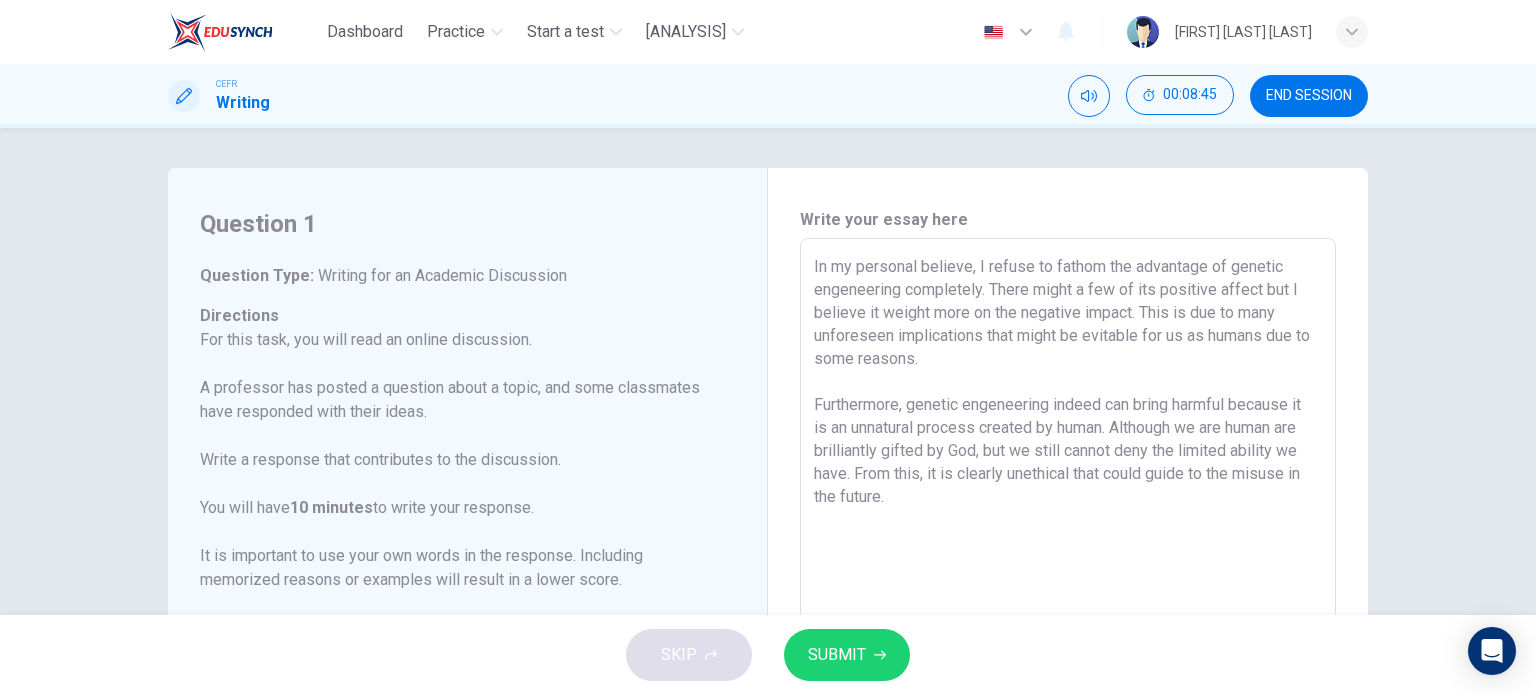drag, startPoint x: 899, startPoint y: 487, endPoint x: 807, endPoint y: 268, distance: 237.53947 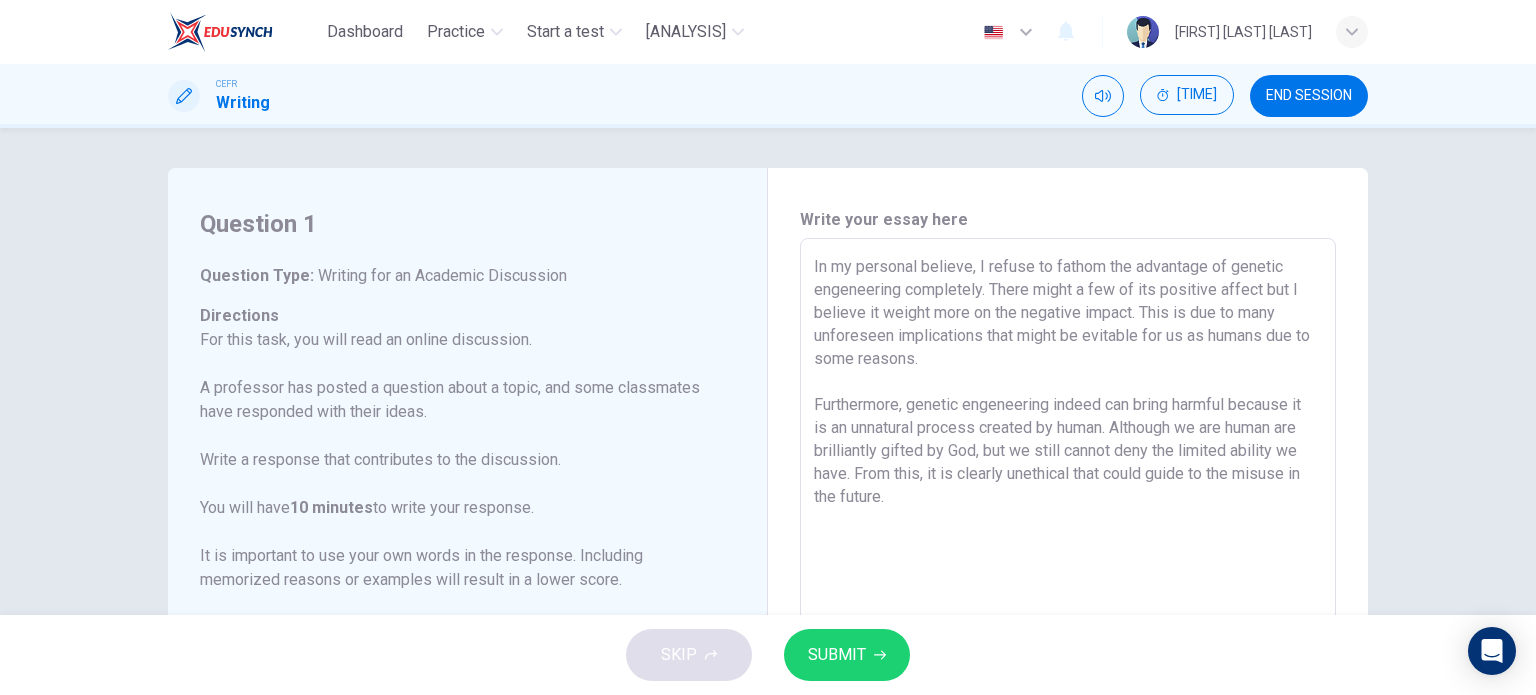 click on "In my personal believe, I refuse to fathom the advantage of genetic engeneering completely. There might a few of its positive affect but I believe it weight more on the negative impact. This is due to many unforeseen implications that might be evitable for us as humans due to some reasons.
Furthermore, genetic engeneering indeed can bring harmful because it is an unnatural process created by human. Although we are human are brilliantly gifted by God, but we still cannot deny the limited ability we have. From this, it is clearly unethical that could guide to the misuse in the future." at bounding box center (1068, 572) 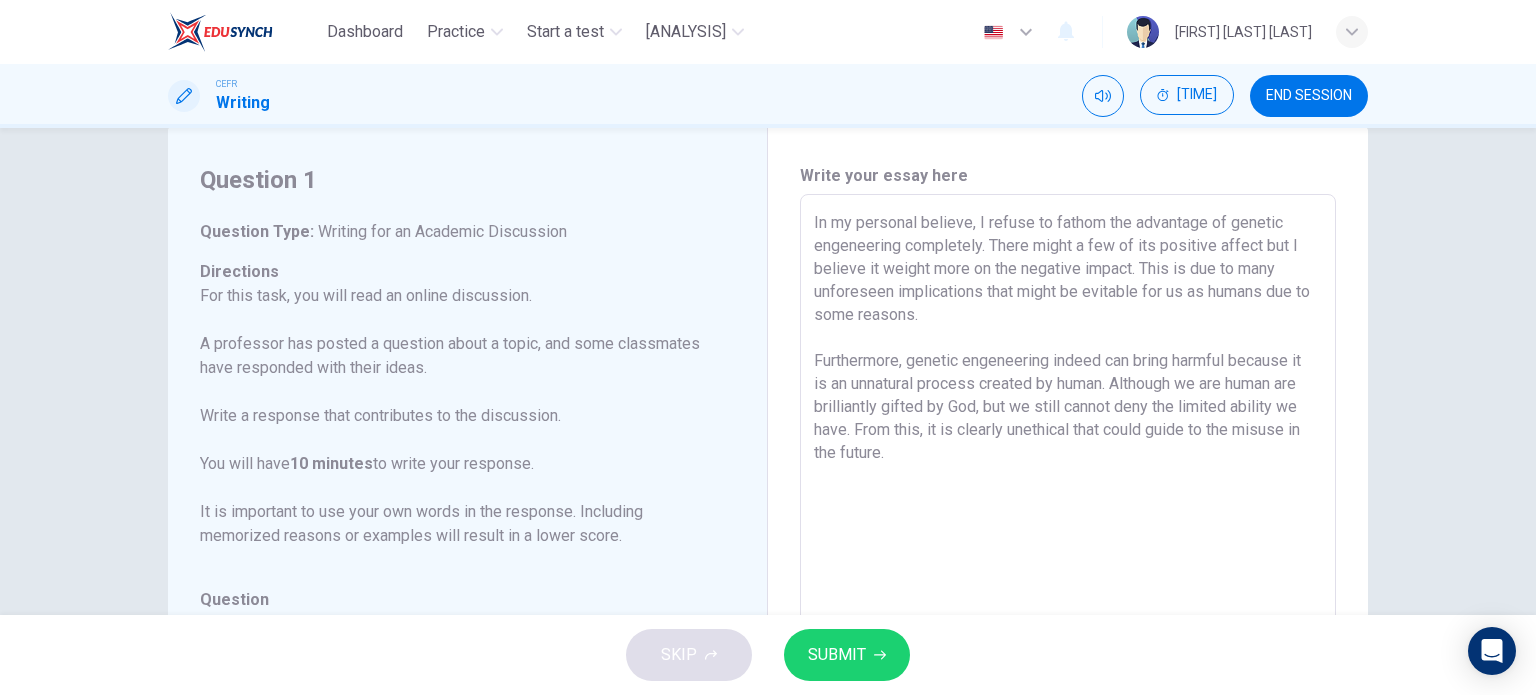 scroll, scrollTop: 56, scrollLeft: 0, axis: vertical 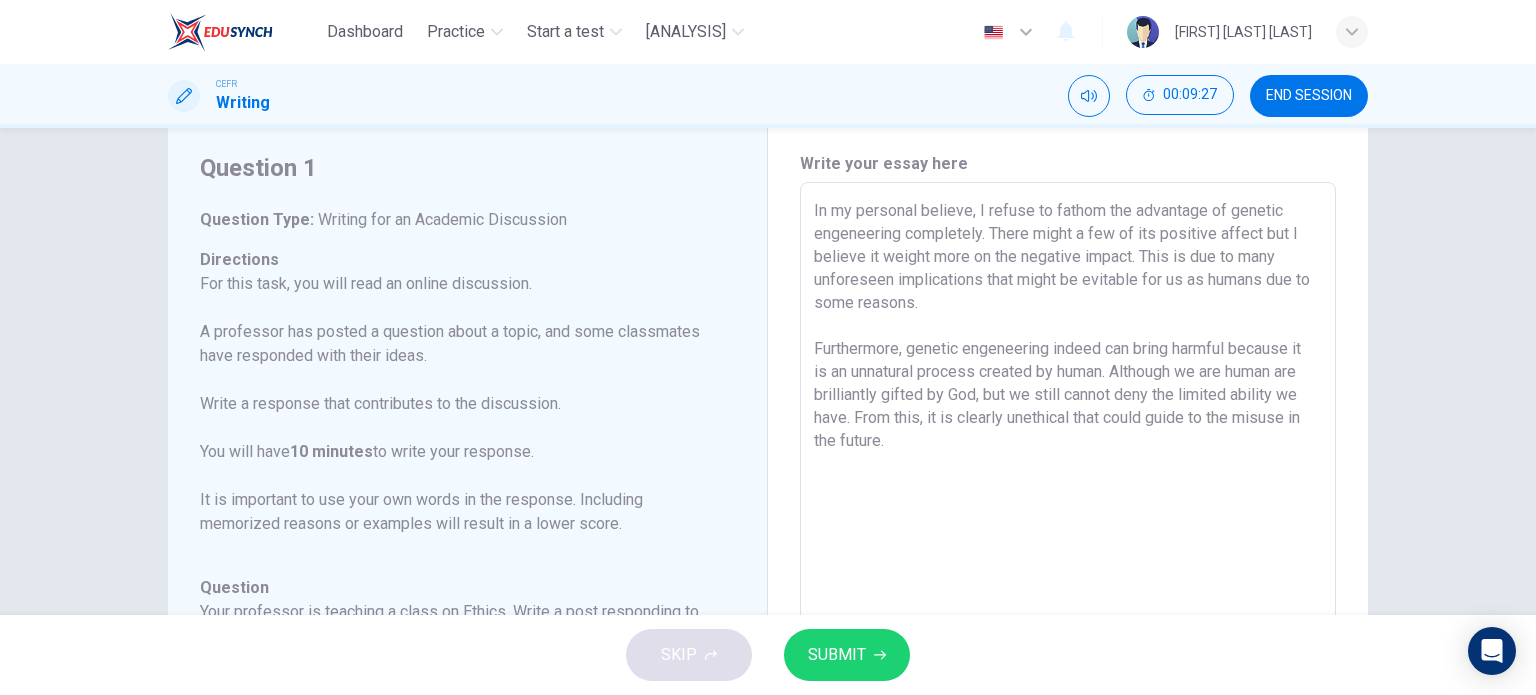 click on "In my personal believe, I refuse to fathom the advantage of genetic engeneering completely. There might a few of its positive affect but I believe it weight more on the negative impact. This is due to many unforeseen implications that might be evitable for us as humans due to some reasons.
Furthermore, genetic engeneering indeed can bring harmful because it is an unnatural process created by human. Although we are human are brilliantly gifted by God, but we still cannot deny the limited ability we have. From this, it is clearly unethical that could guide to the misuse in the future." at bounding box center [1068, 516] 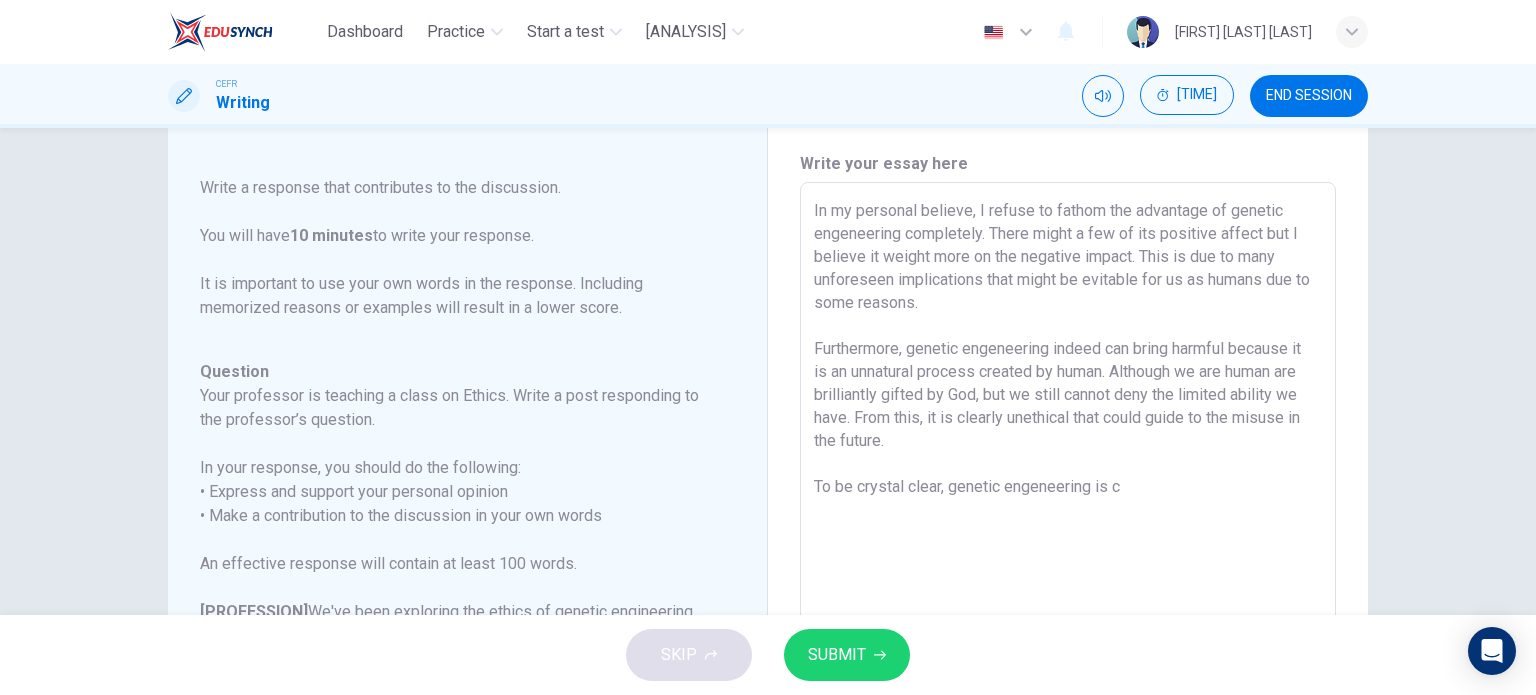 scroll, scrollTop: 245, scrollLeft: 0, axis: vertical 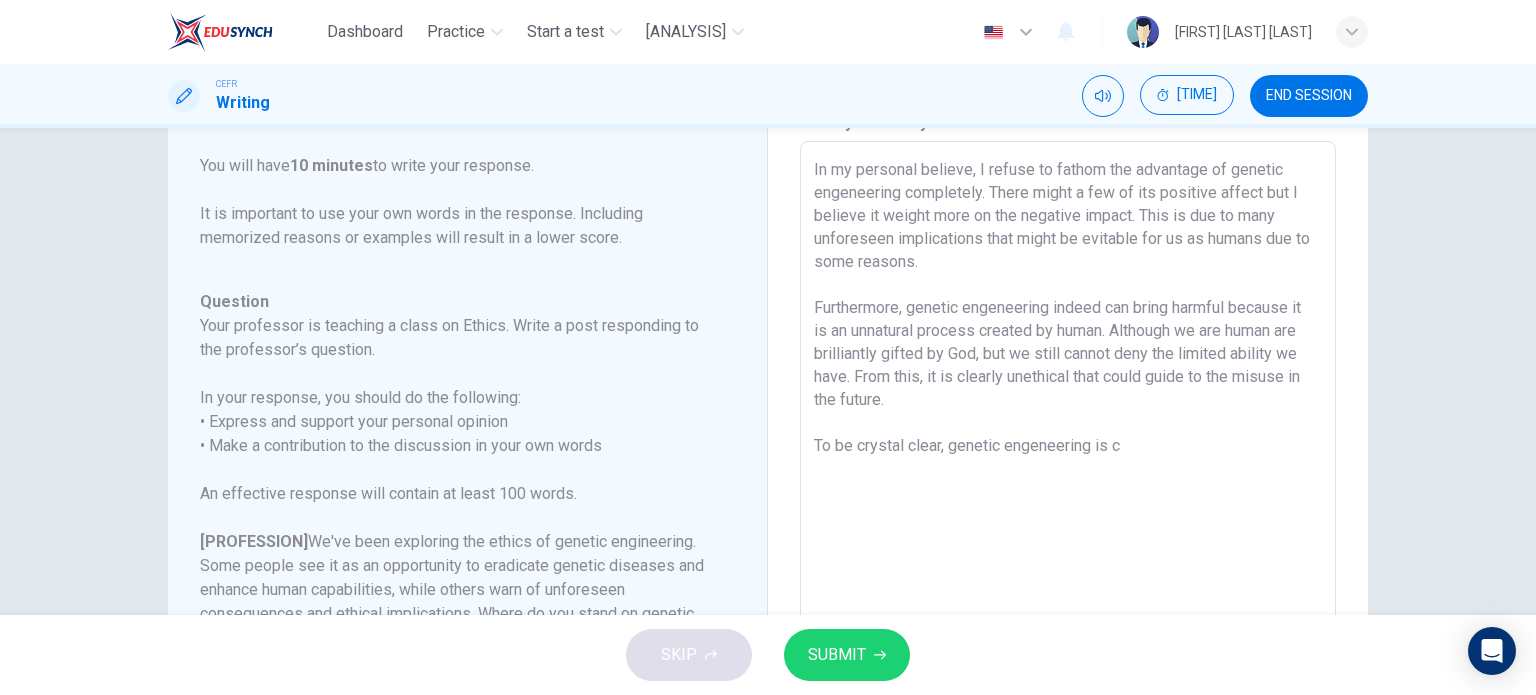 click on "In my personal believe, I refuse to fathom the advantage of genetic engeneering completely. There might a few of its positive affect but I believe it weight more on the negative impact. This is due to many unforeseen implications that might be evitable for us as humans due to some reasons.
Furthermore, genetic engeneering indeed can bring harmful because it is an unnatural process created by human. Although we are human are brilliantly gifted by God, but we still cannot deny the limited ability we have. From this, it is clearly unethical that could guide to the misuse in the future.
To be crystal clear, genetic engeneering is c" at bounding box center [1068, 475] 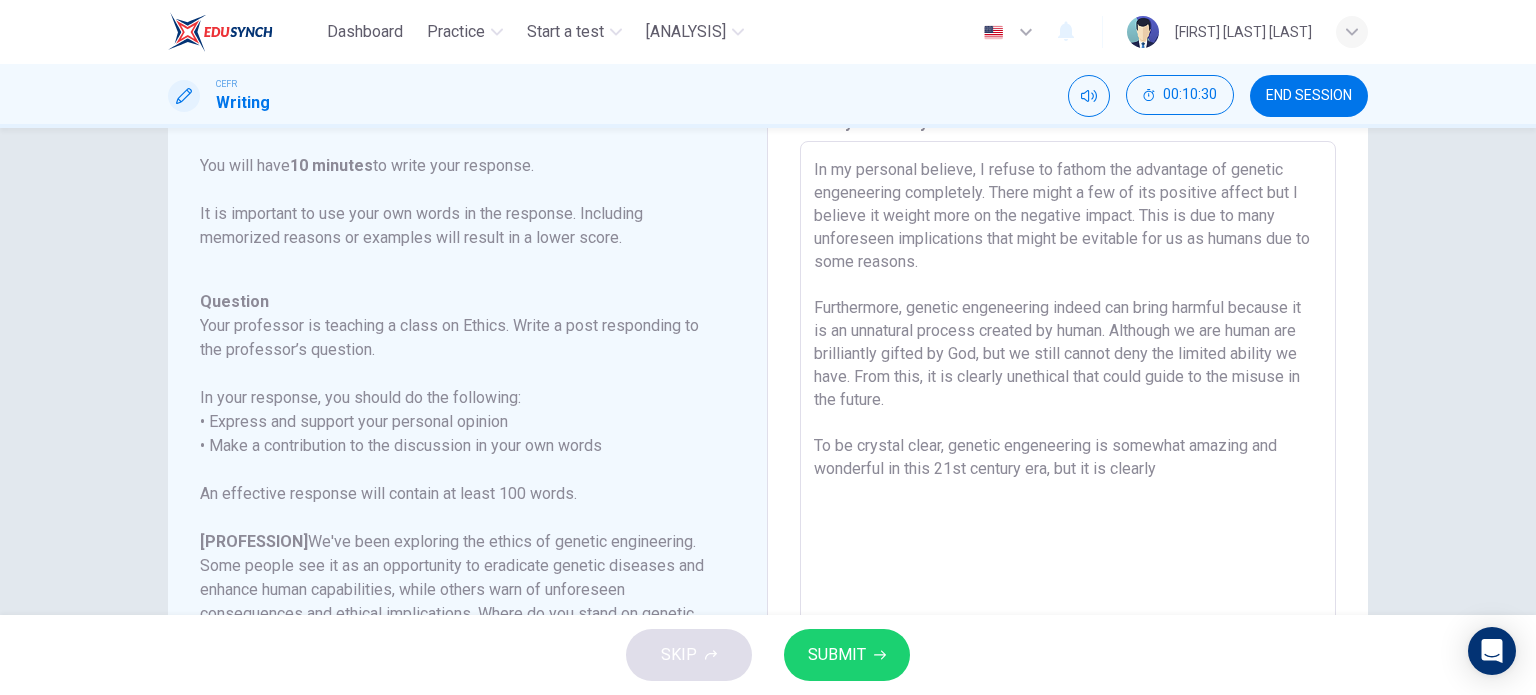 scroll, scrollTop: 40, scrollLeft: 0, axis: vertical 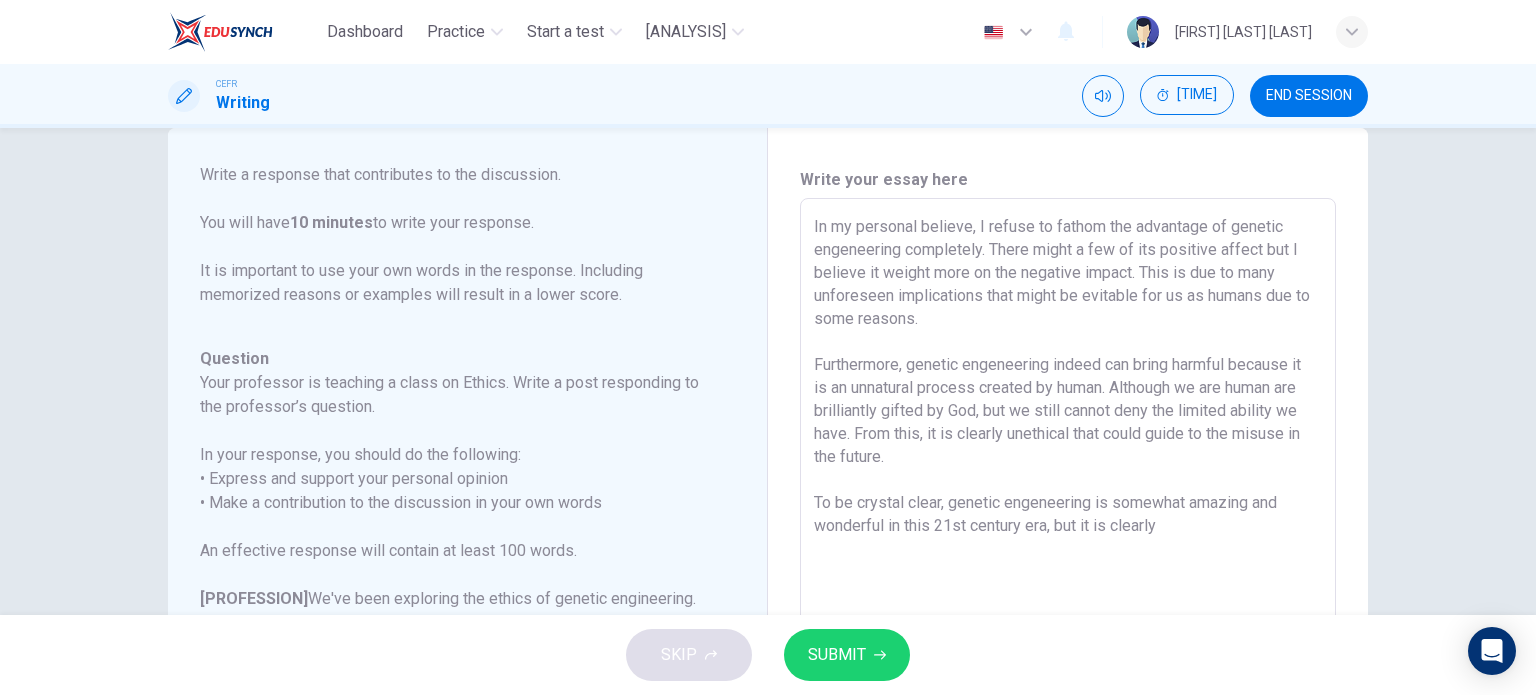 click on "In my personal believe, I refuse to fathom the advantage of genetic engeneering completely. There might a few of its positive affect but I believe it weight more on the negative impact. This is due to many unforeseen implications that might be evitable for us as humans due to some reasons.
Furthermore, genetic engeneering indeed can bring harmful because it is an unnatural process created by human. Although we are human are brilliantly gifted by God, but we still cannot deny the limited ability we have. From this, it is clearly unethical that could guide to the misuse in the future.
To be crystal clear, genetic engeneering is somewhat amazing and wonderful in this 21st century era, but it is clearly" at bounding box center [1068, 532] 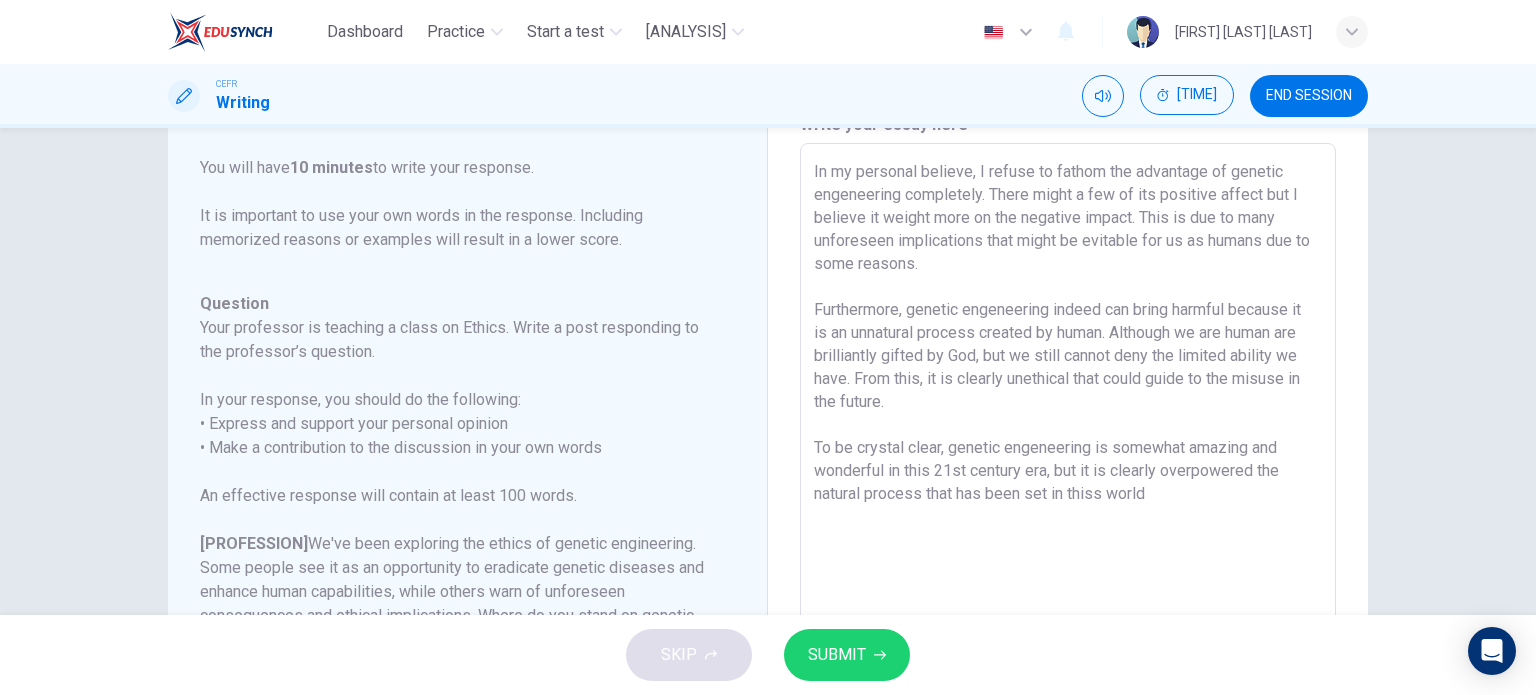 scroll, scrollTop: 96, scrollLeft: 0, axis: vertical 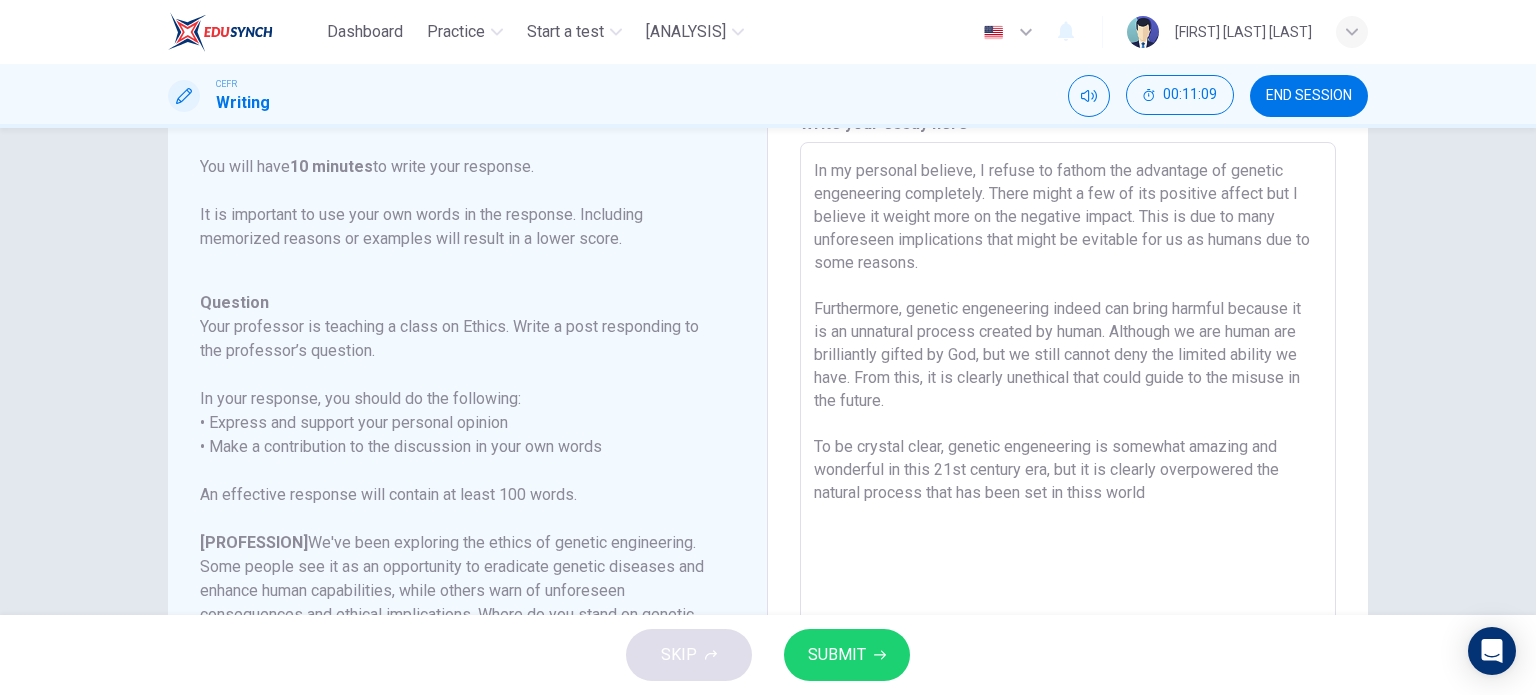 click on "In my personal believe, I refuse to fathom the advantage of genetic engeneering completely. There might a few of its positive affect but I believe it weight more on the negative impact. This is due to many unforeseen implications that might be evitable for us as humans due to some reasons.
Furthermore, genetic engeneering indeed can bring harmful because it is an unnatural process created by human. Although we are human are brilliantly gifted by God, but we still cannot deny the limited ability we have. From this, it is clearly unethical that could guide to the misuse in the future.
To be crystal clear, genetic engeneering is somewhat amazing and wonderful in this 21st century era, but it is clearly overpowered the natural process that has been set in thiss world" at bounding box center (1068, 476) 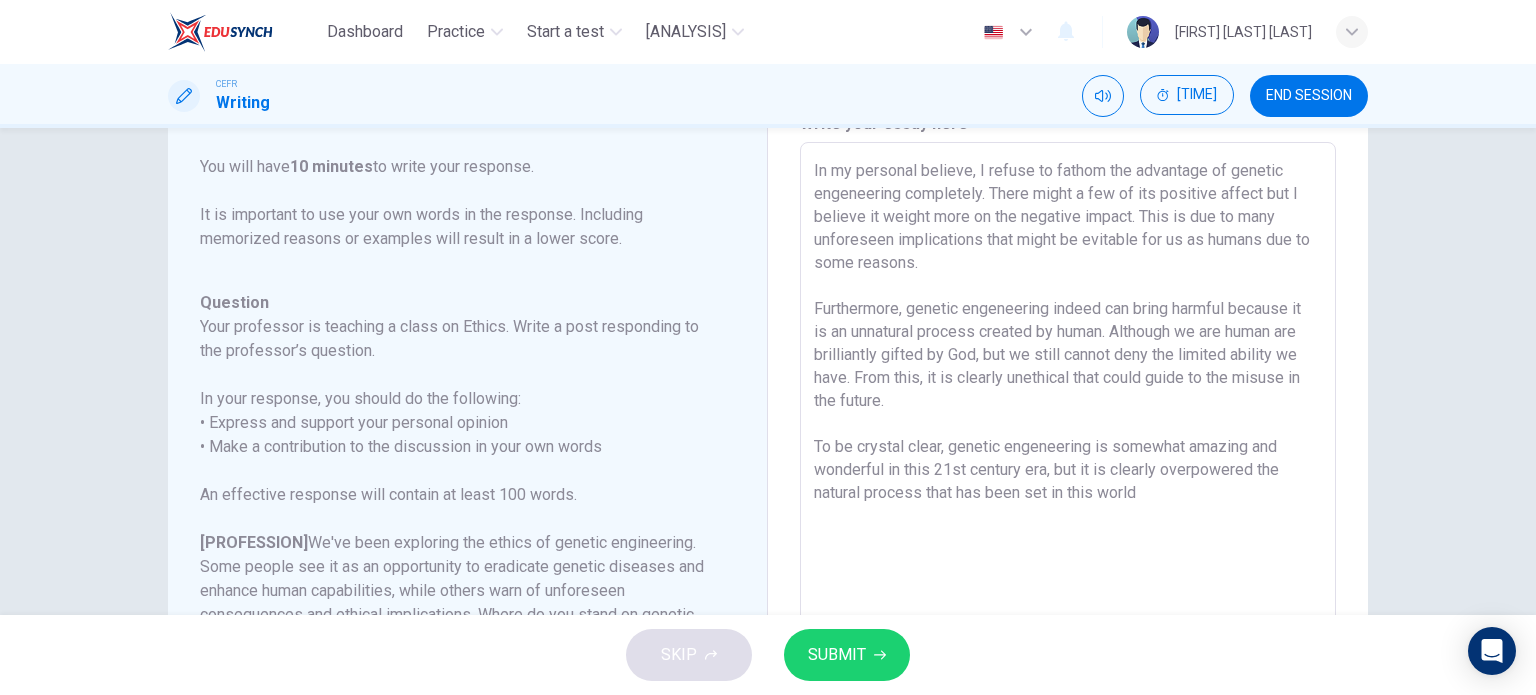 click on "In my personal believe, I refuse to fathom the advantage of genetic engeneering completely. There might a few of its positive affect but I believe it weight more on the negative impact. This is due to many unforeseen implications that might be evitable for us as humans due to some reasons.
Furthermore, genetic engeneering indeed can bring harmful because it is an unnatural process created by human. Although we are human are brilliantly gifted by God, but we still cannot deny the limited ability we have. From this, it is clearly unethical that could guide to the misuse in the future.
To be crystal clear, genetic engeneering is somewhat amazing and wonderful in this 21st century era, but it is clearly overpowered the natural process that has been set in this world" at bounding box center [1068, 476] 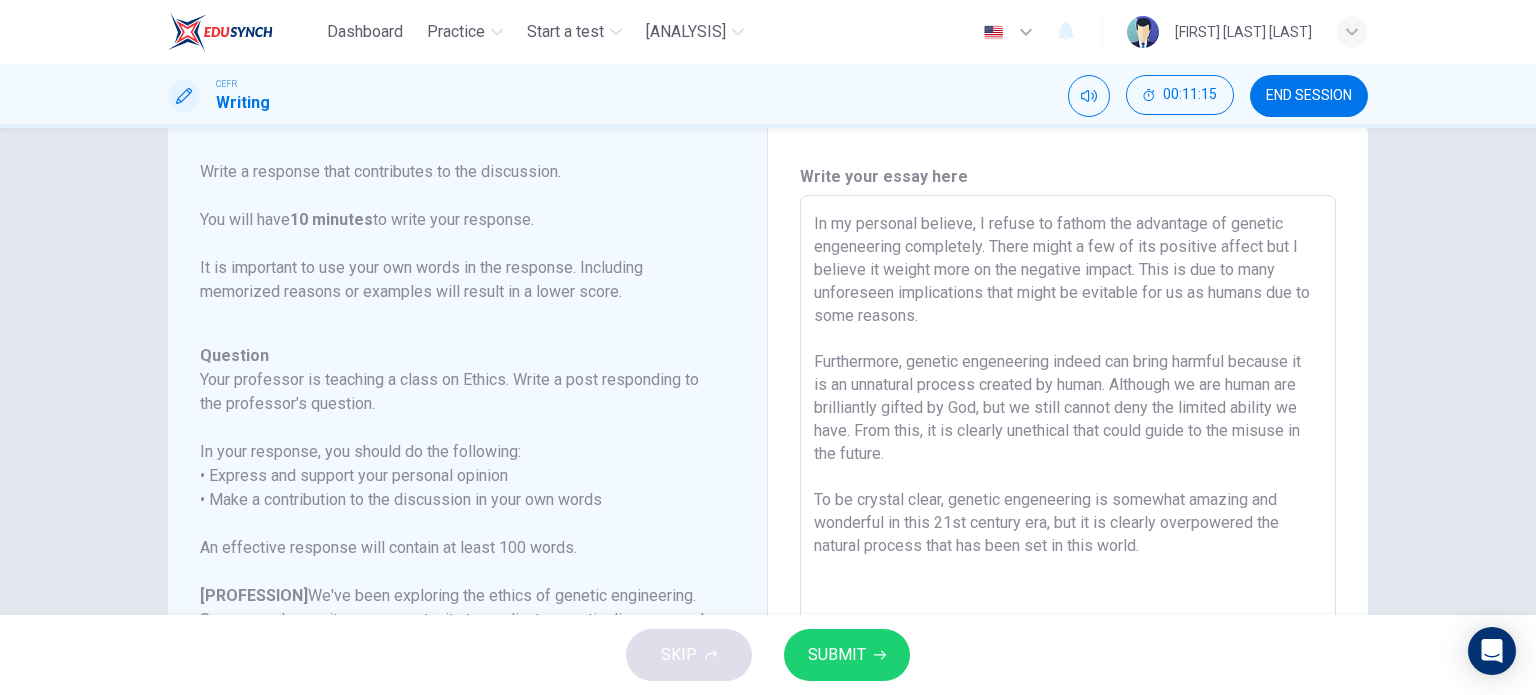 scroll, scrollTop: 74, scrollLeft: 0, axis: vertical 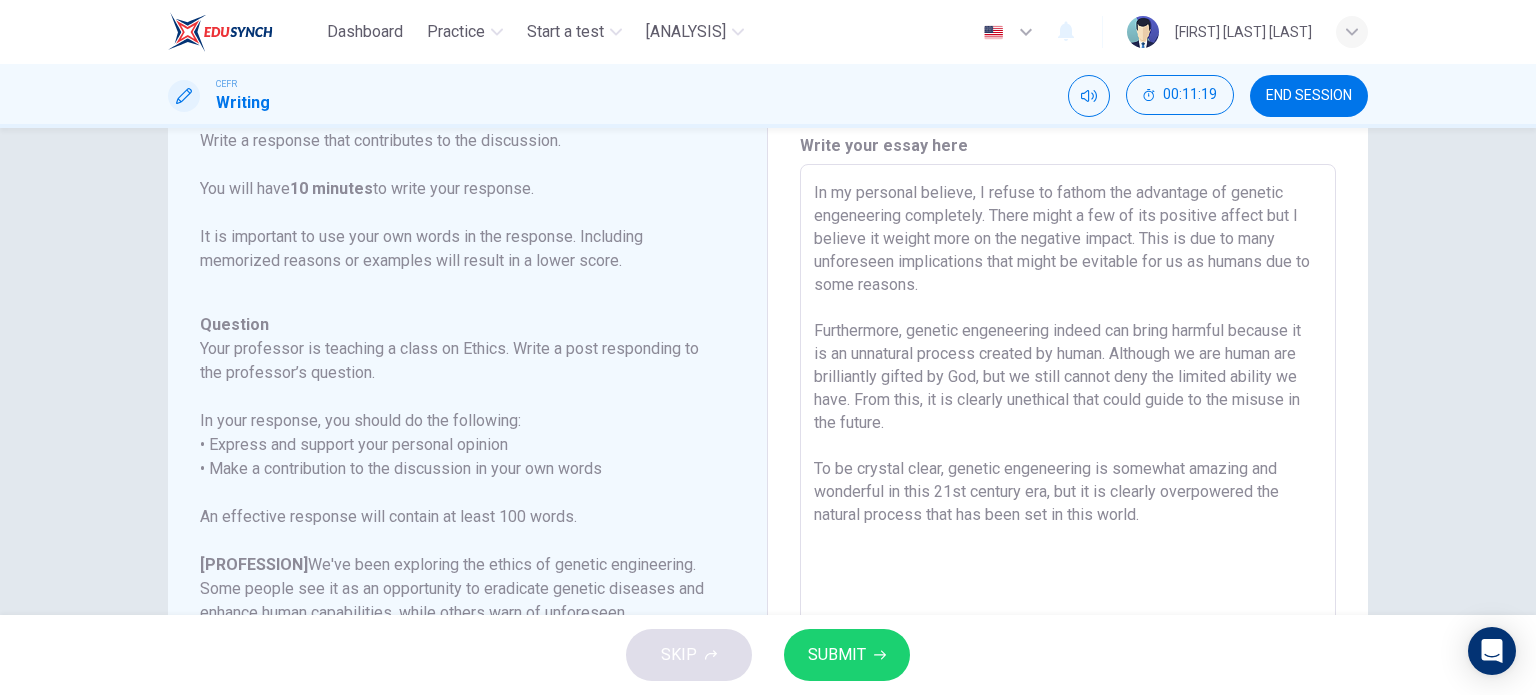 type on "In my personal believe, I refuse to fathom the advantage of genetic engeneering completely. There might a few of its positive affect but I believe it weight more on the negative impact. This is due to many unforeseen implications that might be evitable for us as humans due to some reasons.
Furthermore, genetic engeneering indeed can bring harmful because it is an unnatural process created by human. Although we are human are brilliantly gifted by God, but we still cannot deny the limited ability we have. From this, it is clearly unethical that could guide to the misuse in the future.
To be crystal clear, genetic engeneering is somewhat amazing and wonderful in this 21st century era, but it is clearly overpowered the natural process that has been set in this world." 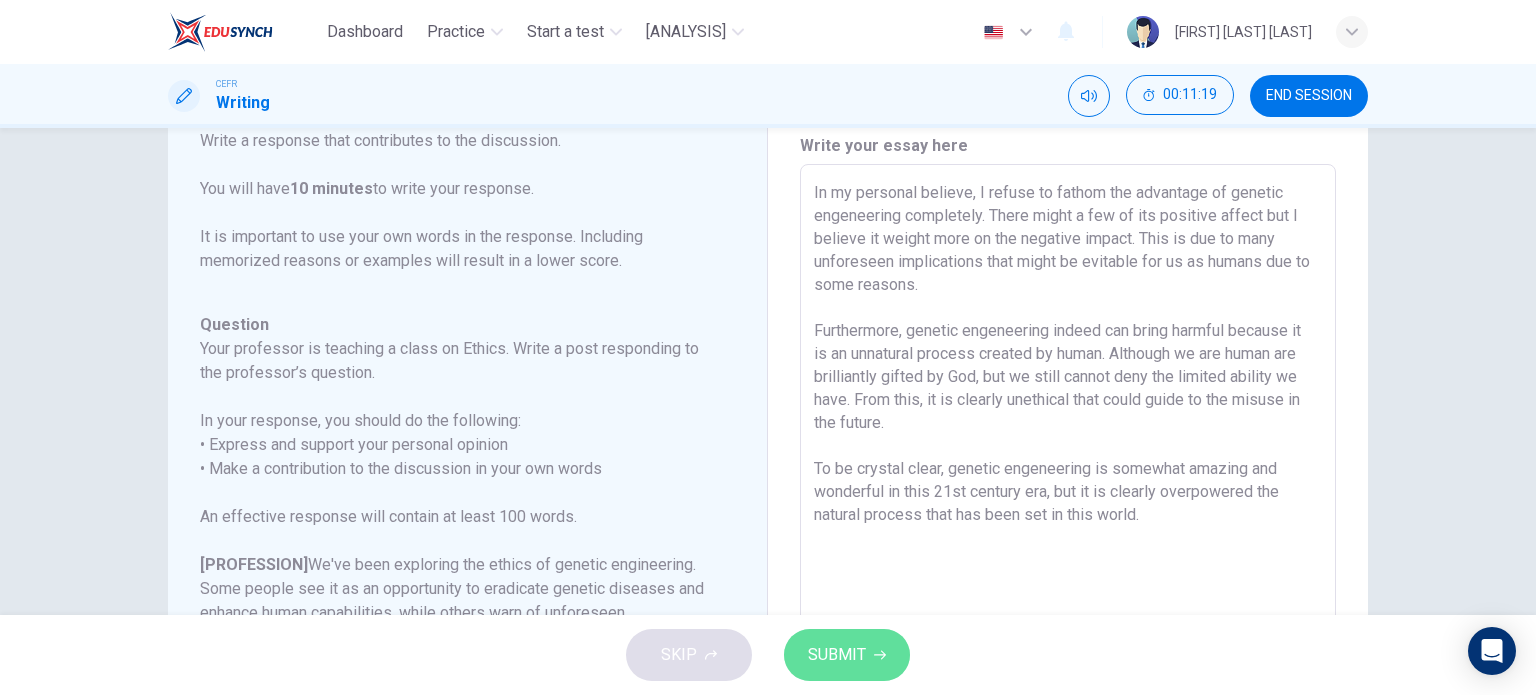 click on "SUBMIT" at bounding box center (837, 655) 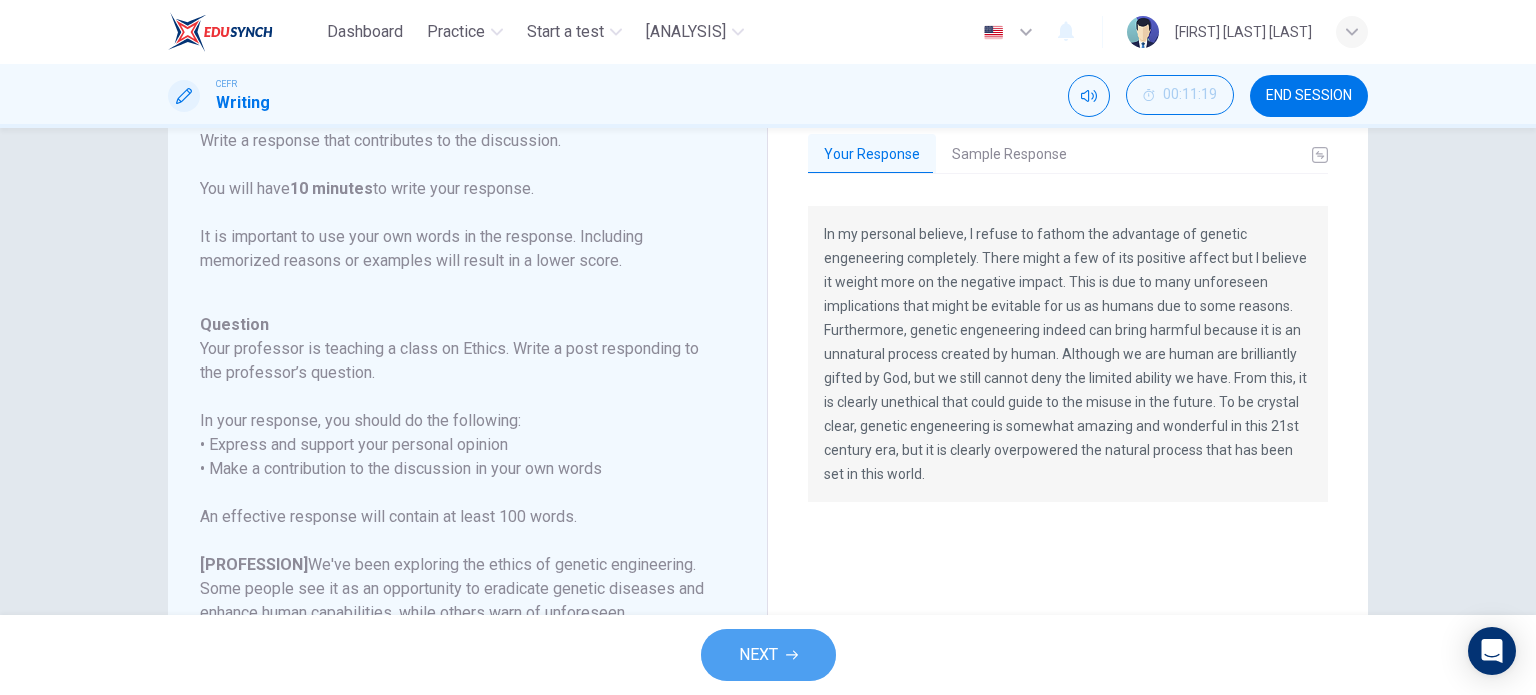 click on "NEXT" at bounding box center [768, 655] 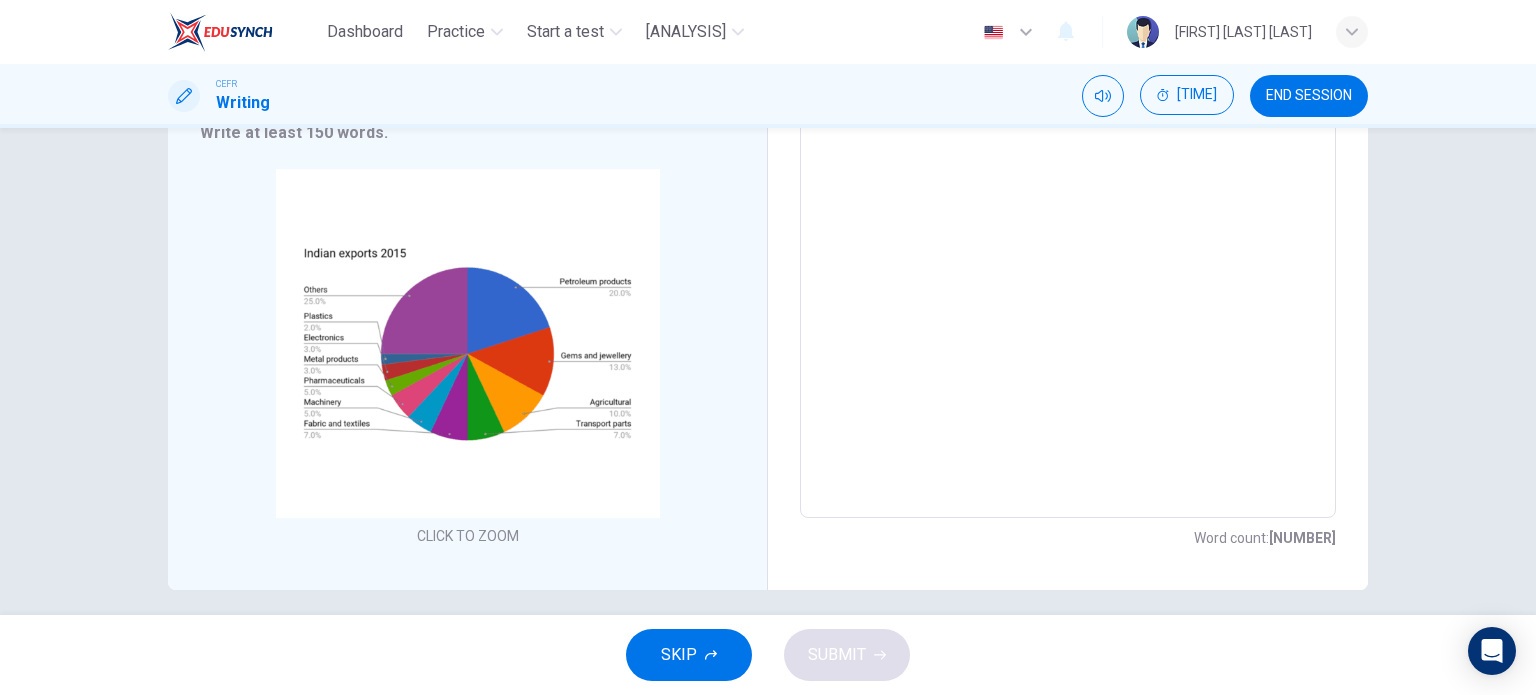 scroll, scrollTop: 301, scrollLeft: 0, axis: vertical 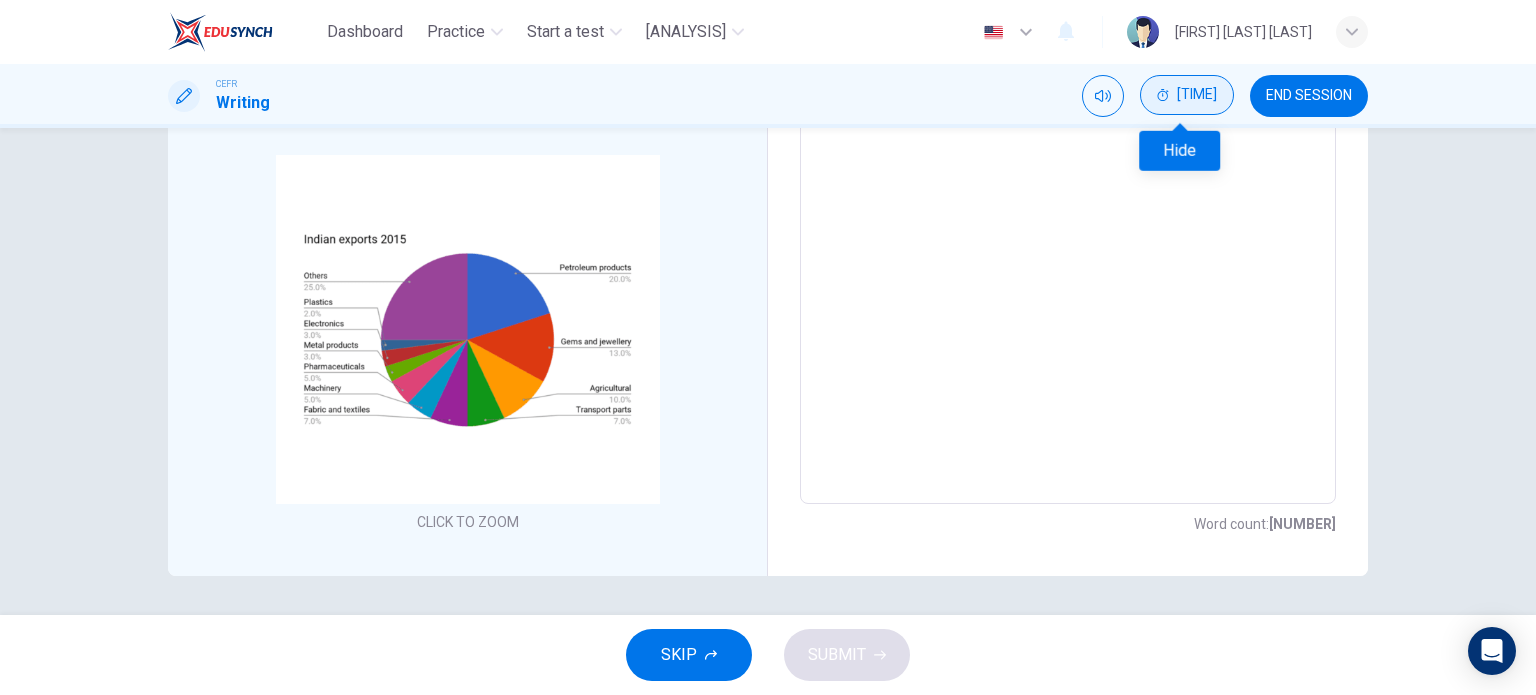 click on "[TIME]" at bounding box center (1187, 95) 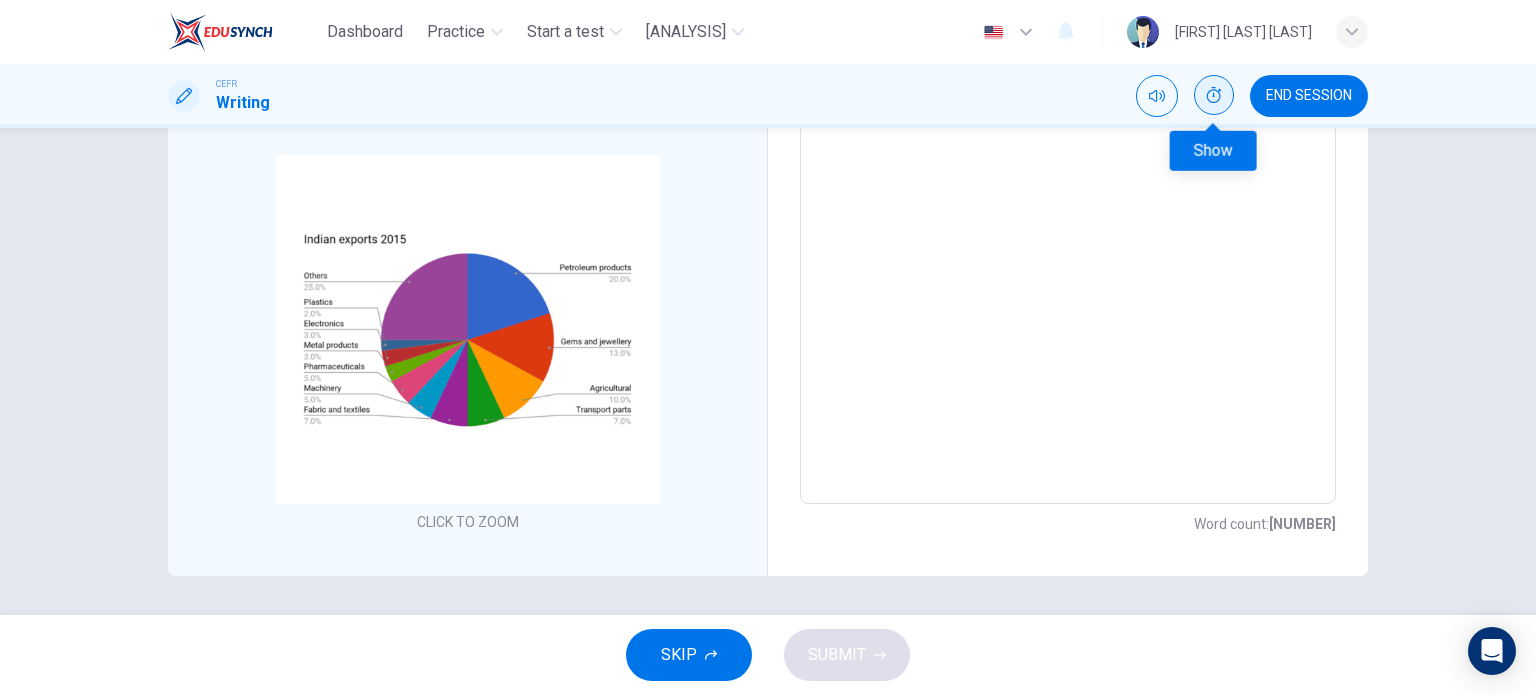 click at bounding box center [1214, 95] 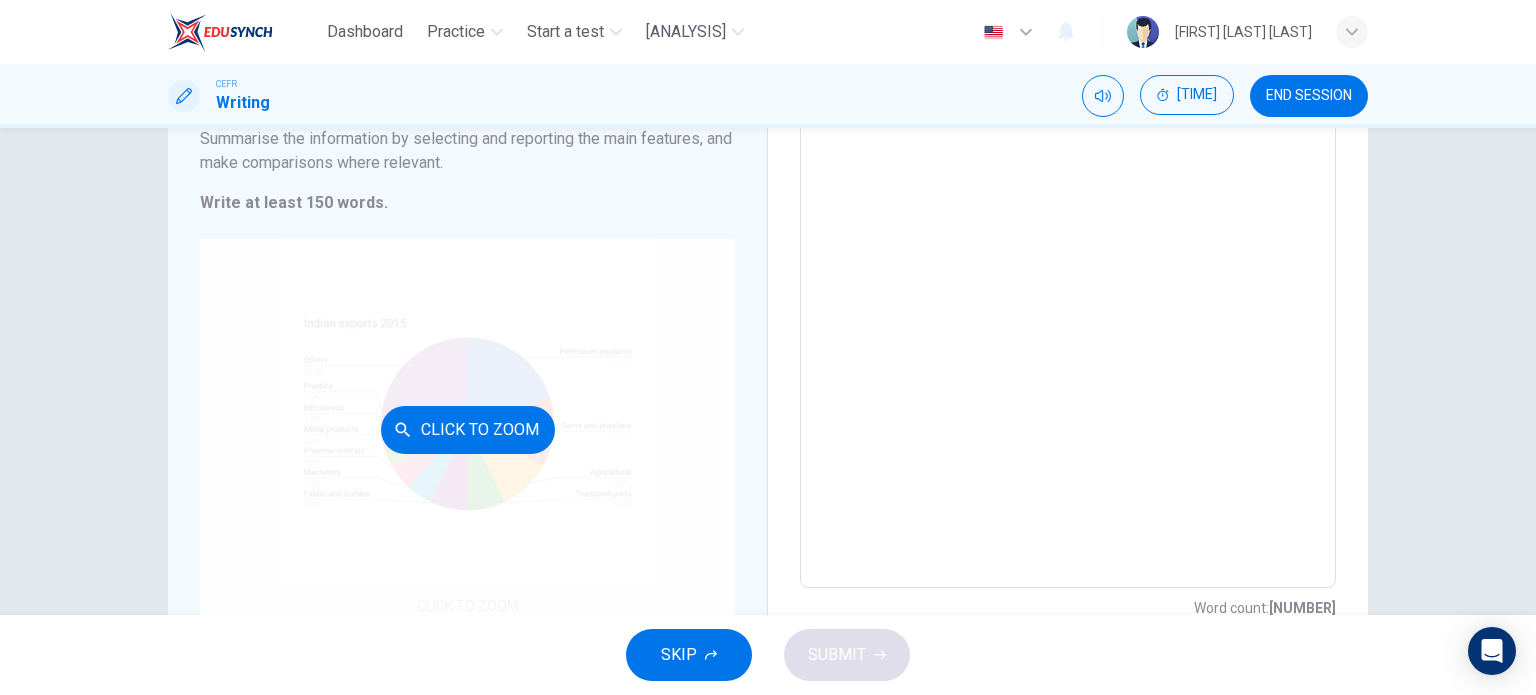 scroll, scrollTop: 213, scrollLeft: 0, axis: vertical 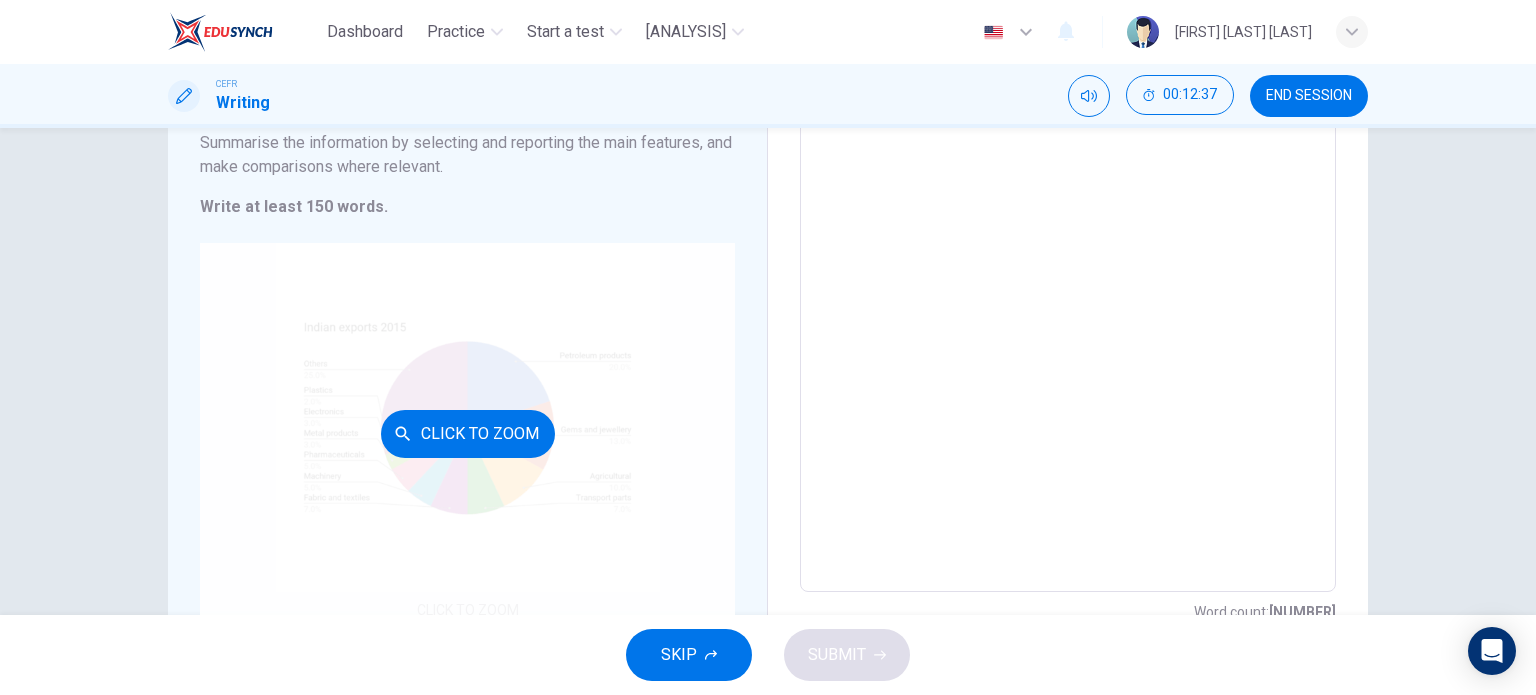 click on "Click to Zoom" at bounding box center (467, 433) 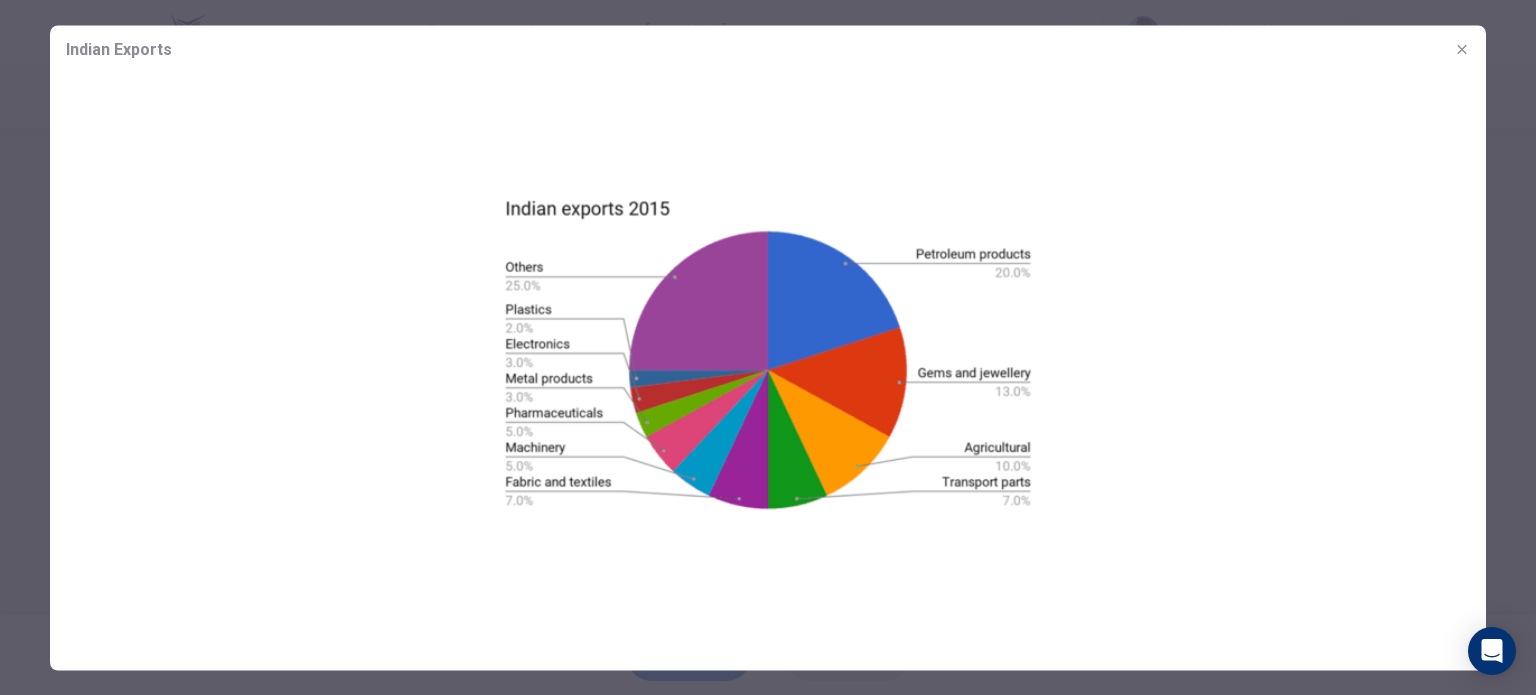 click at bounding box center [1462, 49] 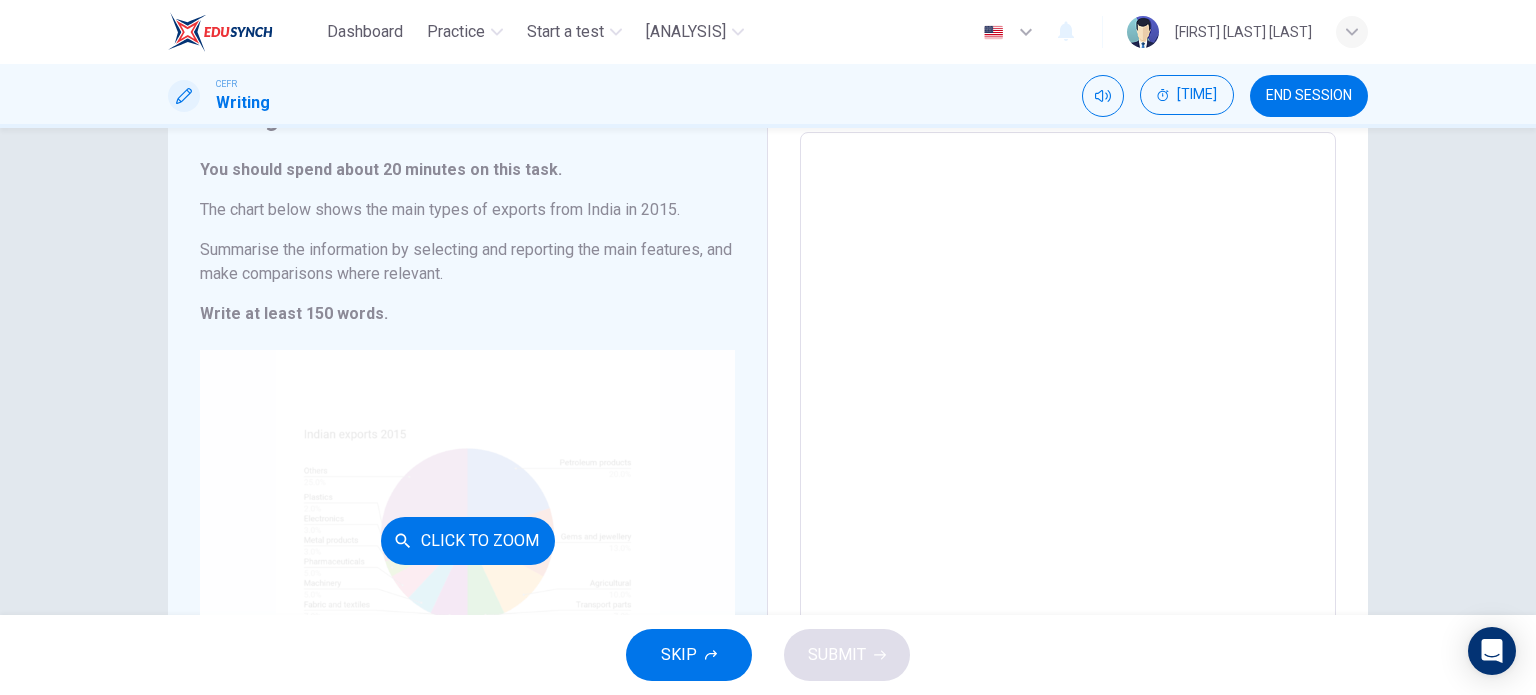 scroll, scrollTop: 105, scrollLeft: 0, axis: vertical 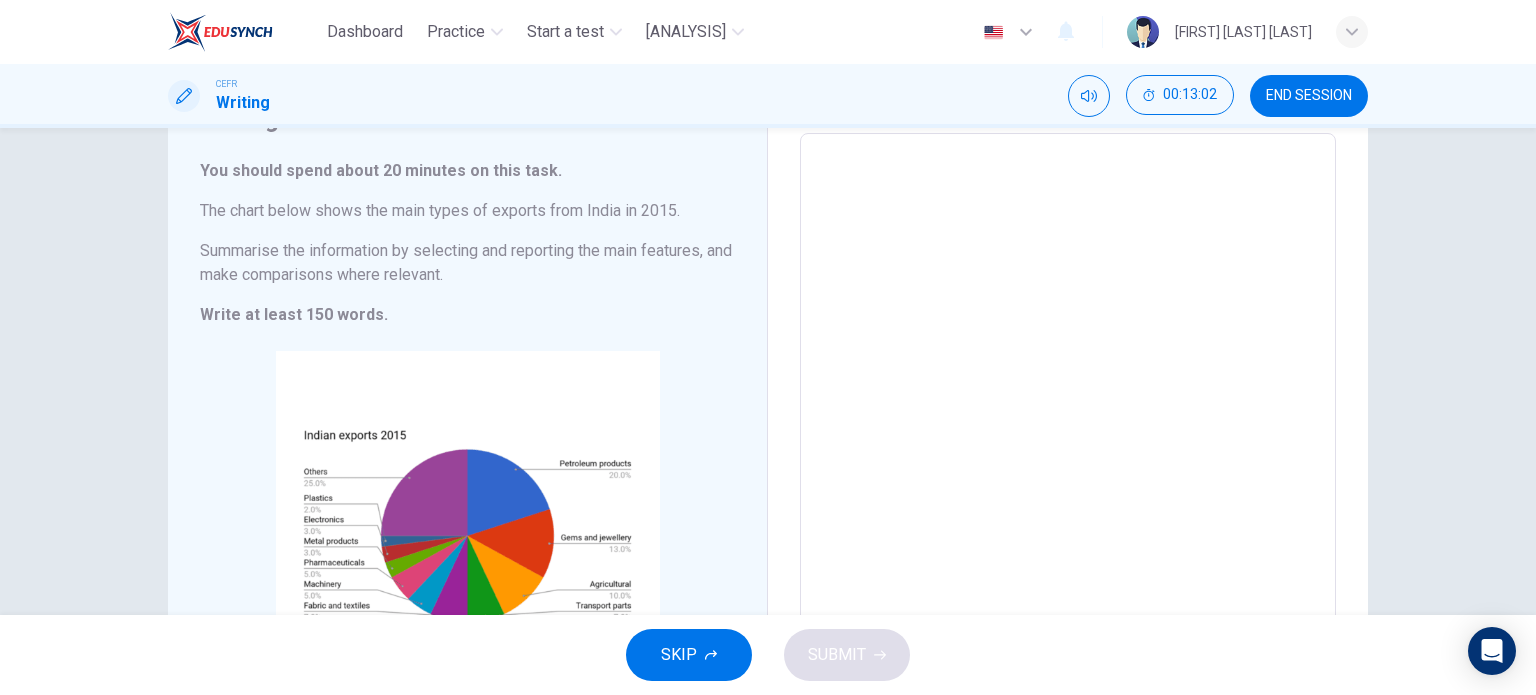 click at bounding box center (1068, 417) 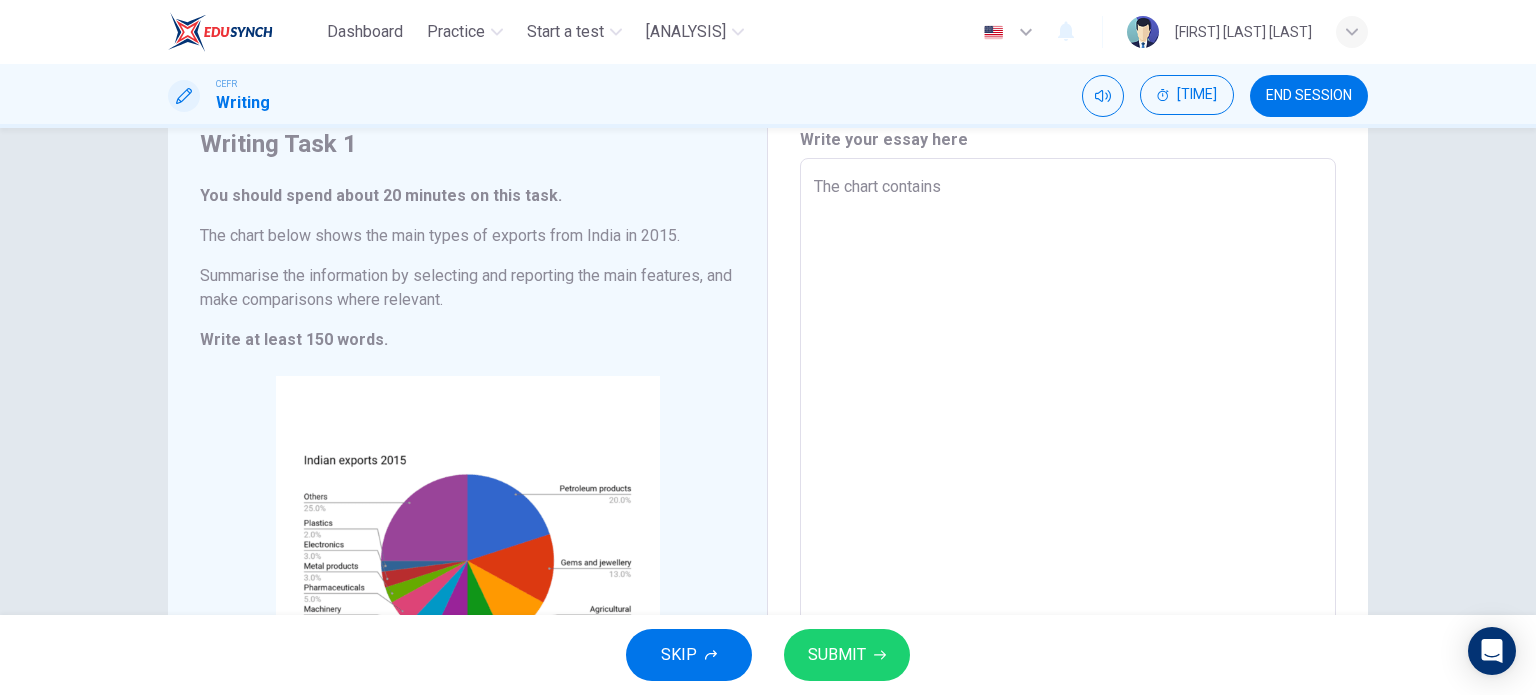 scroll, scrollTop: 68, scrollLeft: 0, axis: vertical 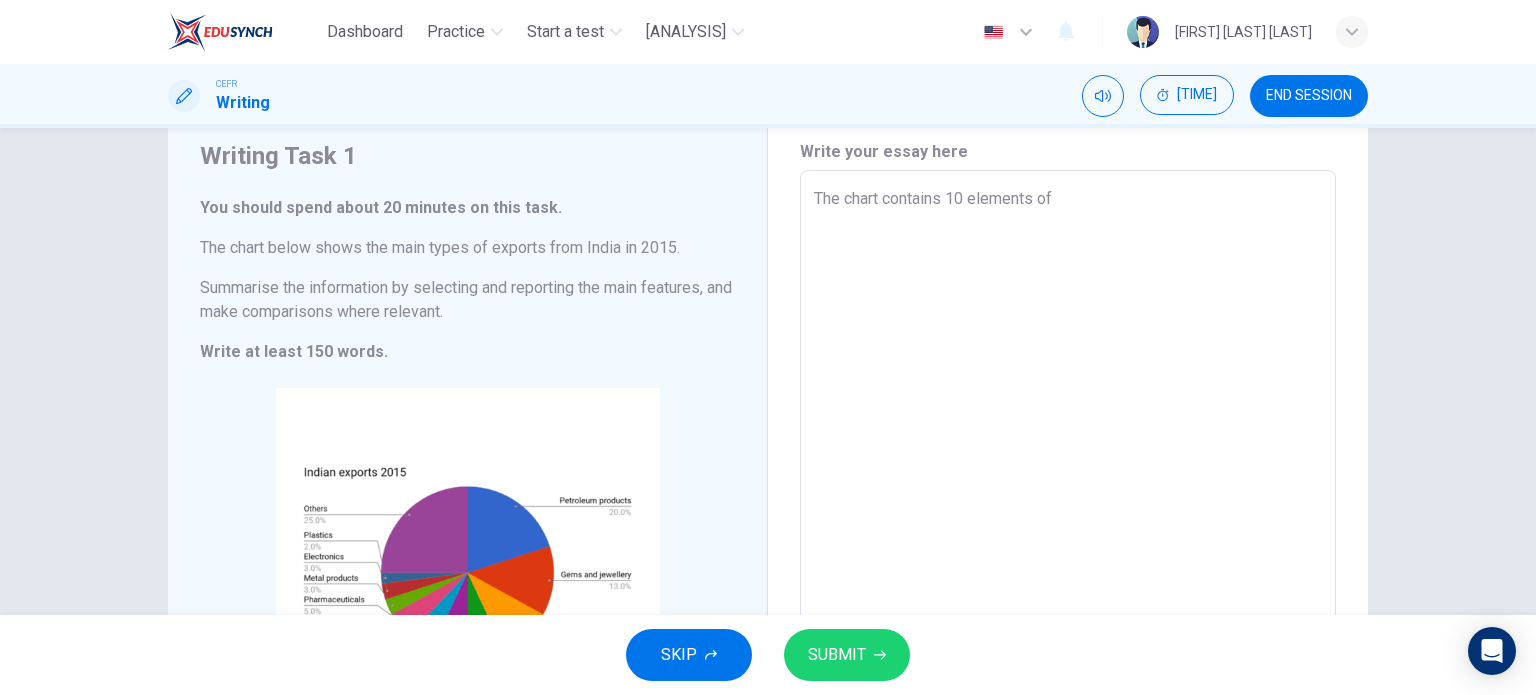 drag, startPoint x: 942, startPoint y: 196, endPoint x: 884, endPoint y: 201, distance: 58.21512 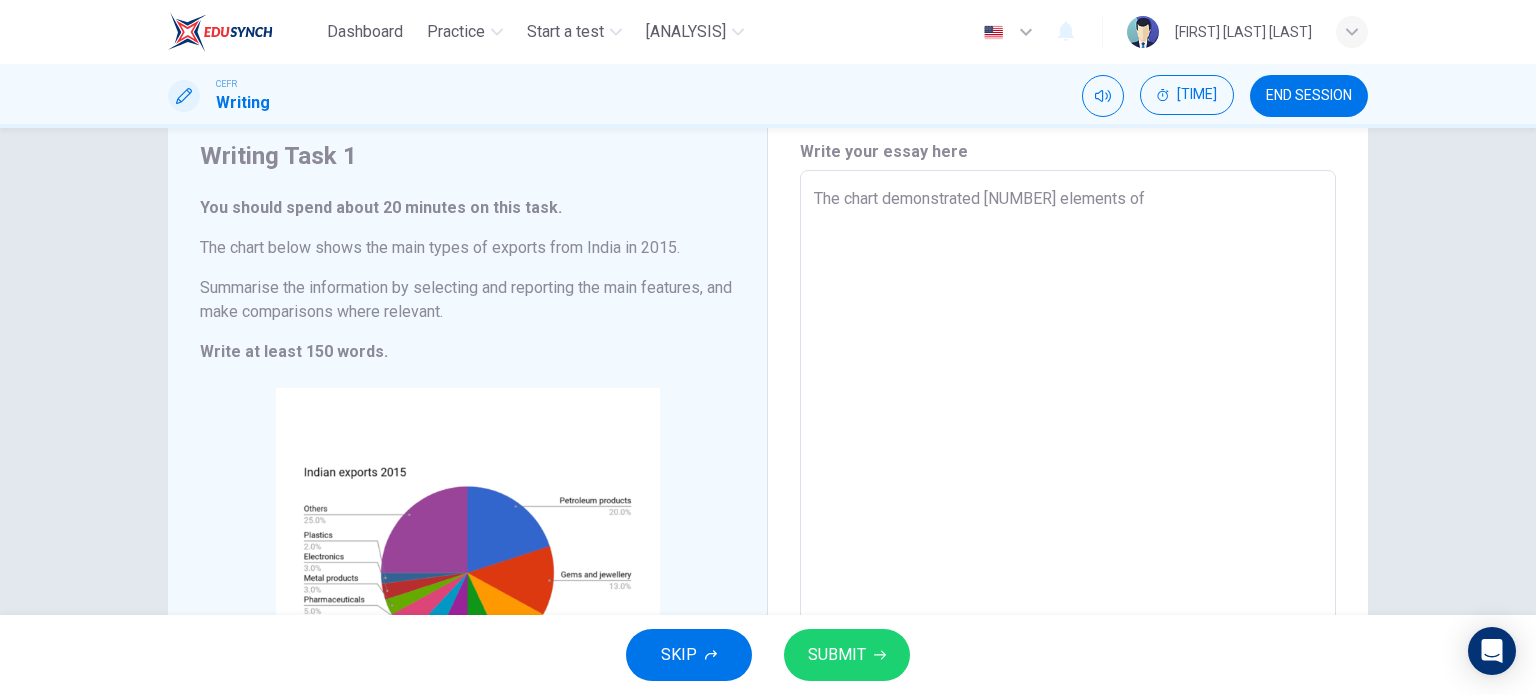 click on "The chart demonstrated [NUMBER] elements of" at bounding box center [1068, 454] 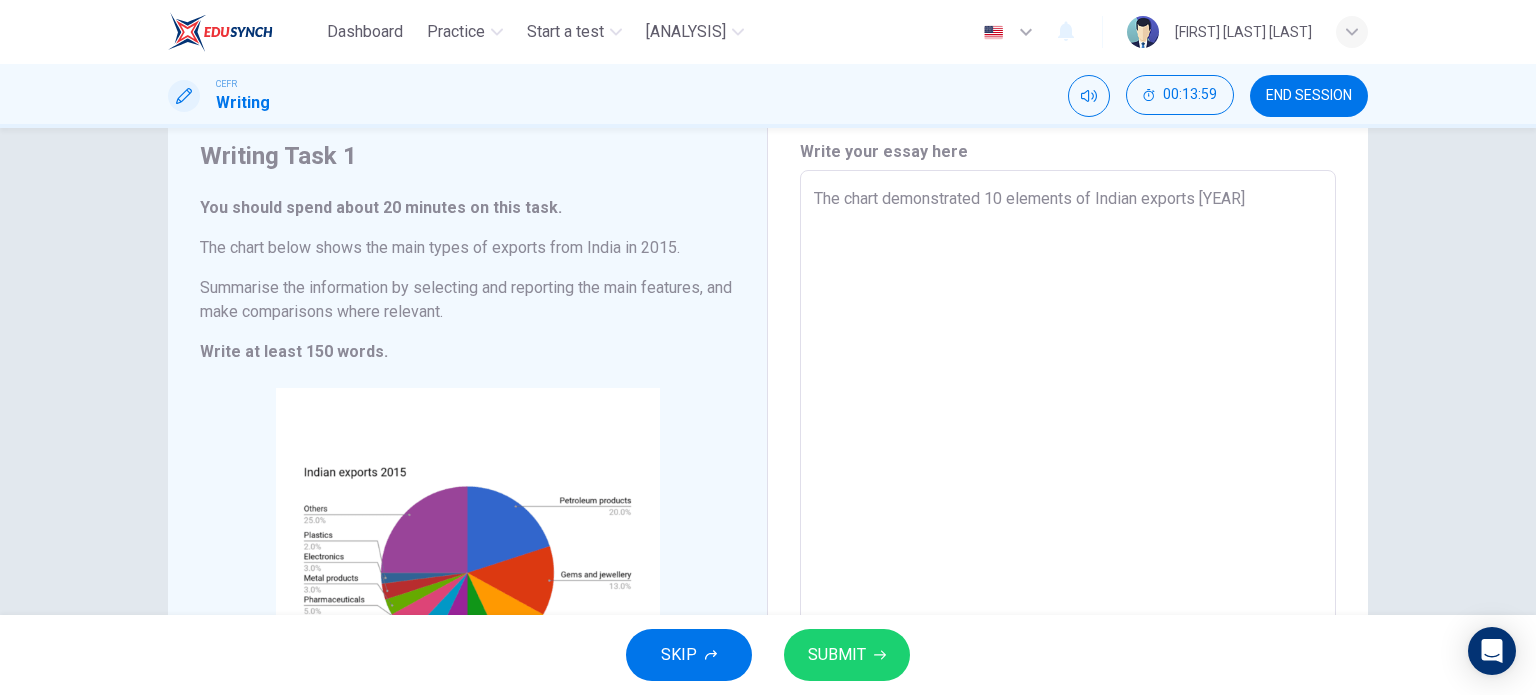 click on "The chart demonstrated 10 elements of Indian exports [YEAR]" at bounding box center (1068, 454) 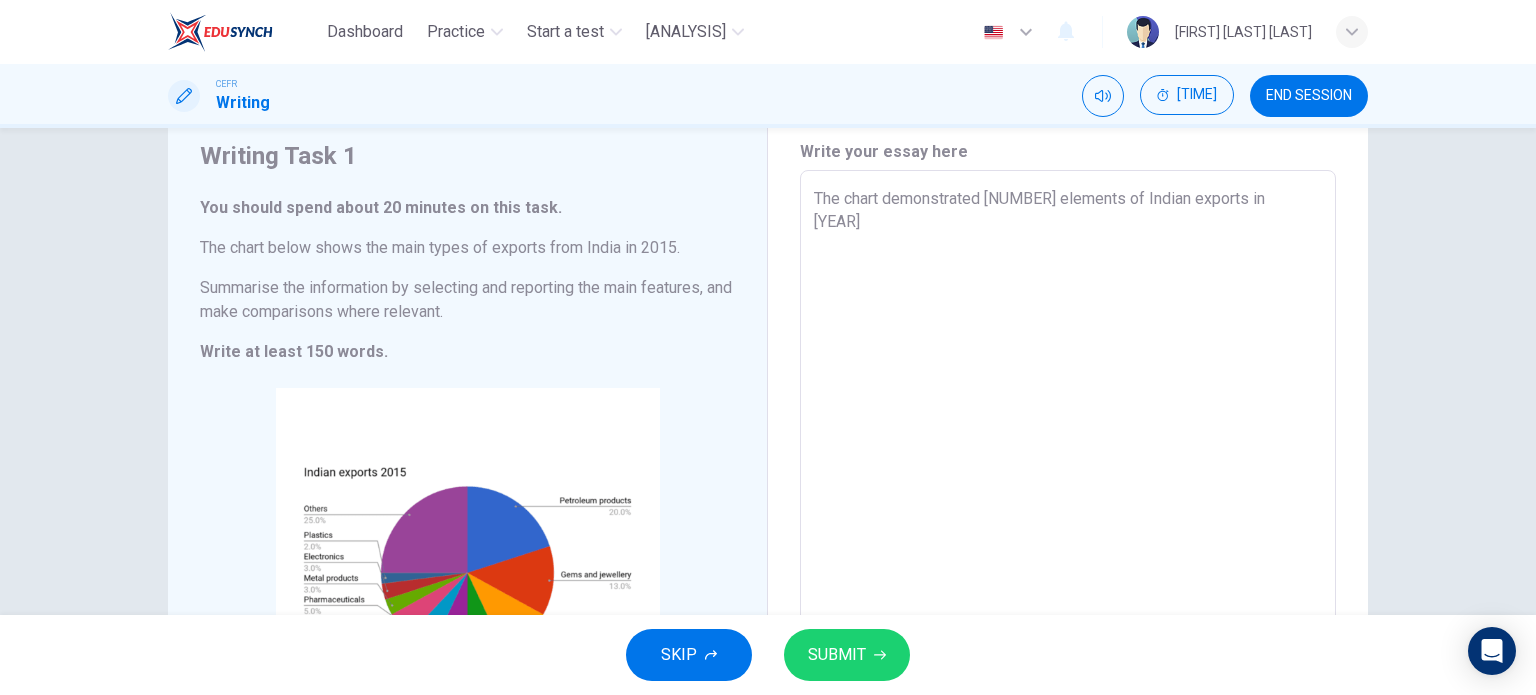 click on "The chart demonstrated [NUMBER] elements of Indian exports in [YEAR]" at bounding box center [1068, 454] 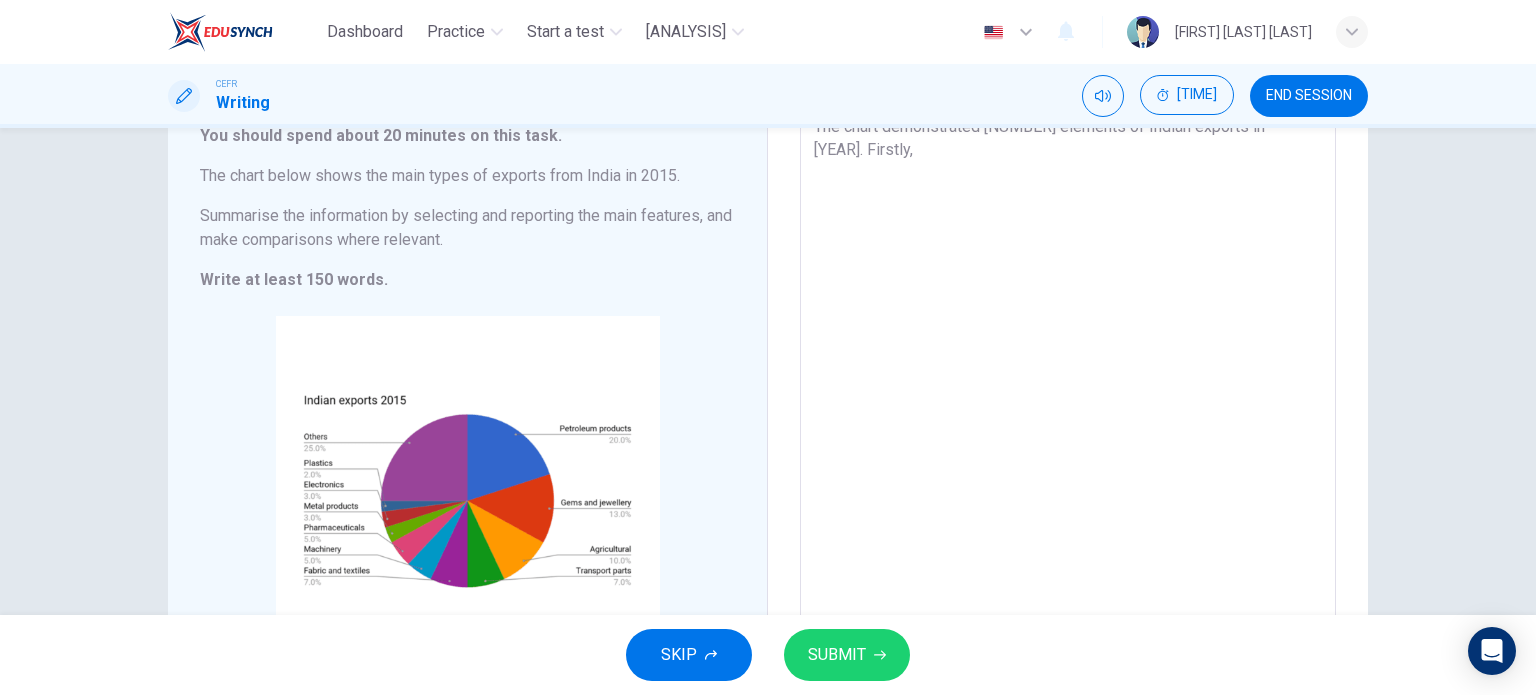 scroll, scrollTop: 0, scrollLeft: 0, axis: both 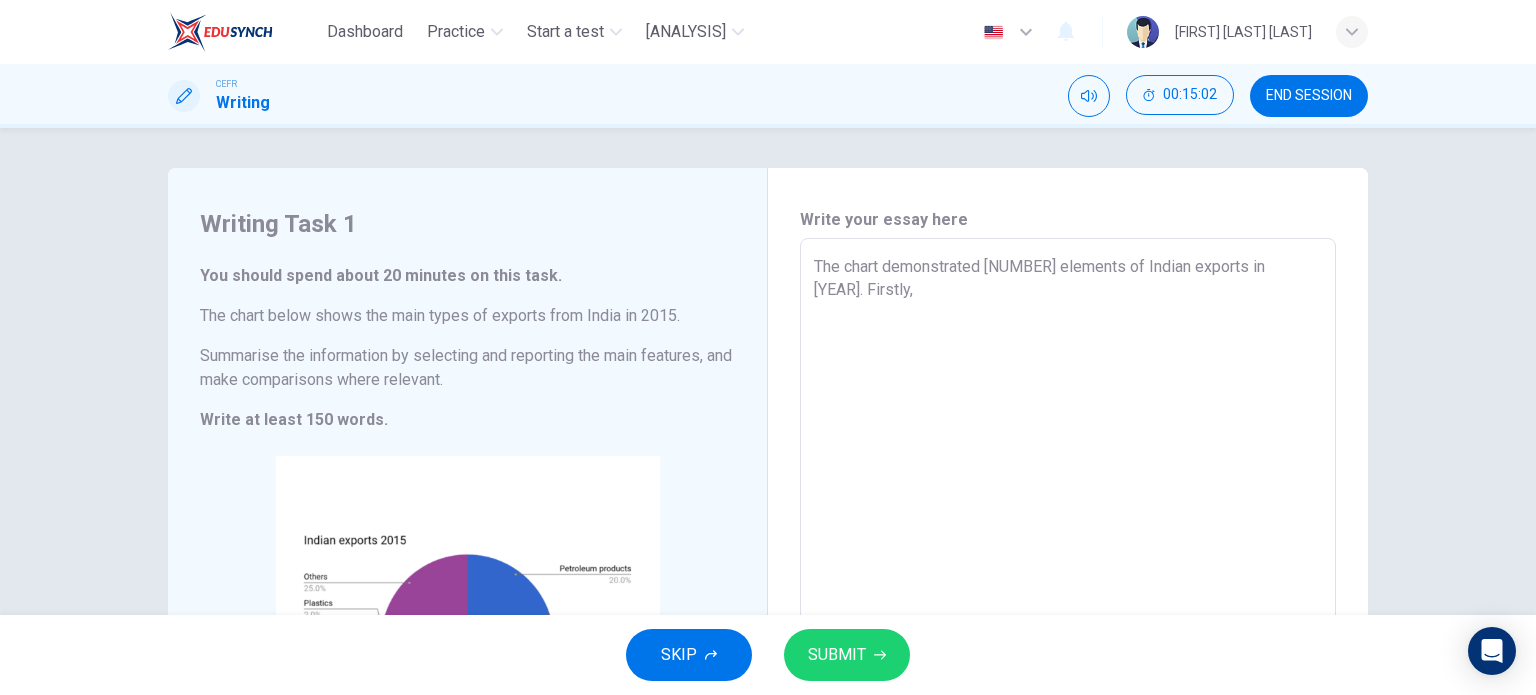 click on "The chart demonstrated [NUMBER] elements of Indian exports in [YEAR]. Firstly," at bounding box center (1068, 522) 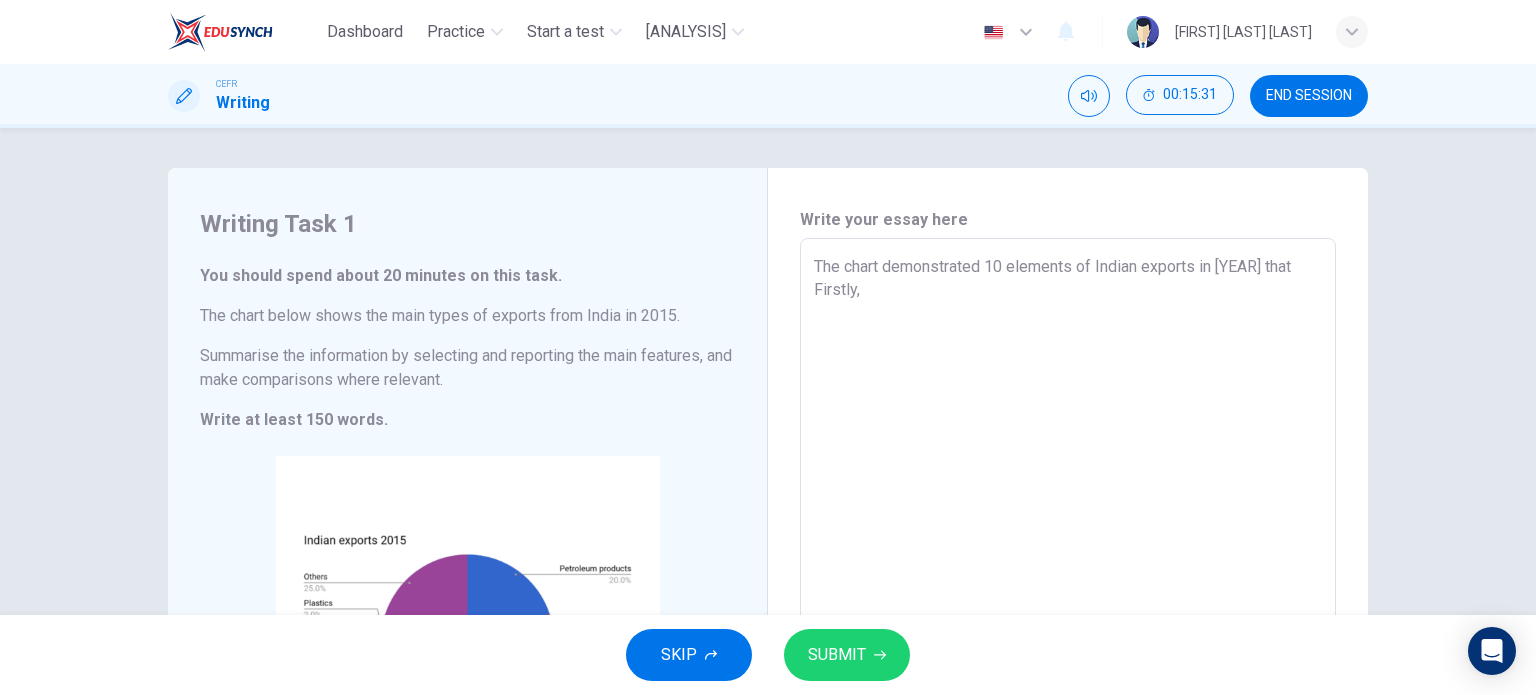 click on "The chart demonstrated 10 elements of Indian exports in [YEAR] that Firstly," at bounding box center [1068, 522] 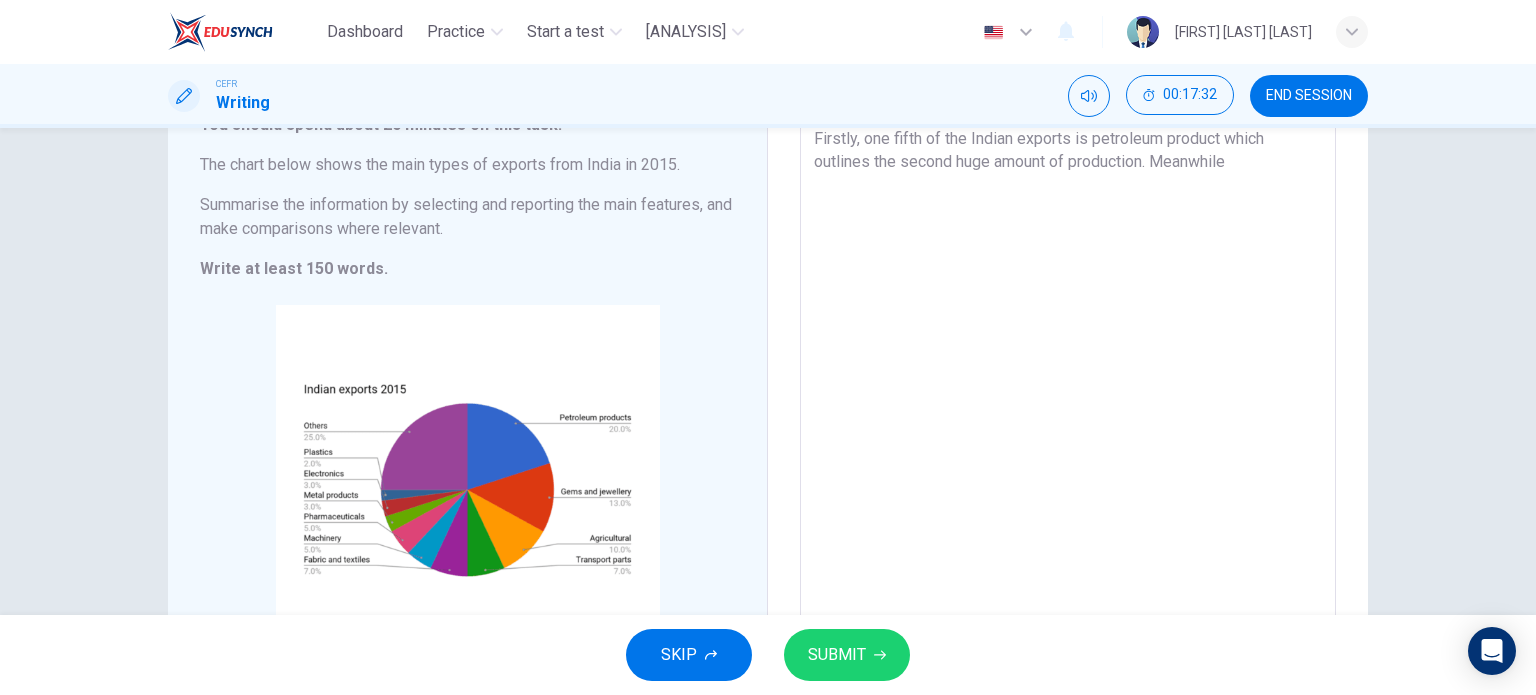 scroll, scrollTop: 152, scrollLeft: 0, axis: vertical 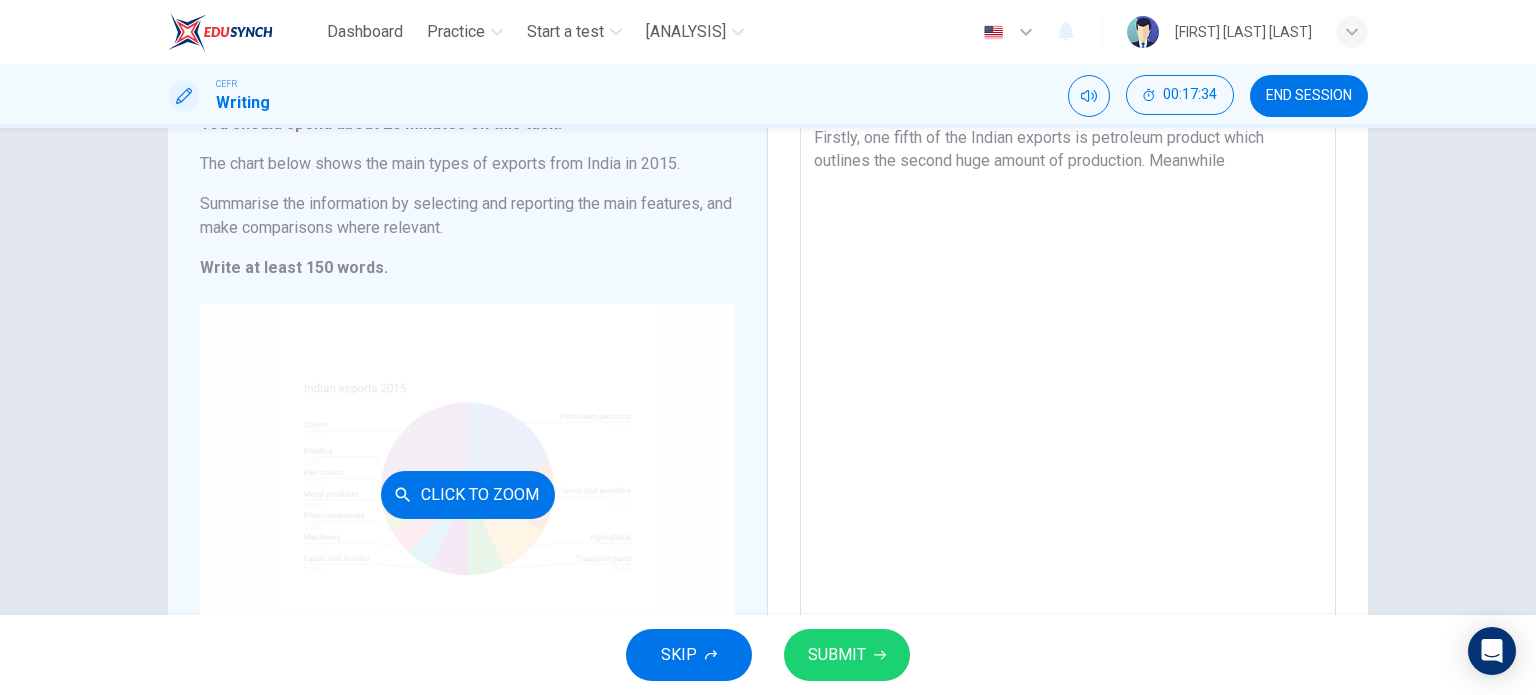 click on "Click to Zoom" at bounding box center [467, 494] 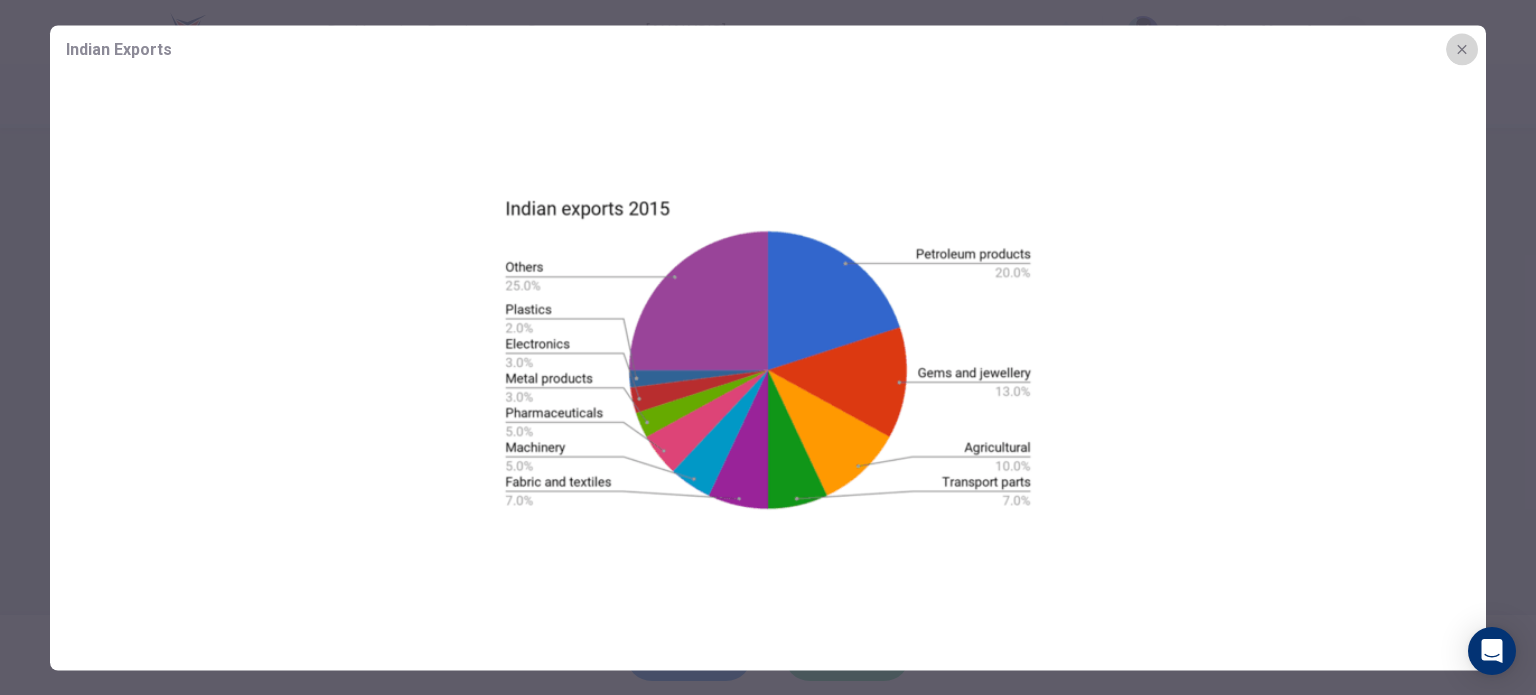 click at bounding box center (1462, 49) 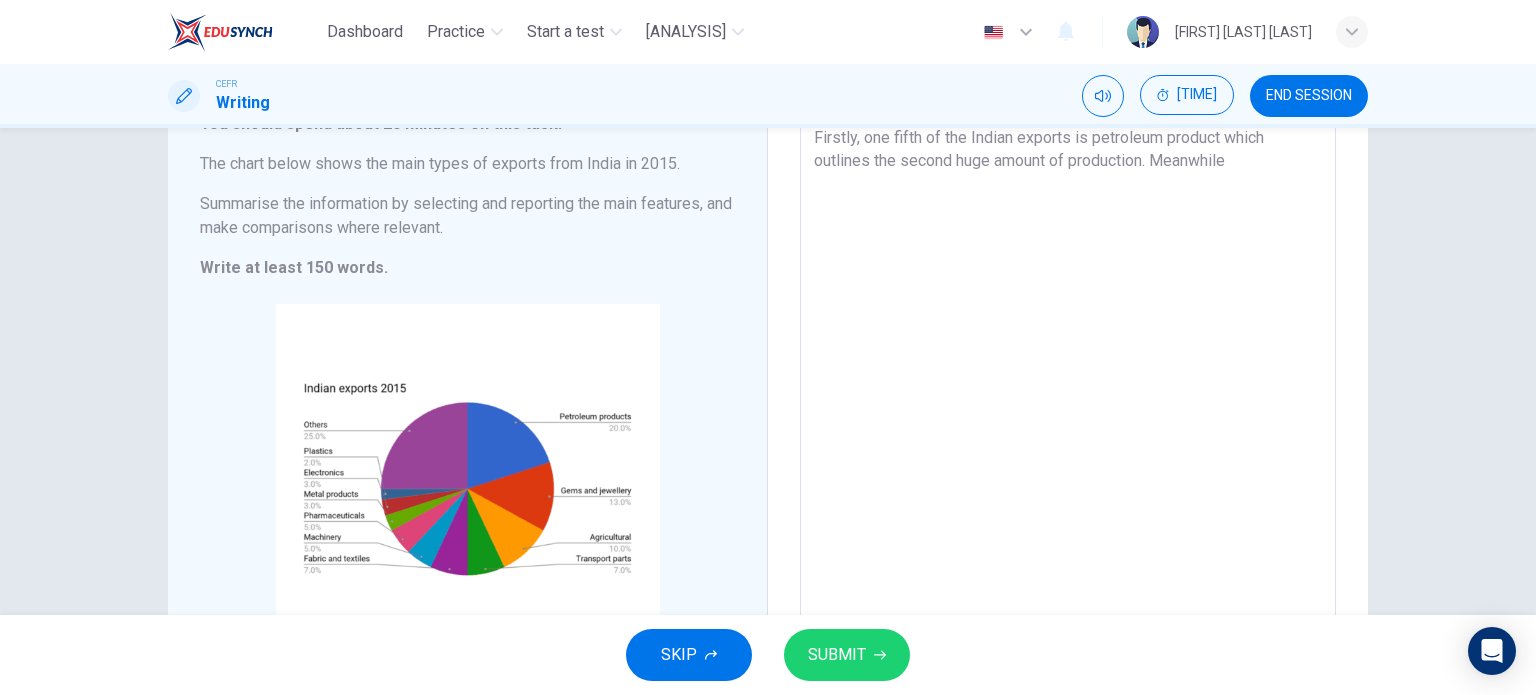 click on "The chart demonstrated 10 elements of Indian exports in 2015 that  Firstly, one fifth of the Indian exports is petroleum product which outlines the second huge amount of production. Meanwhile" at bounding box center (1068, 370) 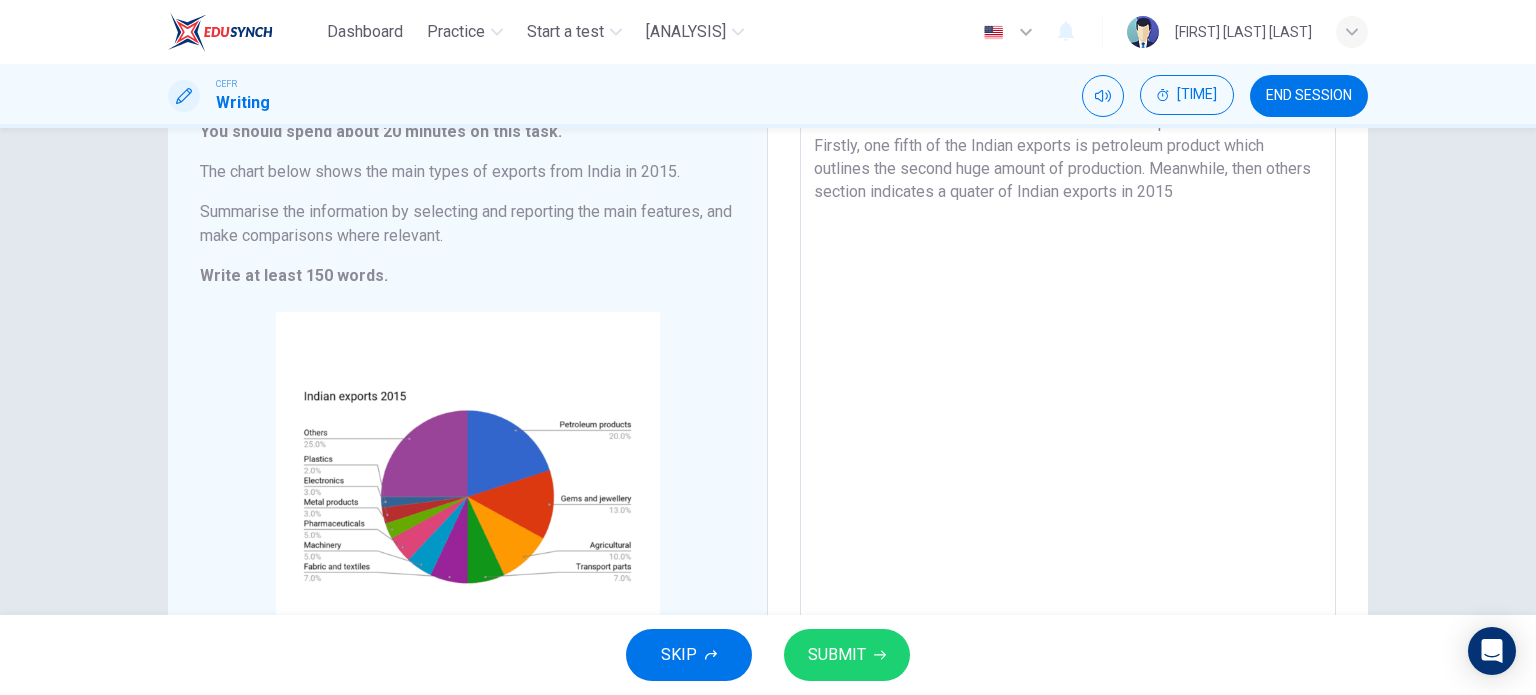 scroll, scrollTop: 64, scrollLeft: 0, axis: vertical 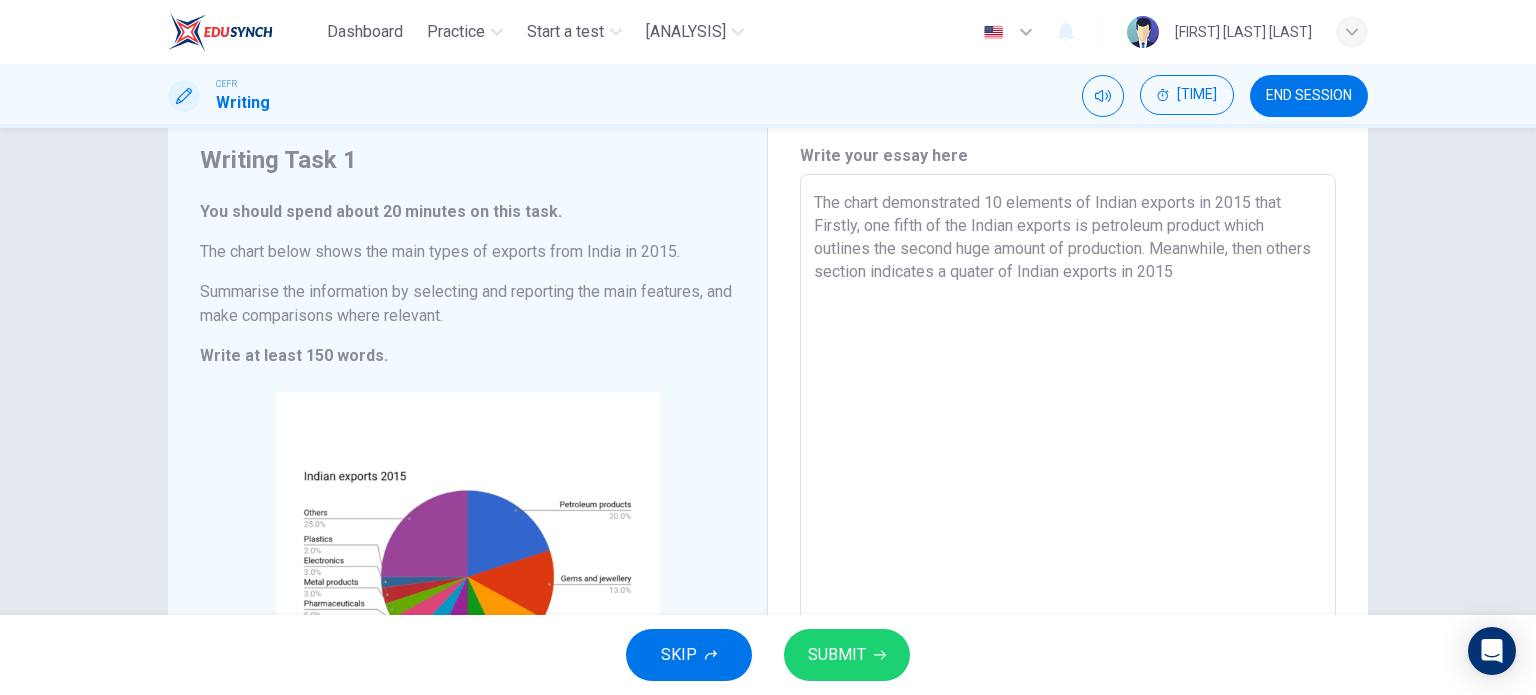 click on "The chart demonstrated 10 elements of Indian exports in 2015 that Firstly, one fifth of the Indian exports is petroleum product which outlines the second huge amount of production. Meanwhile, then others section indicates a quater of Indian exports in 2015" at bounding box center [1068, 458] 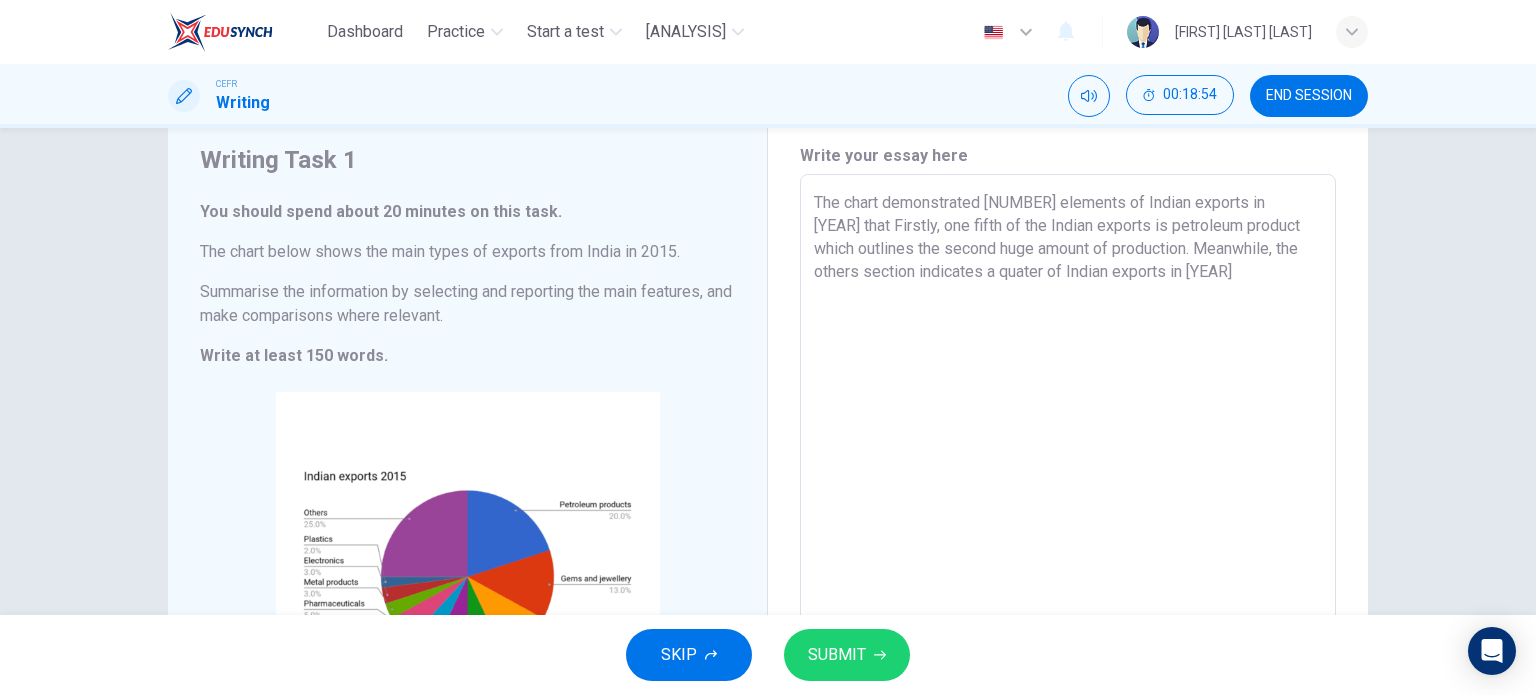 click on "The chart demonstrated [NUMBER] elements of Indian exports in [YEAR] that Firstly, one fifth of the Indian exports is petroleum product which outlines the second huge amount of production. Meanwhile, the others section indicates a quater of Indian exports in [YEAR]" at bounding box center (1068, 458) 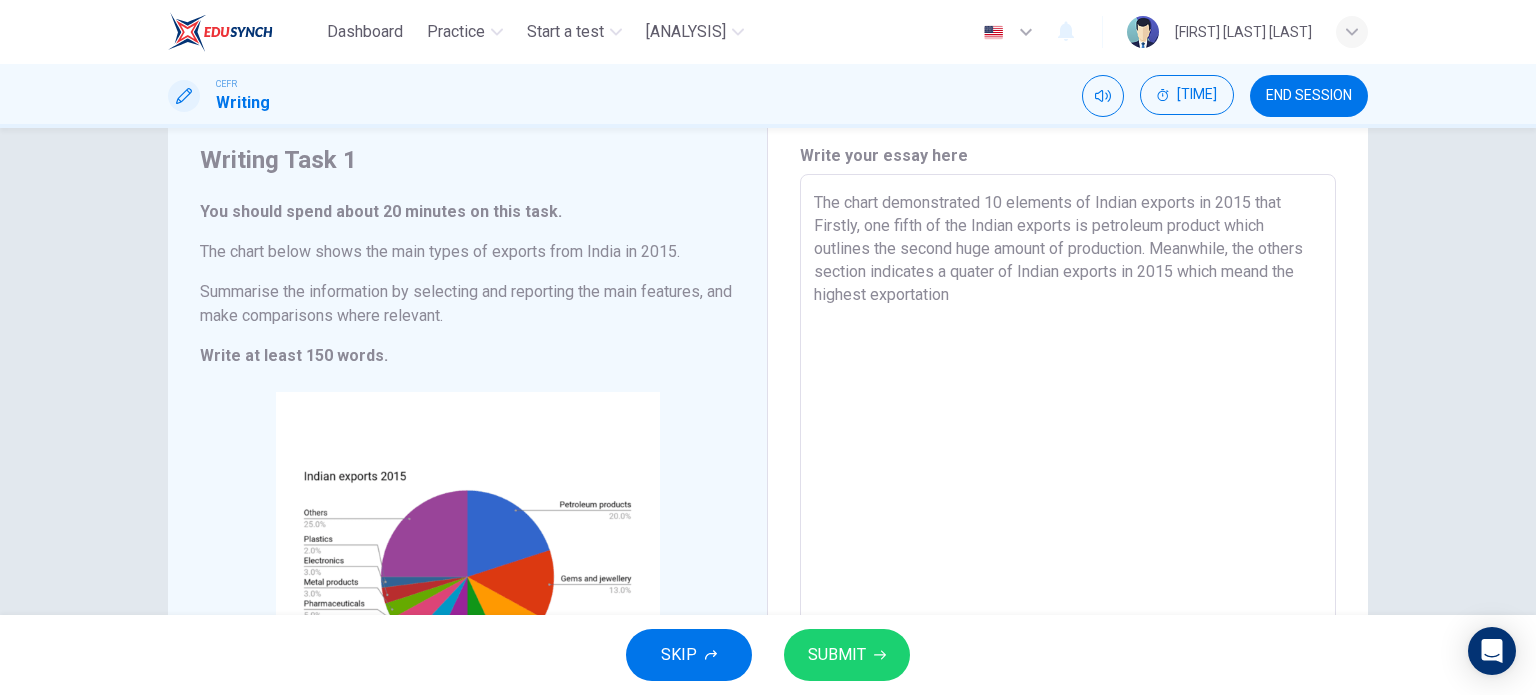 click on "The chart demonstrated 10 elements of Indian exports in 2015 that  Firstly, one fifth of the Indian exports is petroleum product which outlines the second huge amount of production. Meanwhile, the others section indicates a quater of Indian exports in 2015 which meand the highest exportation" at bounding box center (1068, 458) 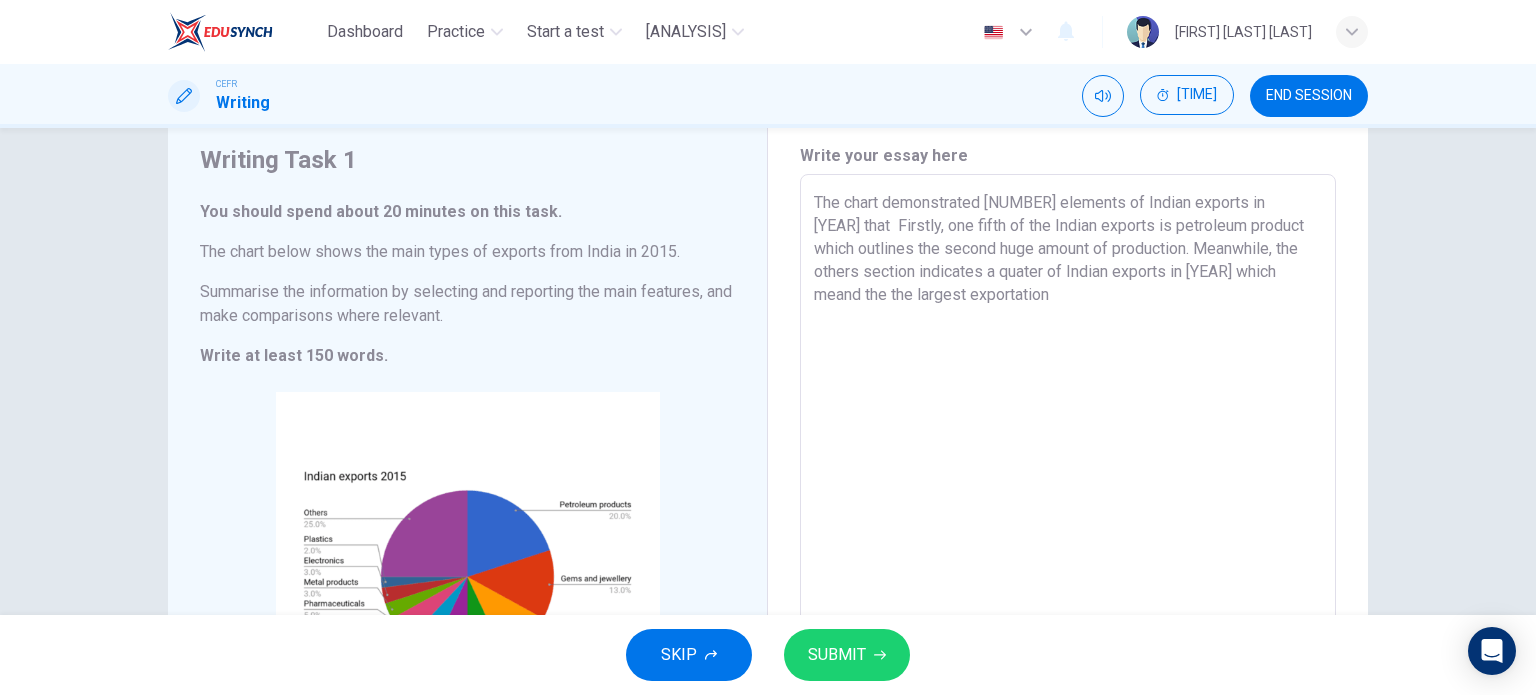 click on "The chart demonstrated [NUMBER] elements of Indian exports in [YEAR] that  Firstly, one fifth of the Indian exports is petroleum product which outlines the second huge amount of production. Meanwhile, the others section indicates a quater of Indian exports in [YEAR] which meand the the largest exportation" at bounding box center [1068, 458] 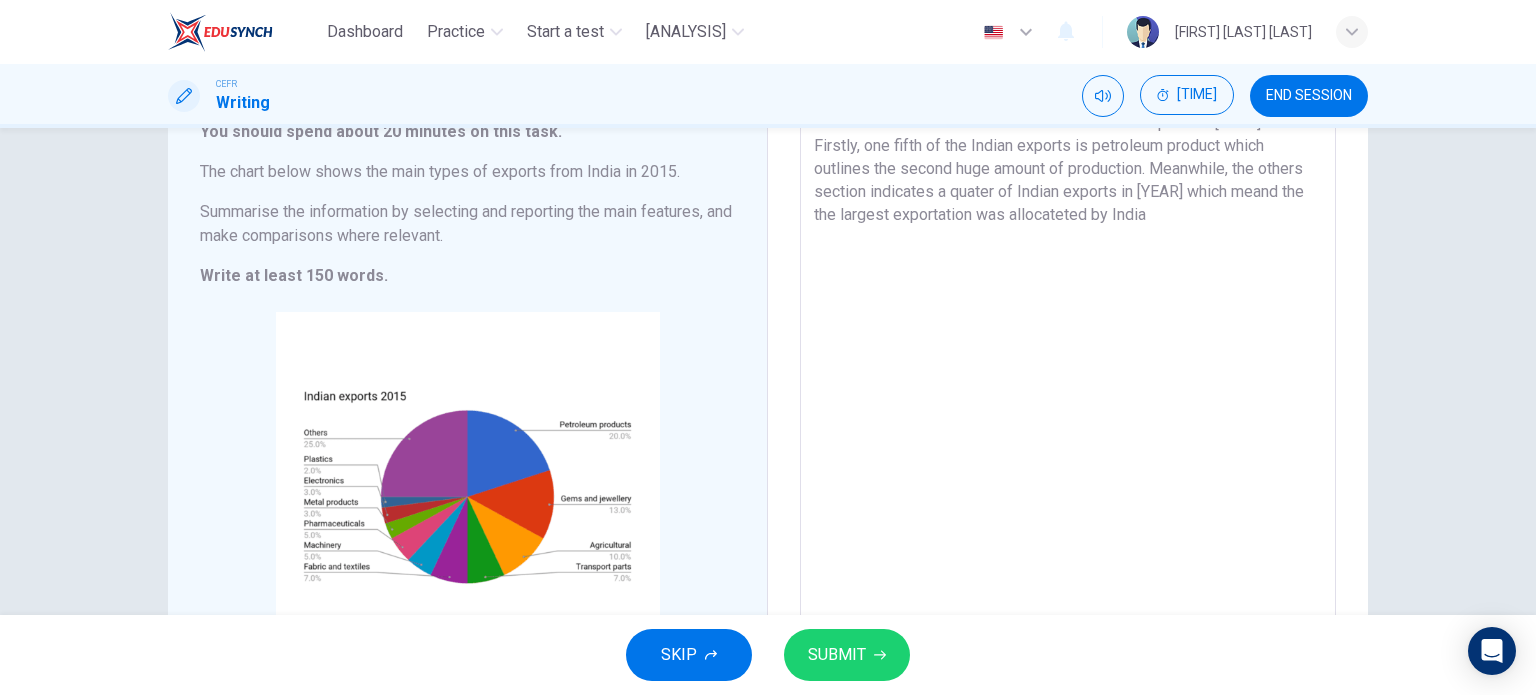 scroll, scrollTop: 166, scrollLeft: 0, axis: vertical 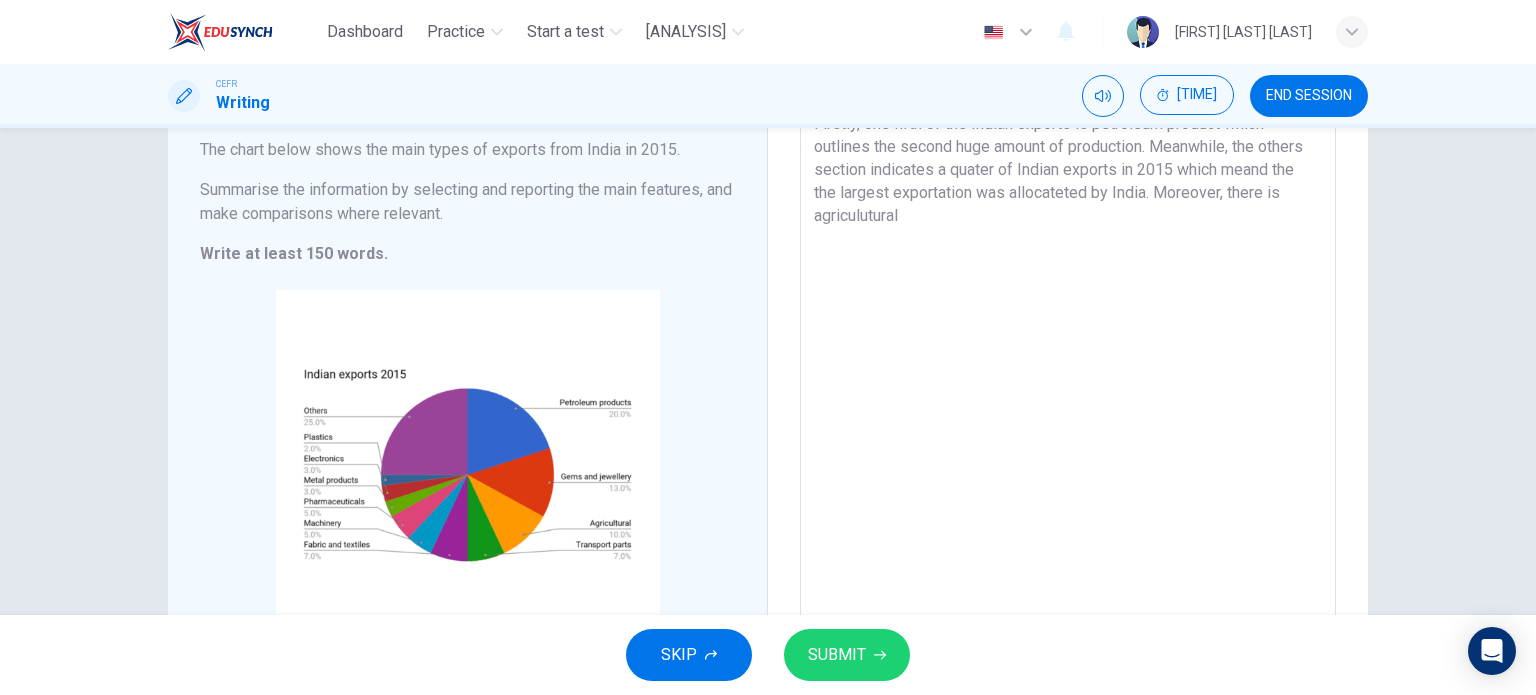 click on "The chart demonstrated 10 elements of Indian exports in 2015 that  Firstly, one fifth of the Indian exports is petroleum product which outlines the second huge amount of production. Meanwhile, the others section indicates a quater of Indian exports in 2015 which meand the the largest exportation was allocateted by India. Moreover, there is agriculutural" at bounding box center (1068, 356) 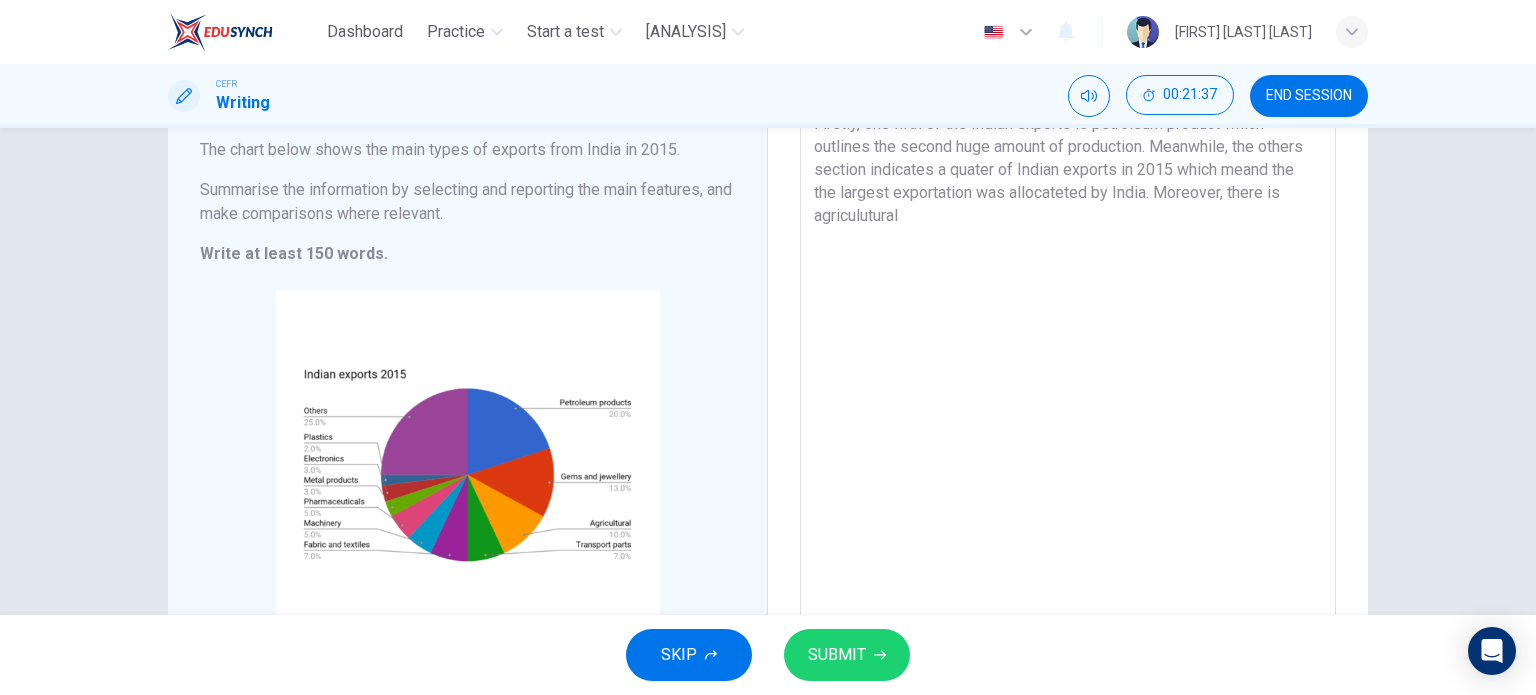 drag, startPoint x: 1306, startPoint y: 190, endPoint x: 1224, endPoint y: 190, distance: 82 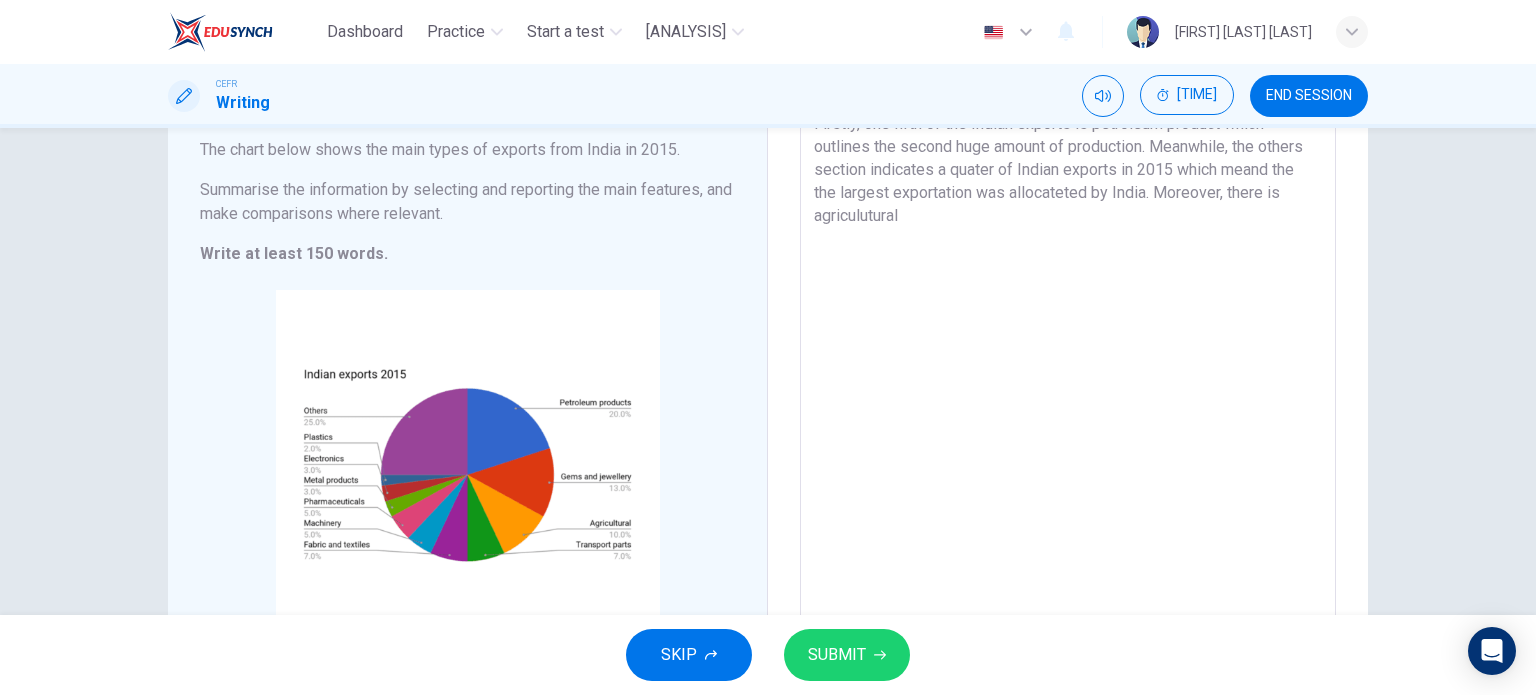 click on "The chart demonstrated 10 elements of Indian exports in 2015 that  Firstly, one fifth of the Indian exports is petroleum product which outlines the second huge amount of production. Meanwhile, the others section indicates a quater of Indian exports in 2015 which meand the the largest exportation was allocateted by India. Moreover, there is agriculutural" at bounding box center (1068, 356) 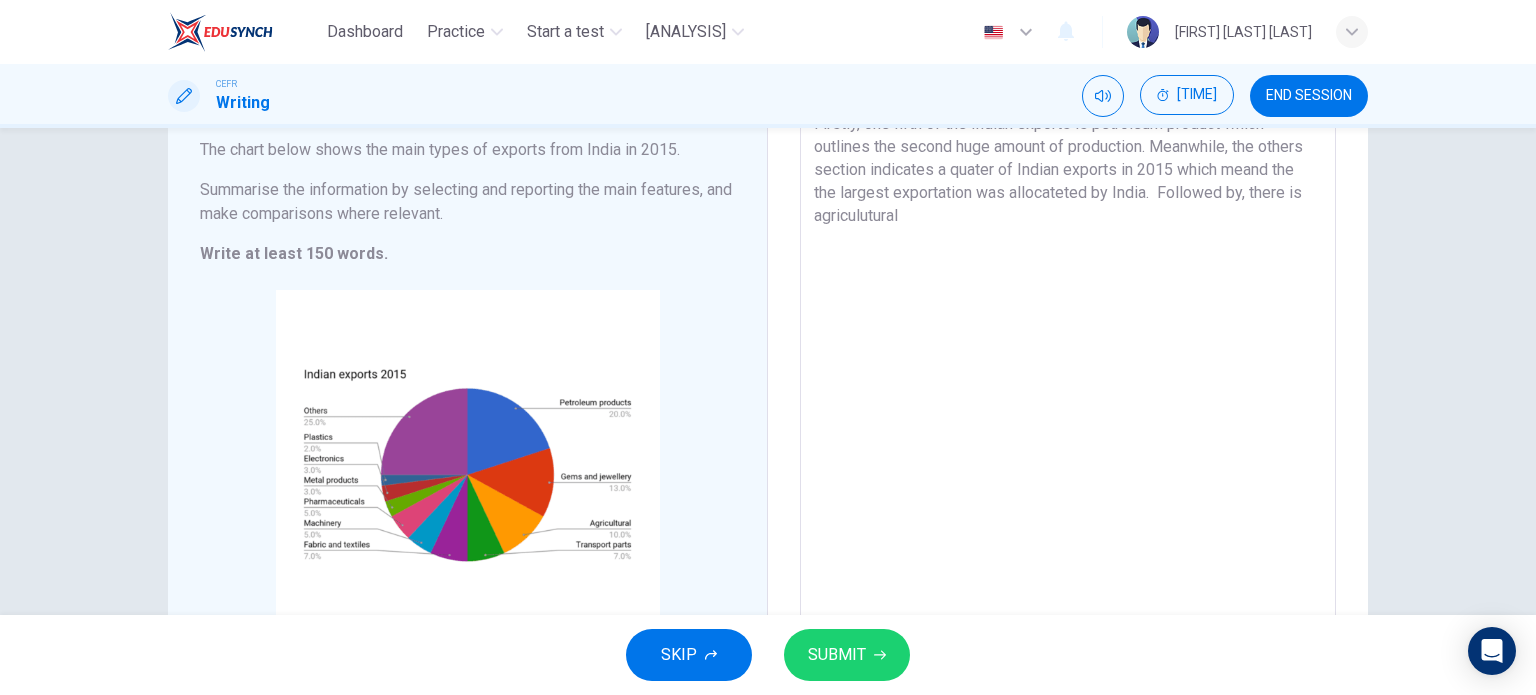 drag, startPoint x: 1018, startPoint y: 229, endPoint x: 825, endPoint y: 219, distance: 193.2589 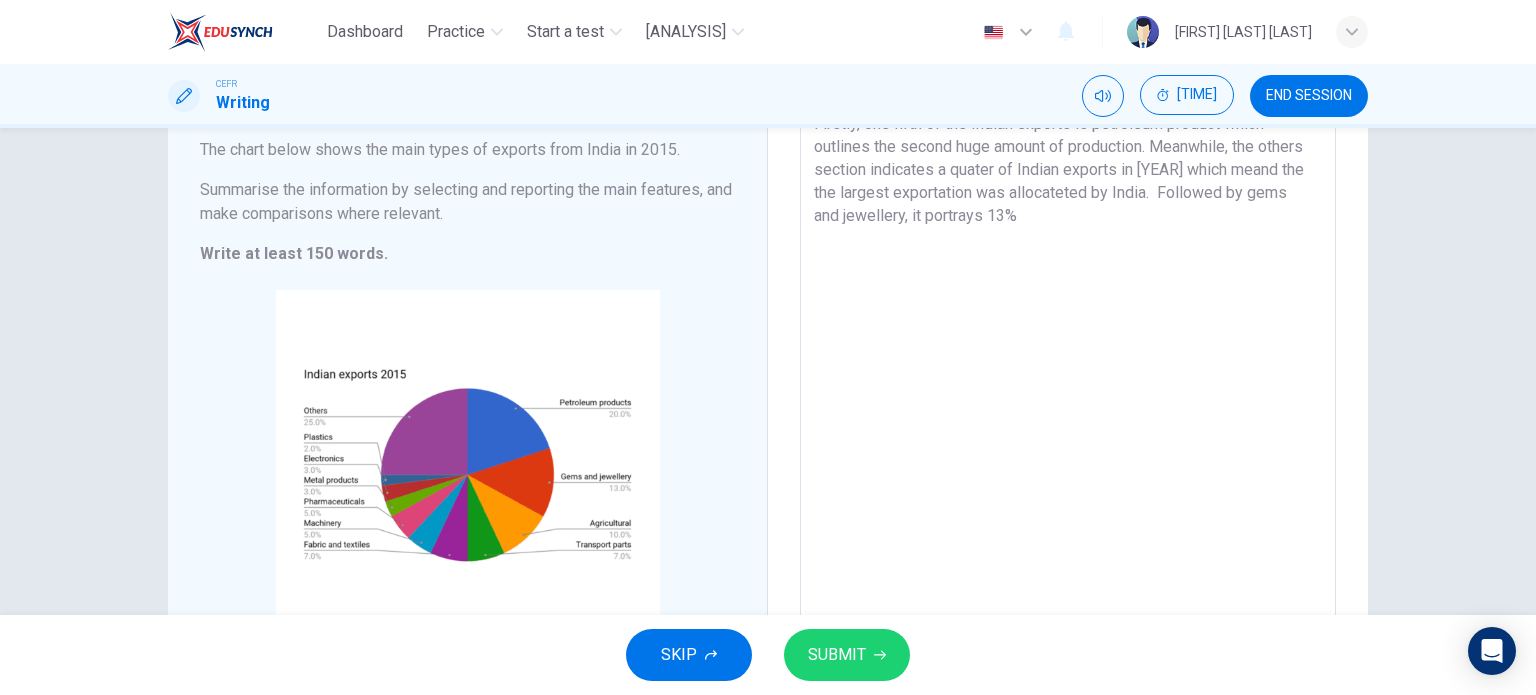 drag, startPoint x: 1232, startPoint y: 189, endPoint x: 827, endPoint y: 223, distance: 406.42465 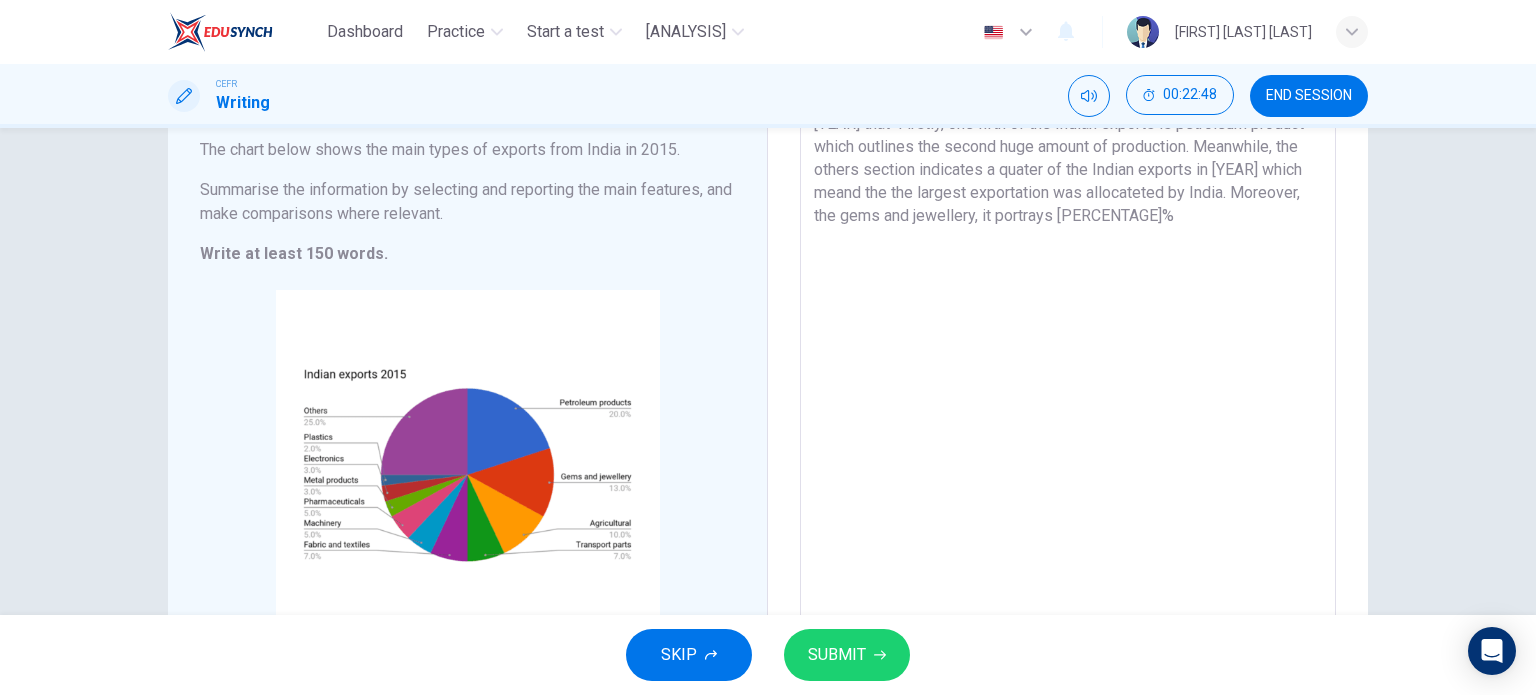 click on "The chart demonstrated [NUMBER] elements of Indian exports in [YEAR] that  Firstly, one fifth of the Indian exports is petroleum product which outlines the second huge amount of production. Meanwhile, the others section indicates a quater of the Indian exports in [YEAR] which meand the the largest exportation was allocateted by India. Moreover, the gems and jewellery, it portrays [PERCENTAGE]%" at bounding box center [1068, 356] 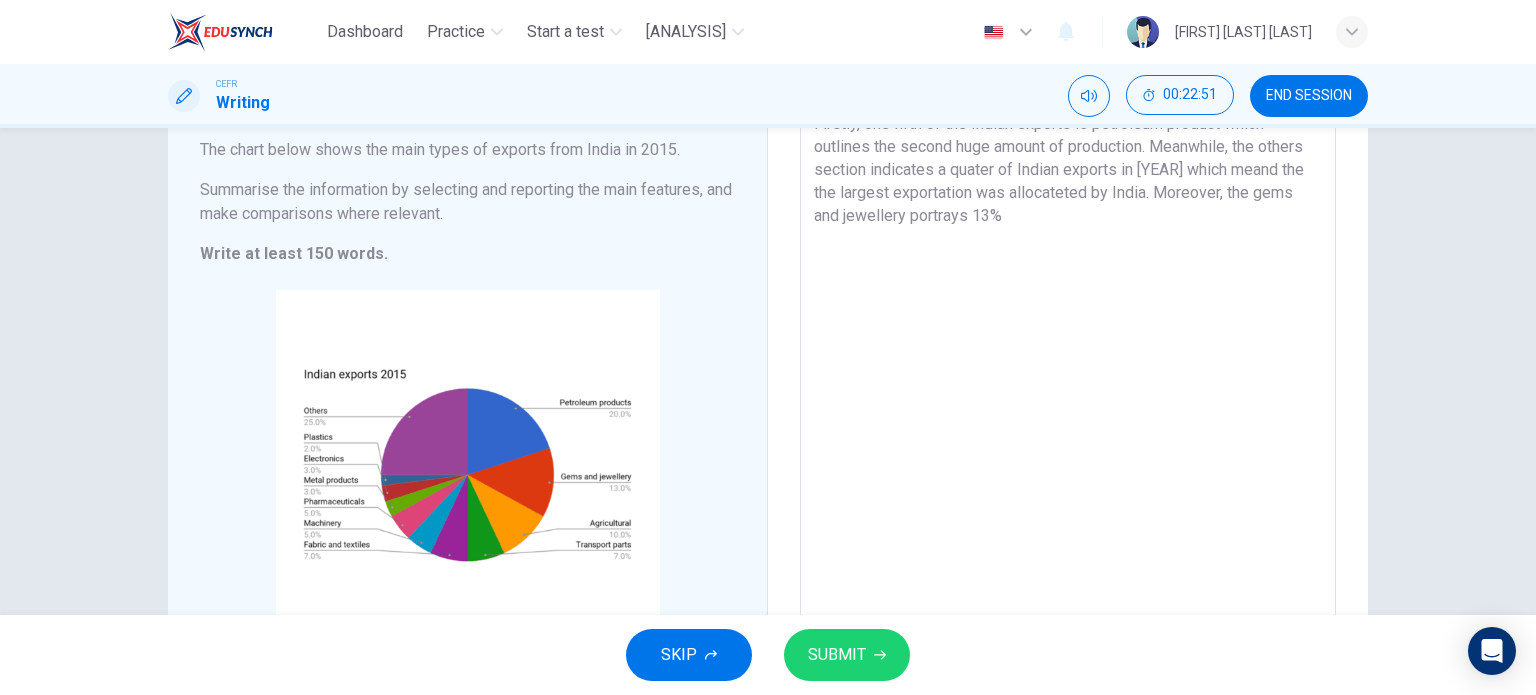 click on "The chart demonstrated 10 elements of Indian exports in [YEAR] that Firstly, one fifth of the Indian exports is petroleum product which outlines the second huge amount of production. Meanwhile, the others section indicates a quater of Indian exports in [YEAR] which meand the the largest exportation was allocateted by India. Moreover, the gems and jewellery portrays 13%" at bounding box center (1068, 356) 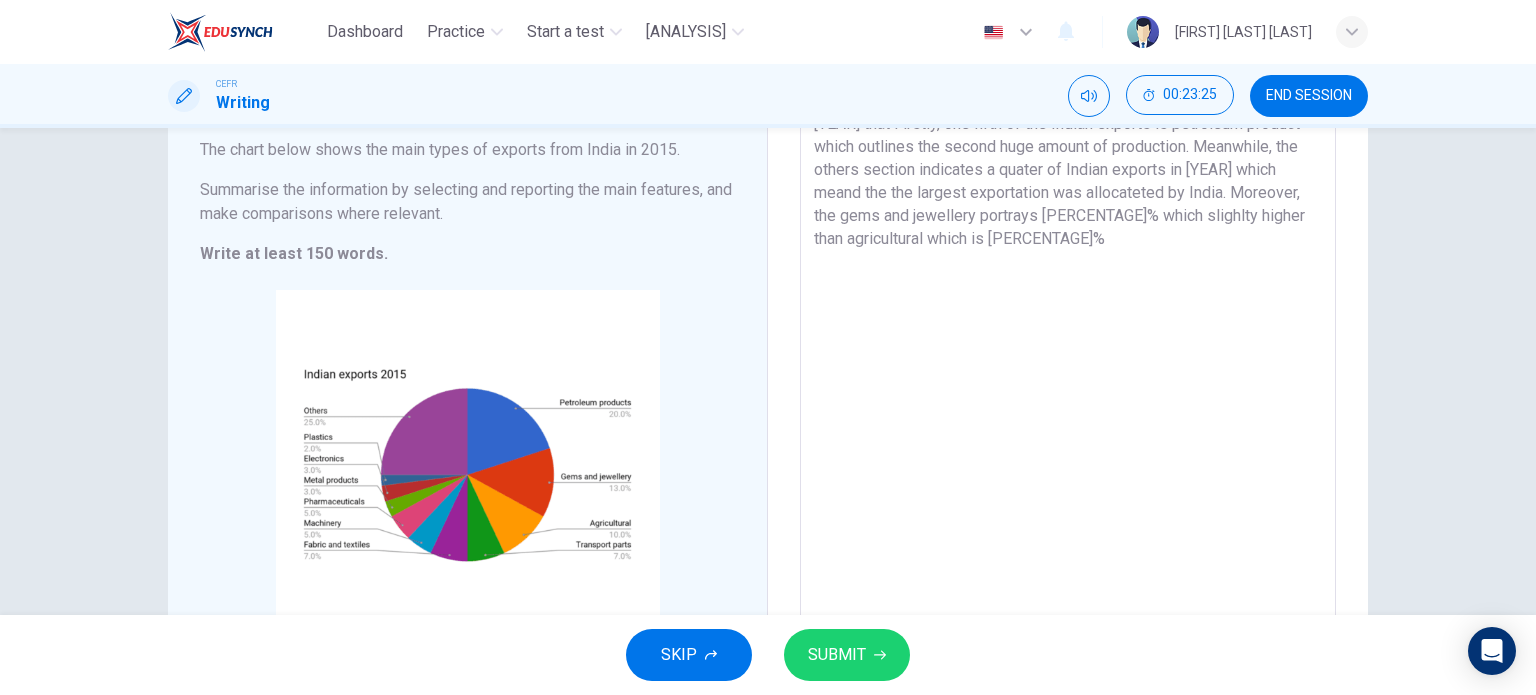 click on "The chart demonstrated [NUMBER] elements of Indian exports in [YEAR] that Firstly, one fifth of the Indian exports is petroleum product which outlines the second huge amount of production. Meanwhile, the others section indicates a quater of Indian exports in [YEAR] which meand the the largest exportation was allocateted by India. Moreover, the gems and jewellery portrays [PERCENTAGE]% which slighlty higher than agricultural which is [PERCENTAGE]%" at bounding box center (1068, 356) 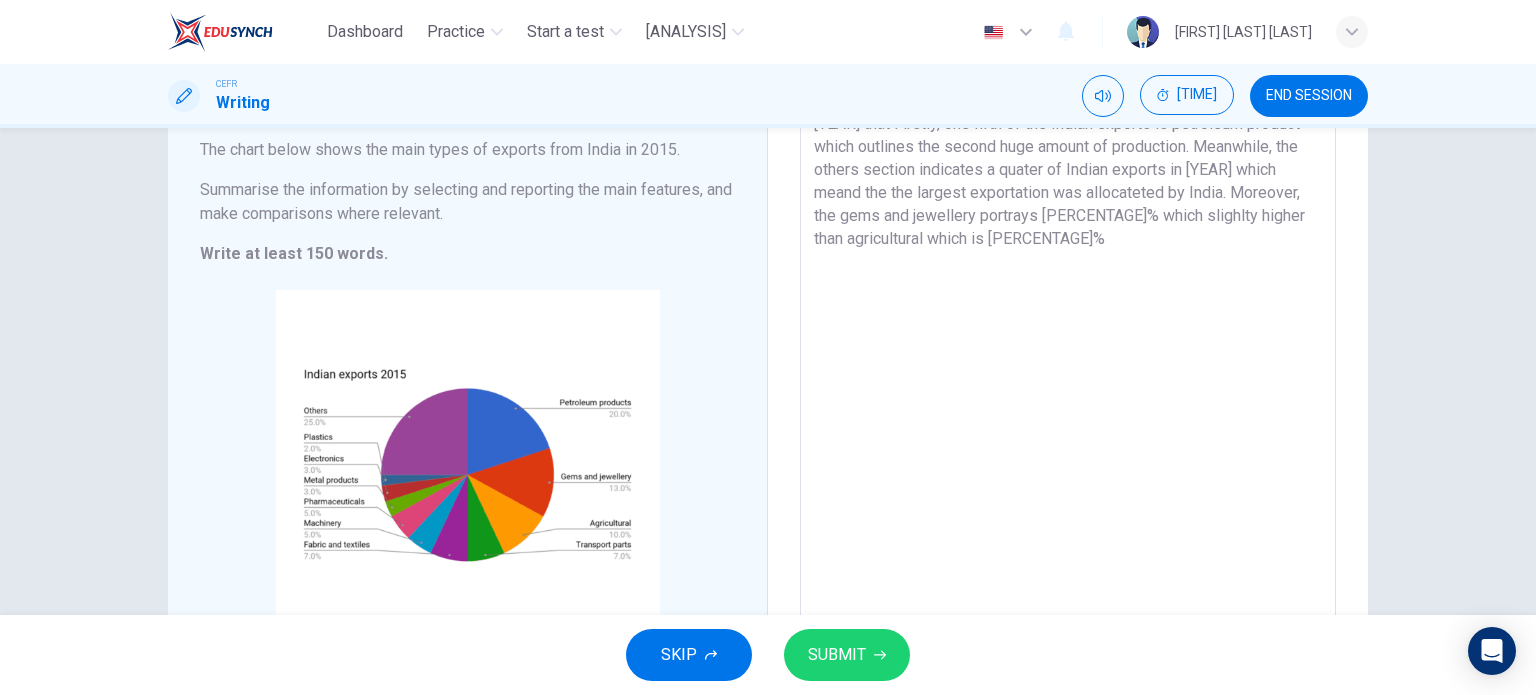 click on "The chart demonstrated [NUMBER] elements of Indian exports in [YEAR] that Firstly, one fifth of the Indian exports is petroleum product which outlines the second huge amount of production. Meanwhile, the others section indicates a quater of Indian exports in [YEAR] which meand the the largest exportation was allocateted by India. Moreover, the gems and jewellery portrays [PERCENTAGE]% which slighlty higher than agricultural which is [PERCENTAGE]%" at bounding box center (1068, 356) 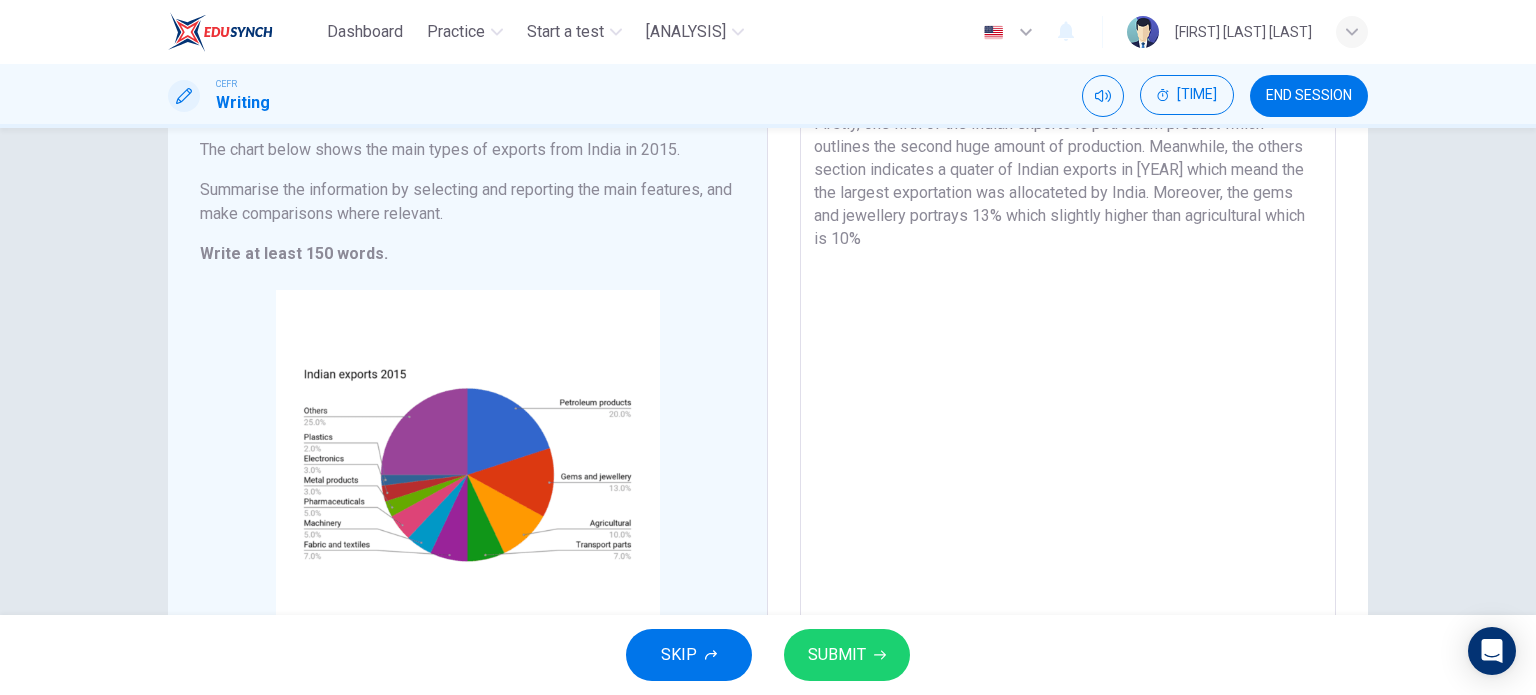 click on "The chart demonstrated 10 elements of Indian exports in [YEAR] that Firstly, one fifth of the Indian exports is petroleum product which outlines the second huge amount of production. Meanwhile, the others section indicates a quater of Indian exports in [YEAR] which meand the the largest exportation was allocateted by India. Moreover, the gems and jewellery portrays 13% which slightly higher than agricultural which is 10%" at bounding box center (1068, 356) 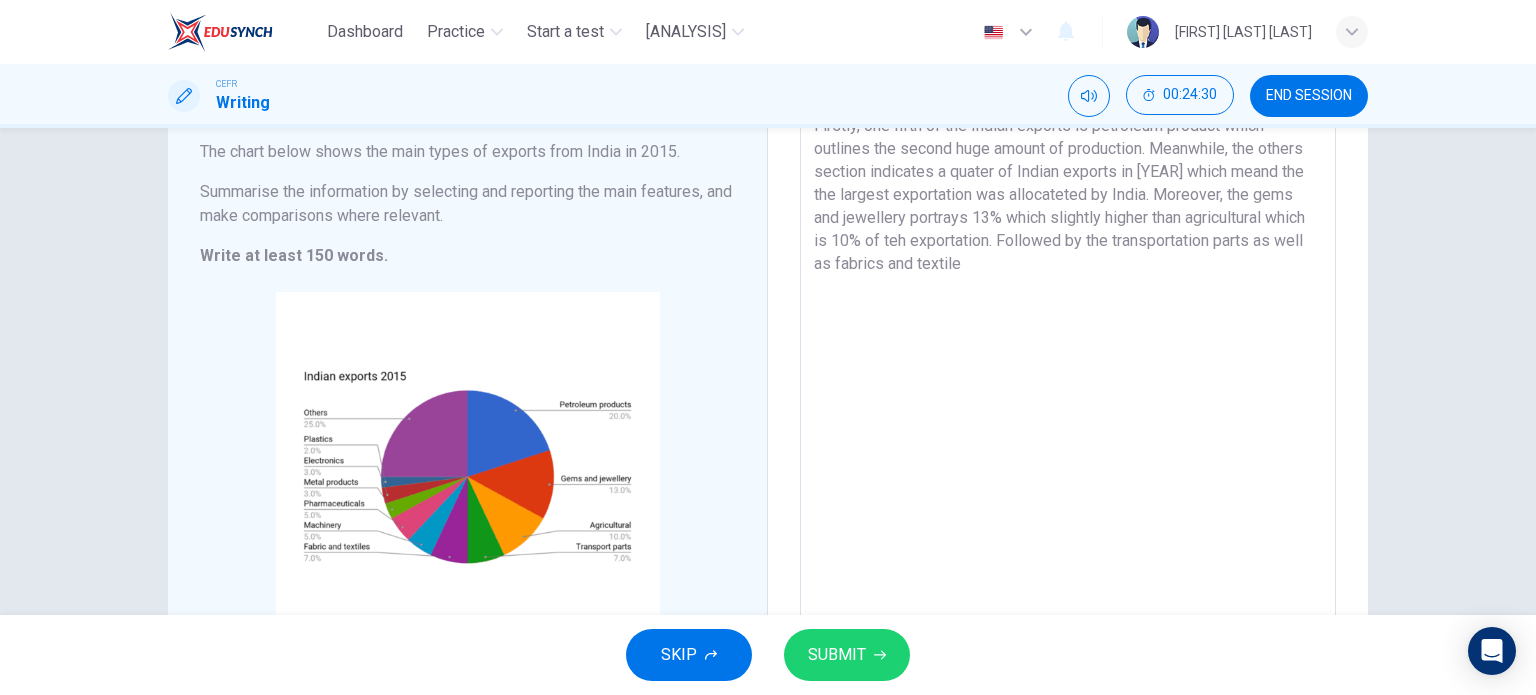scroll, scrollTop: 167, scrollLeft: 0, axis: vertical 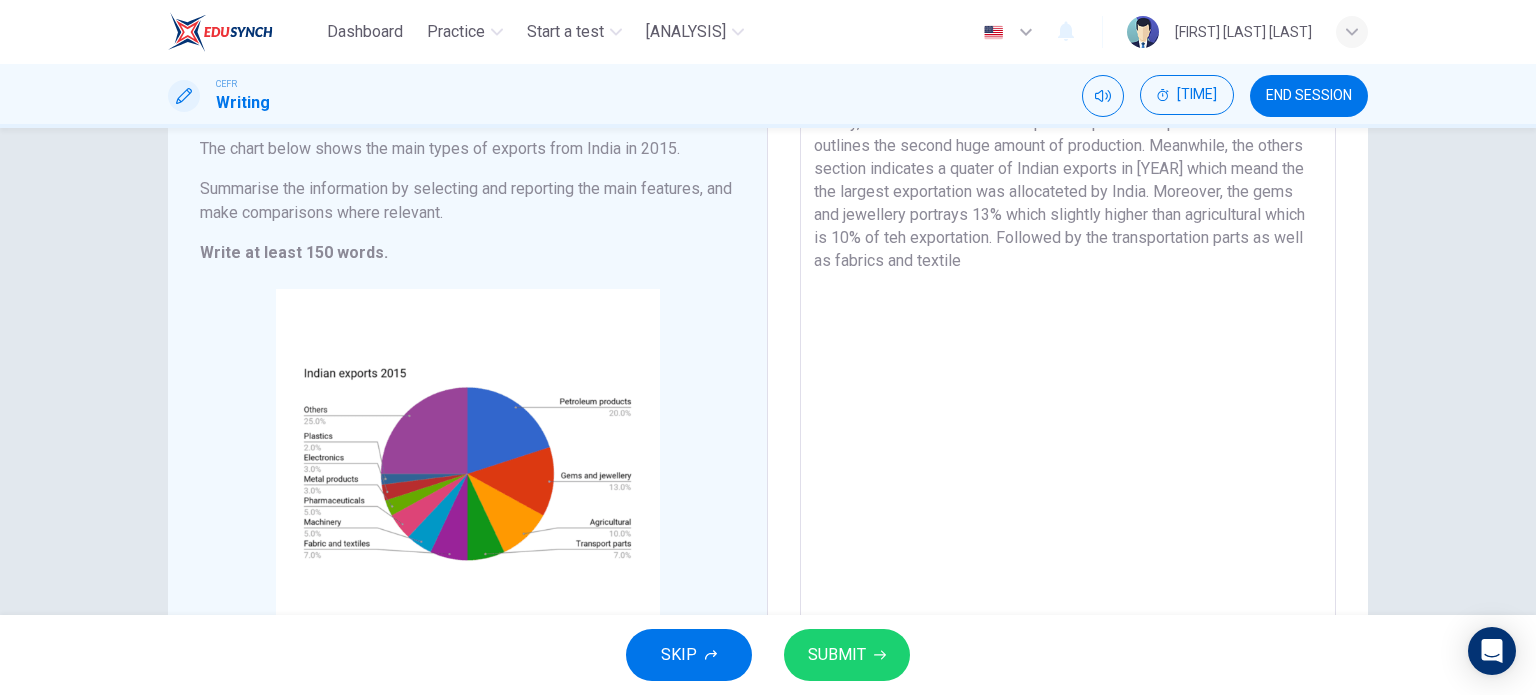 click on "The chart demonstrated 10 elements of Indian exports in [YEAR] that  Firstly, one fifth of the Indian exports is petroleum product which outlines the second huge amount of production. Meanwhile, the others section indicates a quater of Indian exports in [YEAR] which meand the the largest exportation was allocateted by India. Moreover, the gems and jewellery portrays 13% which slightly higher than agricultural which is 10% of teh exportation. Followed by the transportation parts as well as fabrics and textile" at bounding box center (1068, 355) 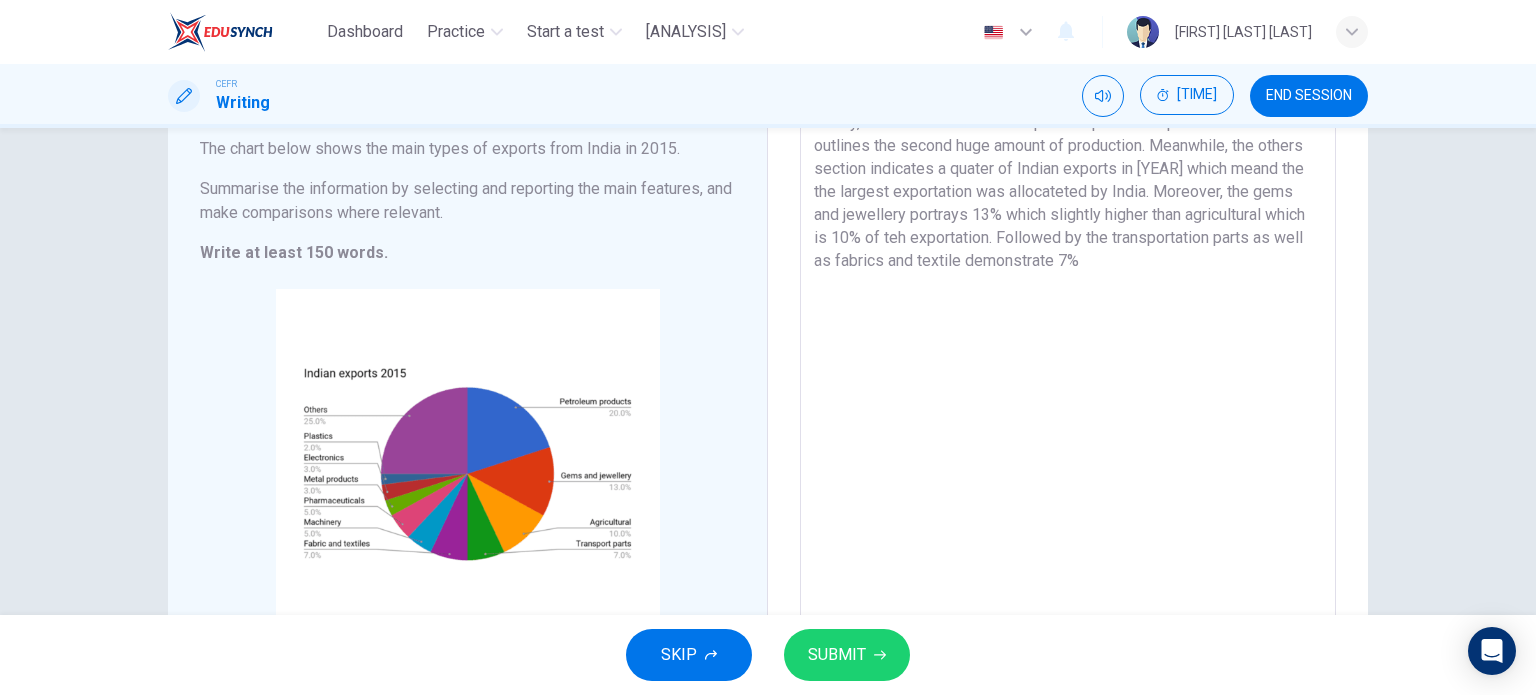 scroll, scrollTop: 122, scrollLeft: 0, axis: vertical 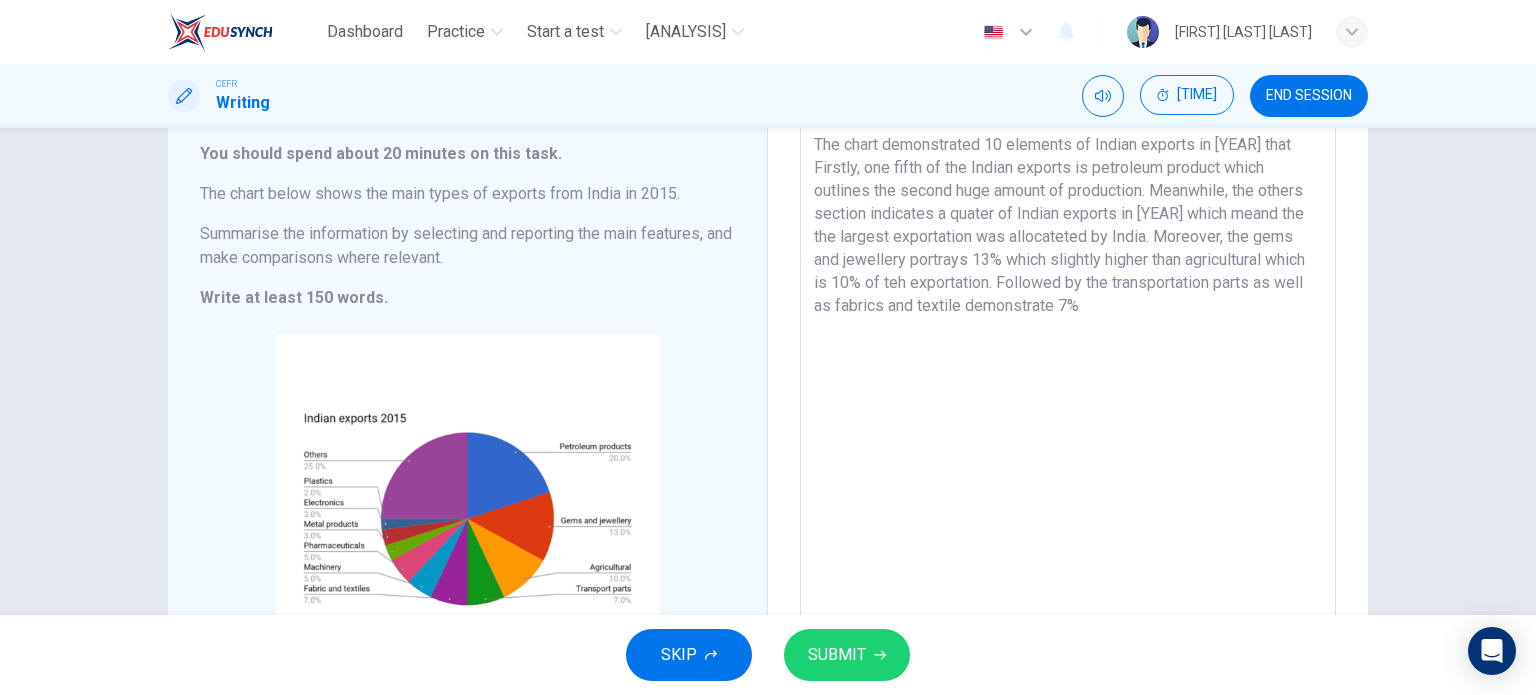 click on "The chart demonstrated 10 elements of Indian exports in [YEAR] that Firstly, one fifth of the Indian exports is petroleum product which outlines the second huge amount of production. Meanwhile, the others section indicates a quater of Indian exports in [YEAR] which meand the the largest exportation was allocateted by India. Moreover, the gems and jewellery portrays 13% which slightly higher than agricultural which is 10% of teh exportation. Followed by the transportation parts as well as fabrics and textile demonstrate 7%" at bounding box center (1068, 400) 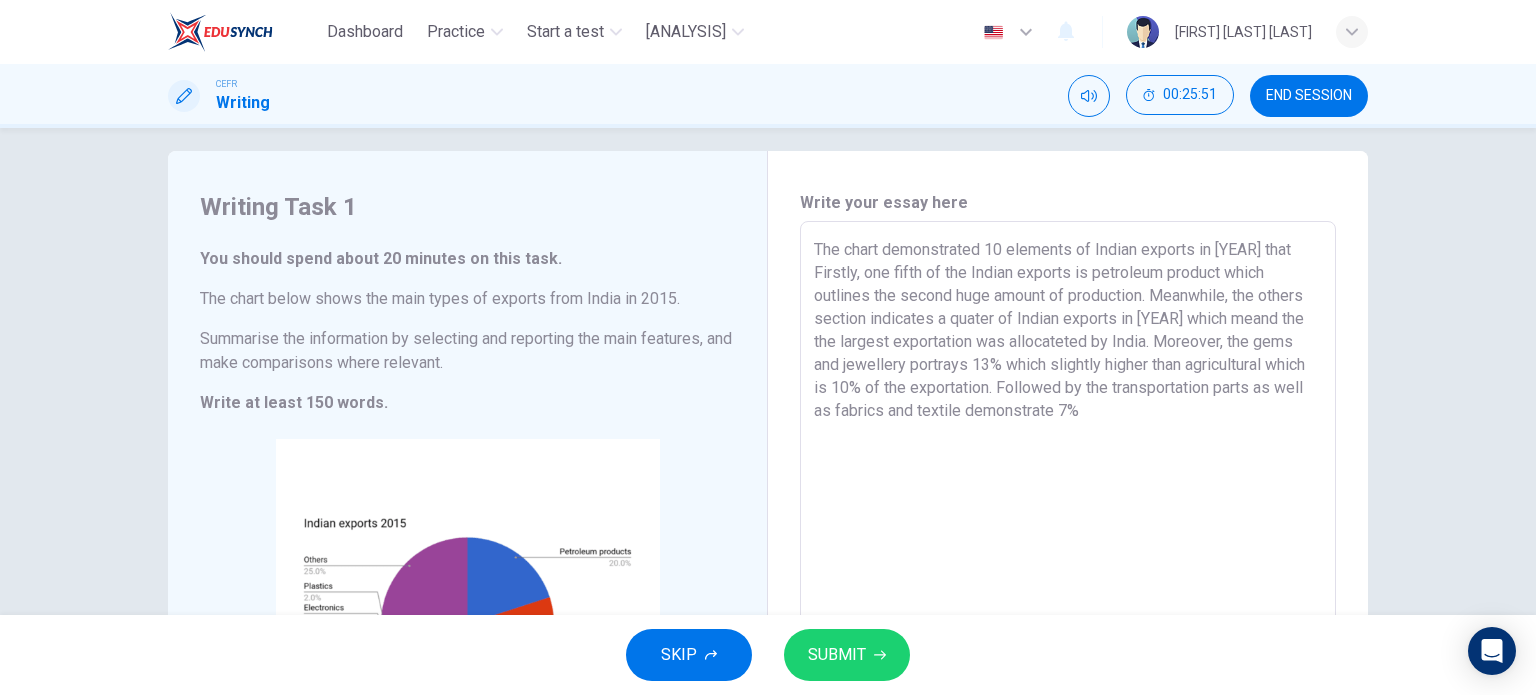 scroll, scrollTop: 18, scrollLeft: 0, axis: vertical 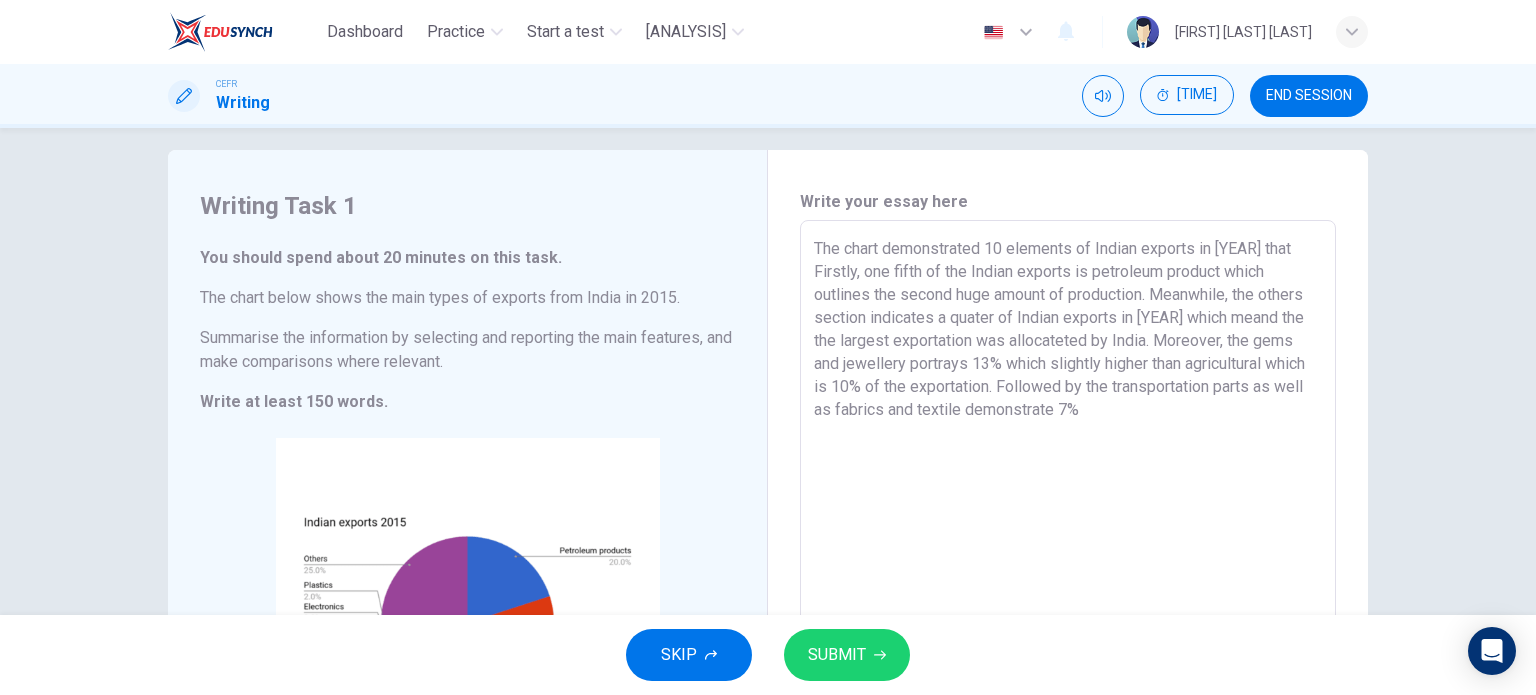 click on "The chart demonstrated 10 elements of Indian exports in [YEAR] that  Firstly, one fifth of the Indian exports is petroleum product which outlines the second huge amount of production. Meanwhile, the others section indicates a quater of Indian exports in [YEAR] which meand the the largest exportation was allocateted by India. Moreover, the gems and jewellery portrays 13% which slightly higher than agricultural which is 10% of the exportation. Followed by the transportation parts as well as fabrics and textile demonstrate 7%" at bounding box center (1068, 504) 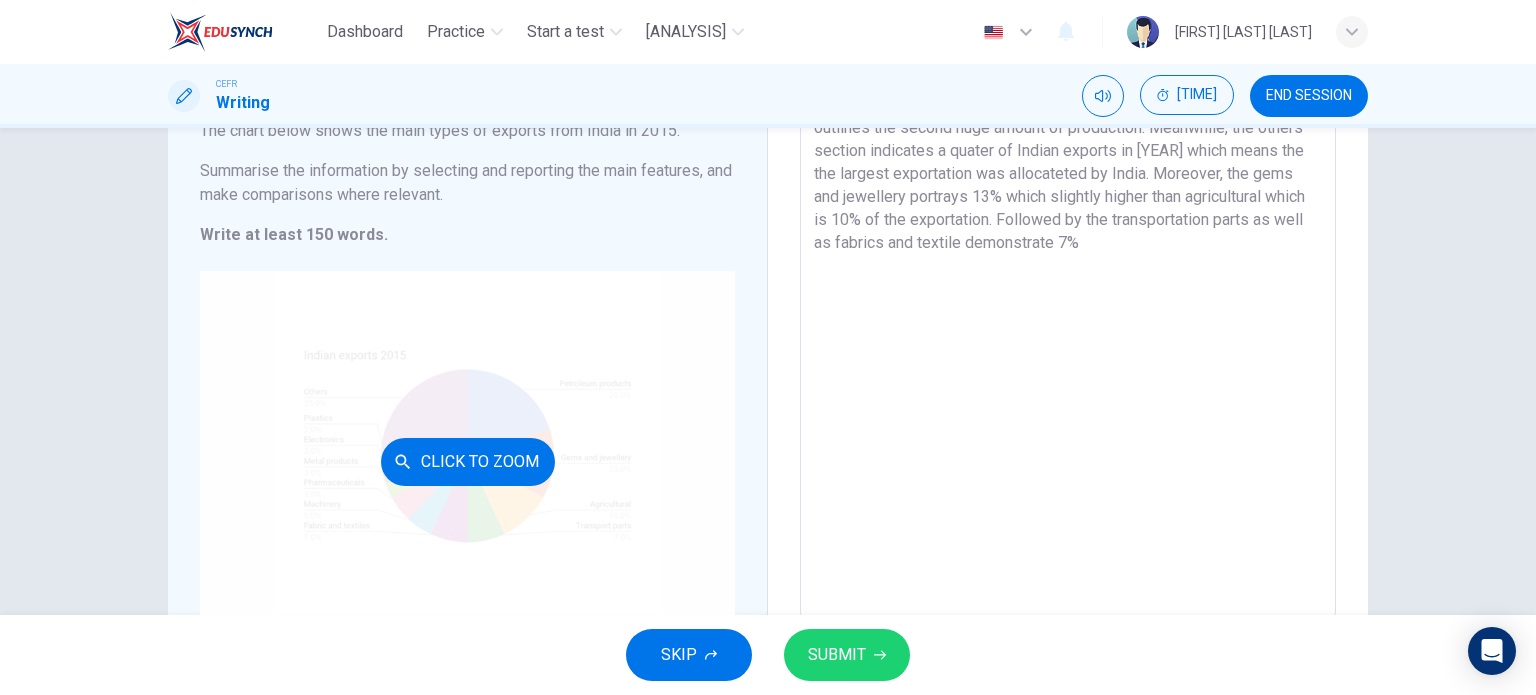 scroll, scrollTop: 186, scrollLeft: 0, axis: vertical 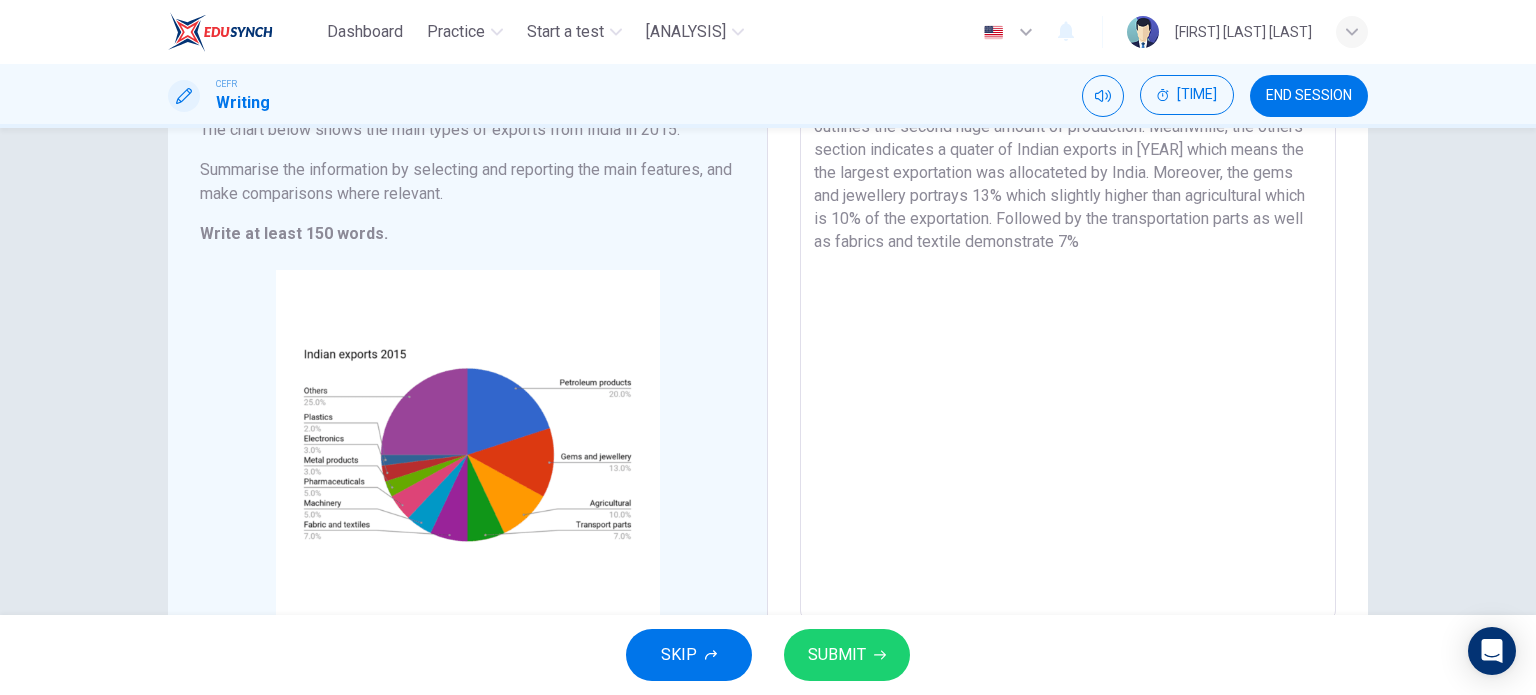click on "The chart demonstrated 10 elements of Indian exports in [YEAR] that Firstly, one fifth of the Indian exports is petroleum product which outlines the second huge amount of production. Meanwhile, the others section indicates a quater of Indian exports in [YEAR] which means the the largest exportation was allocateted by India. Moreover, the gems and jewellery portrays 13% which slightly higher than agricultural which is 10% of the exportation. Followed by the transportation parts as well as fabrics and textile demonstrate 7%" at bounding box center (1068, 336) 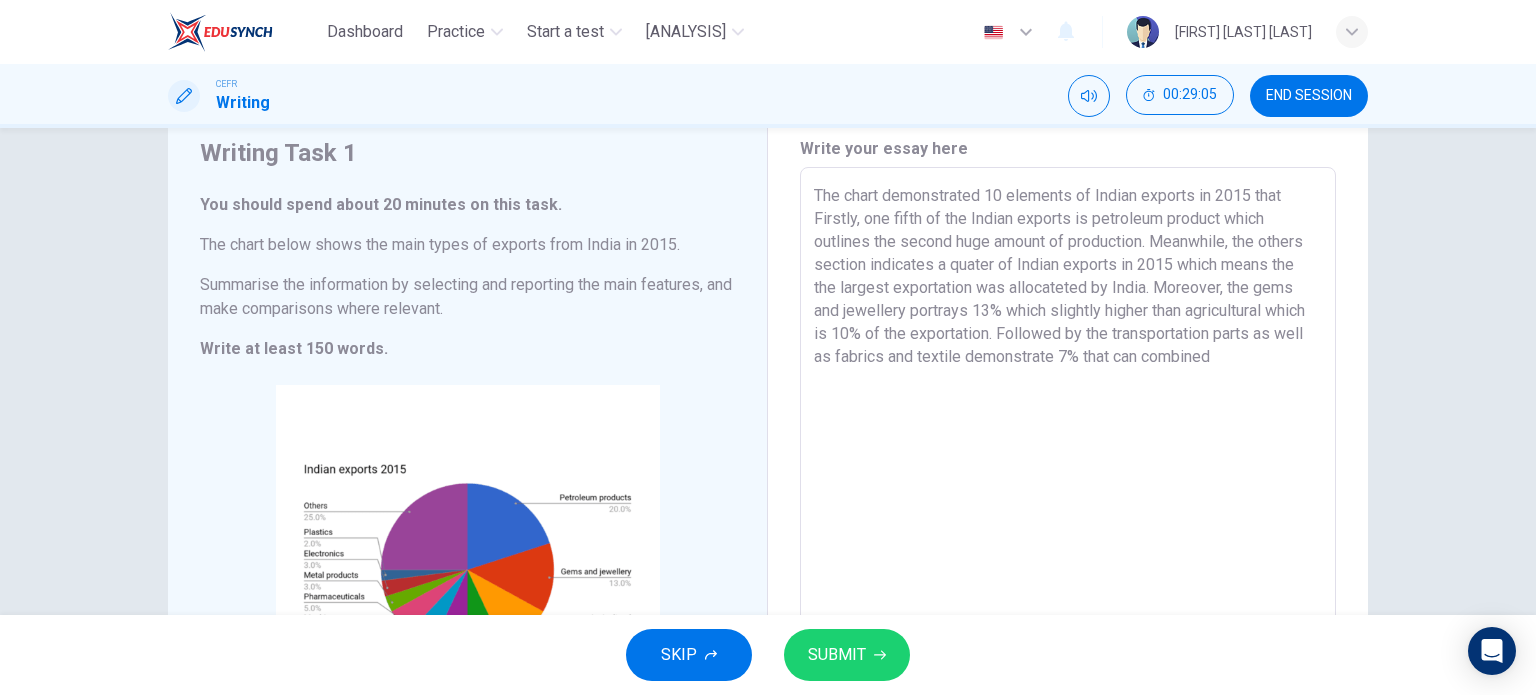 scroll, scrollTop: 70, scrollLeft: 0, axis: vertical 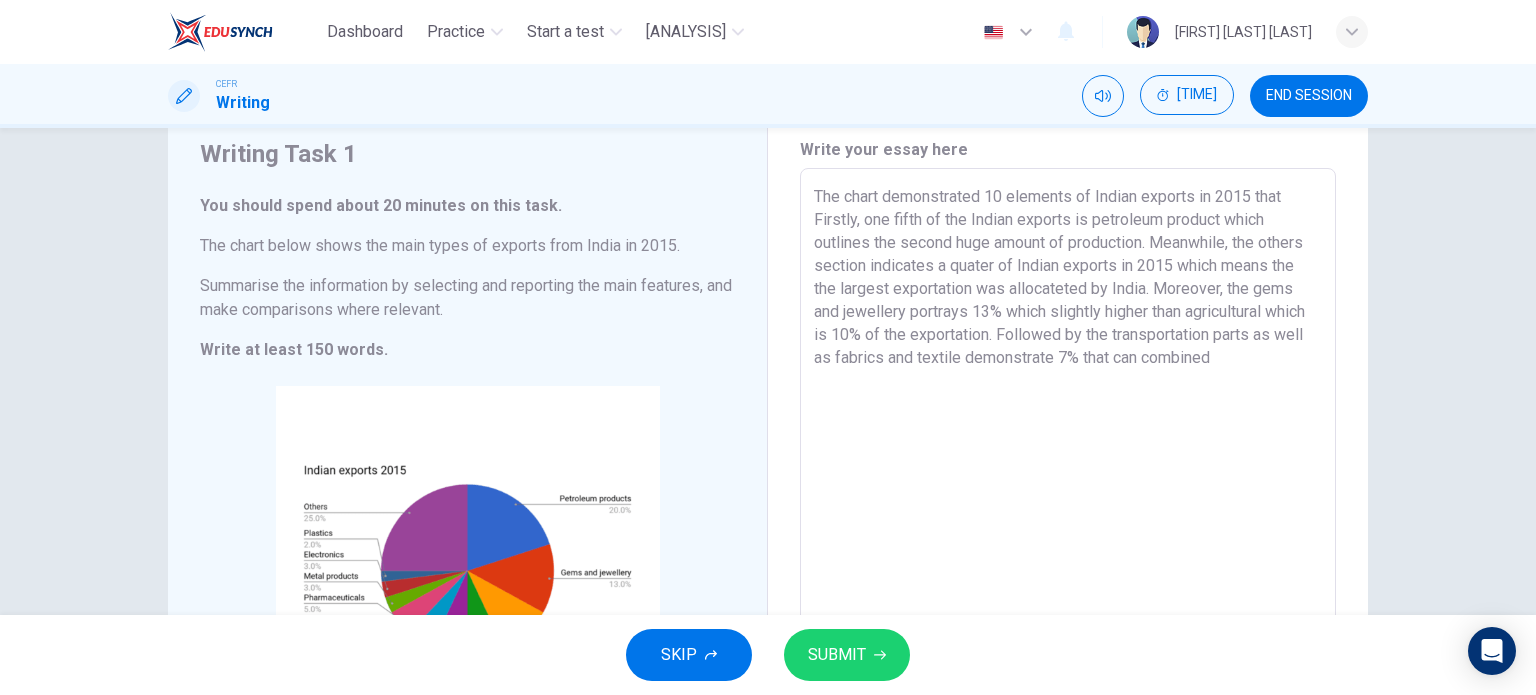 type on "The chart demonstrated 10 elements of Indian exports in 2015 that  Firstly, one fifth of the Indian exports is petroleum product which outlines the second huge amount of production. Meanwhile, the others section indicates a quater of Indian exports in 2015 which means the the largest exportation was allocateted by India. Moreover, the gems and jewellery portrays 13% which slightly higher than agricultural which is 10% of the exportation. Followed by the transportation parts as well as fabrics and textile demonstrate 7% that can combined" 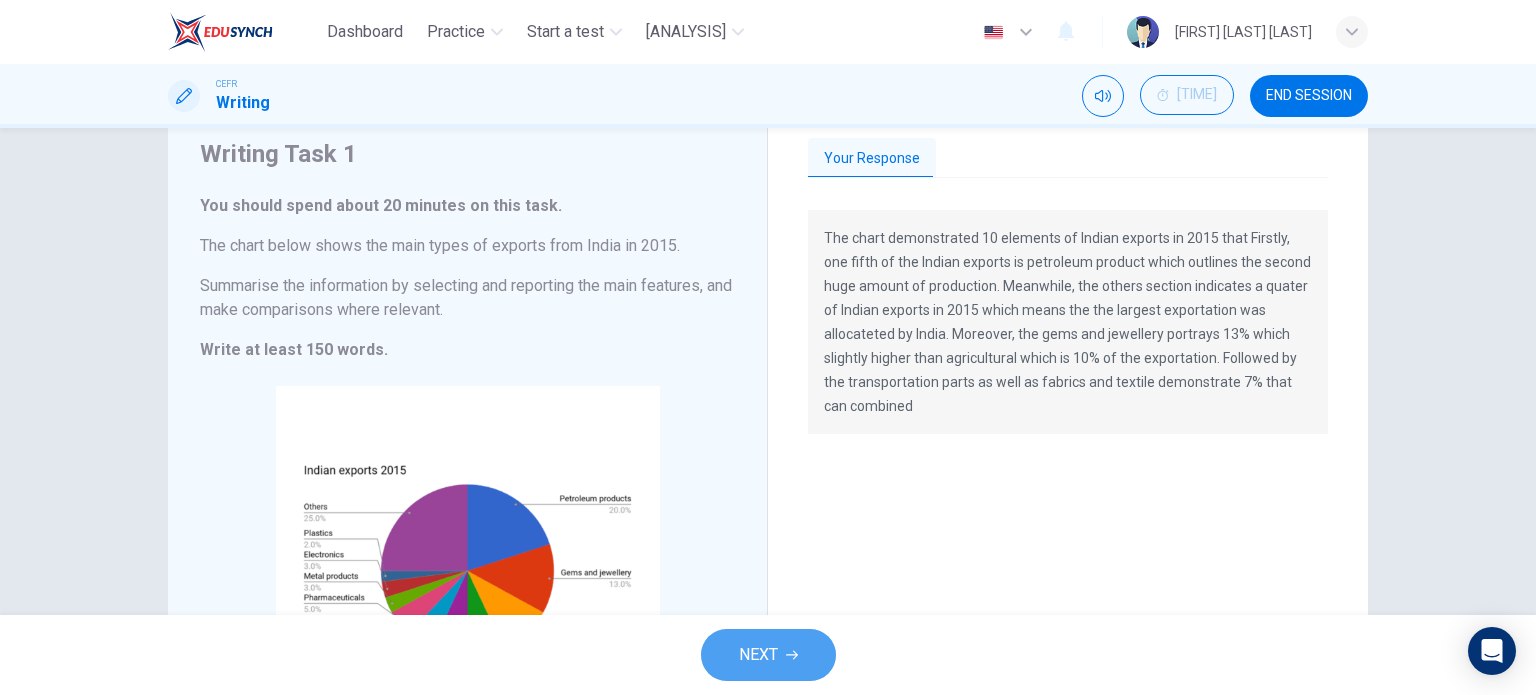 click on "NEXT" at bounding box center [768, 655] 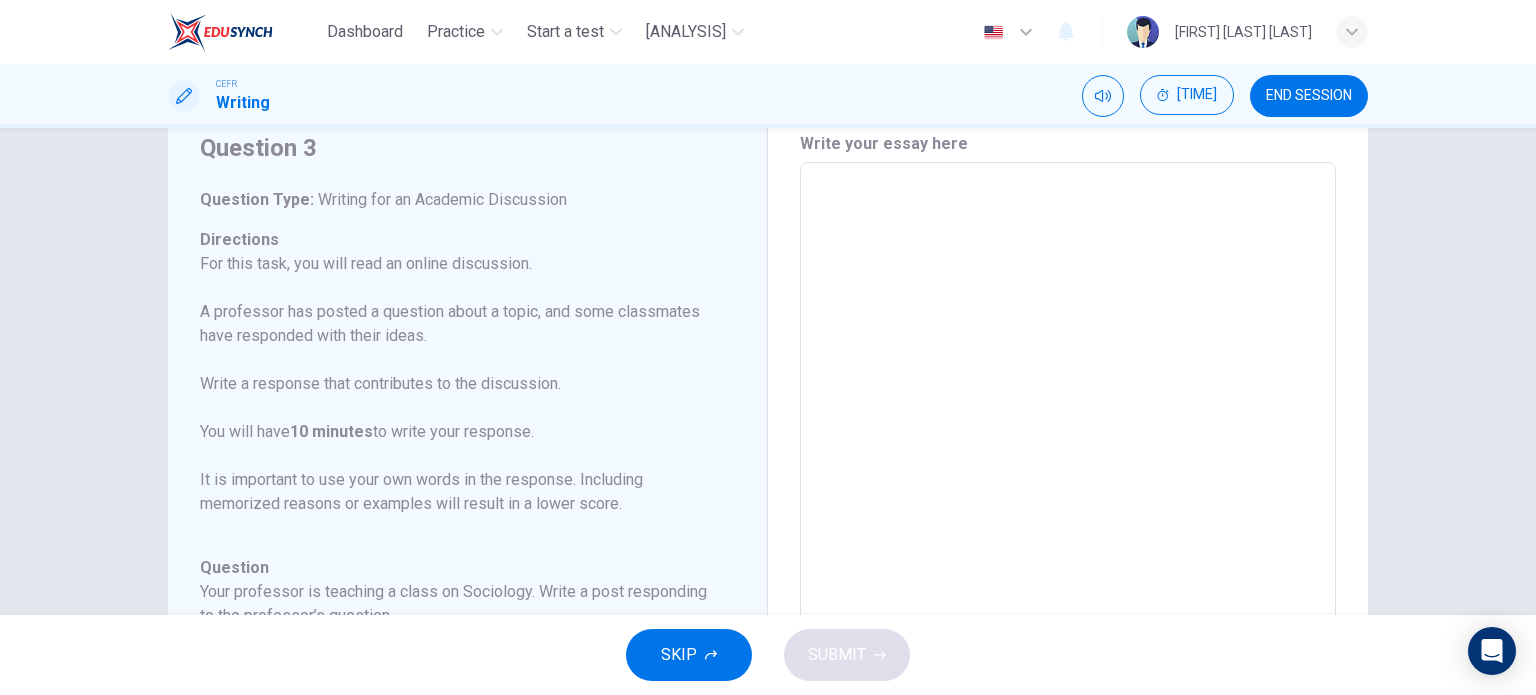 scroll, scrollTop: 48, scrollLeft: 0, axis: vertical 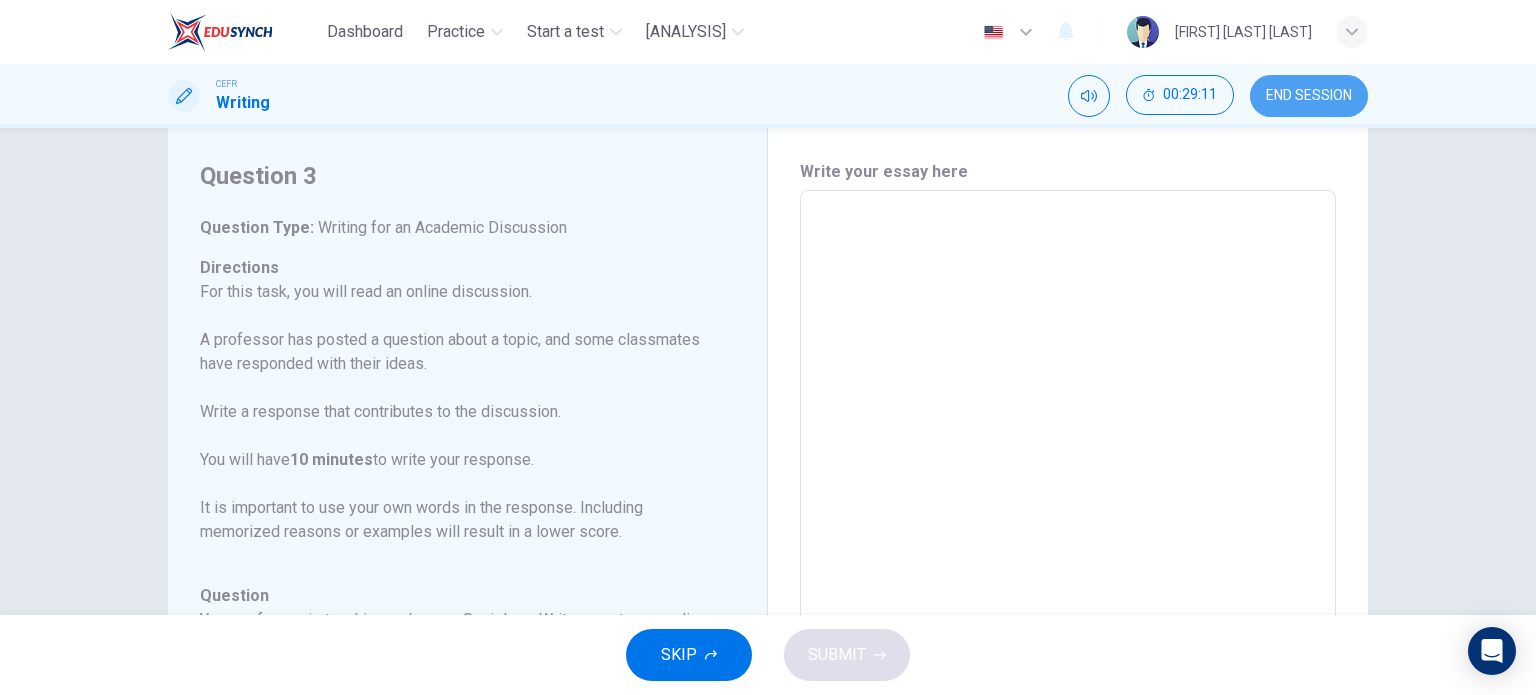 click on "END SESSION" at bounding box center [1309, 96] 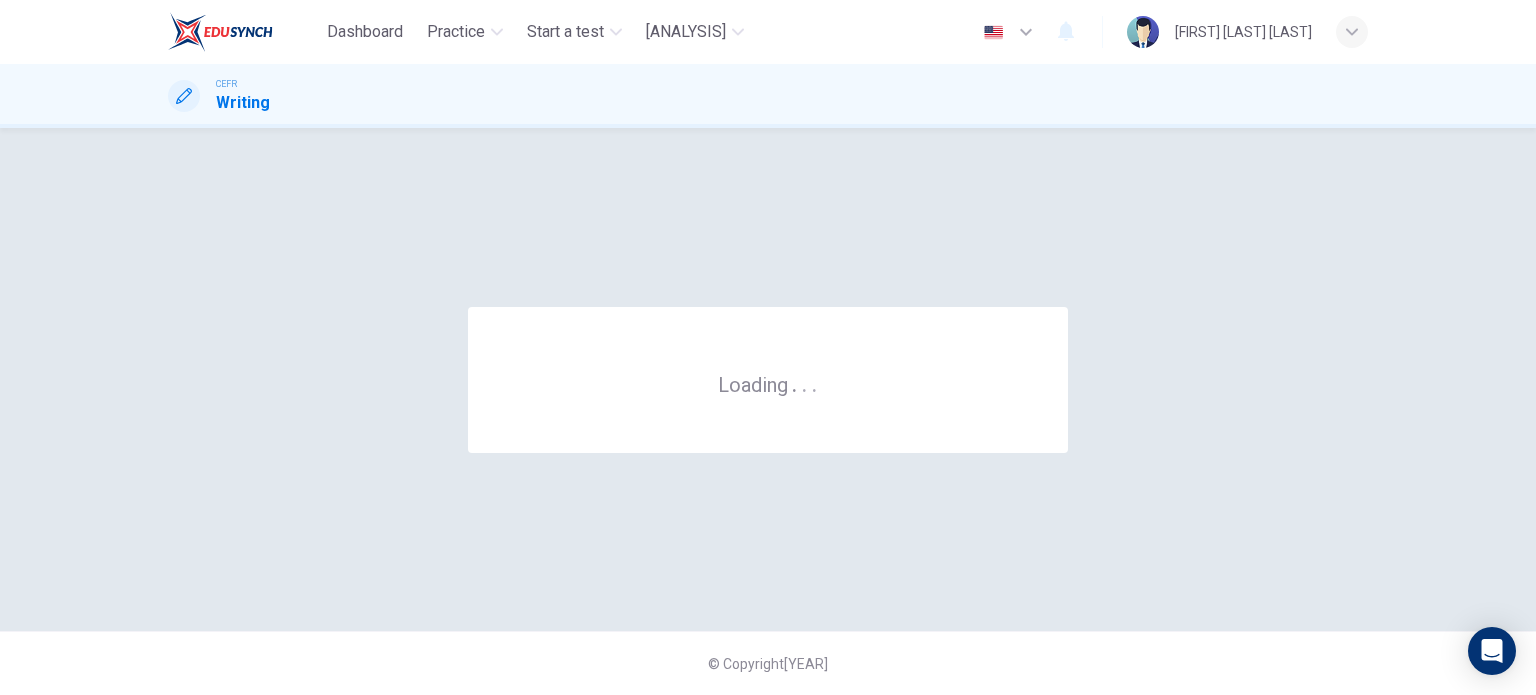 scroll, scrollTop: 0, scrollLeft: 0, axis: both 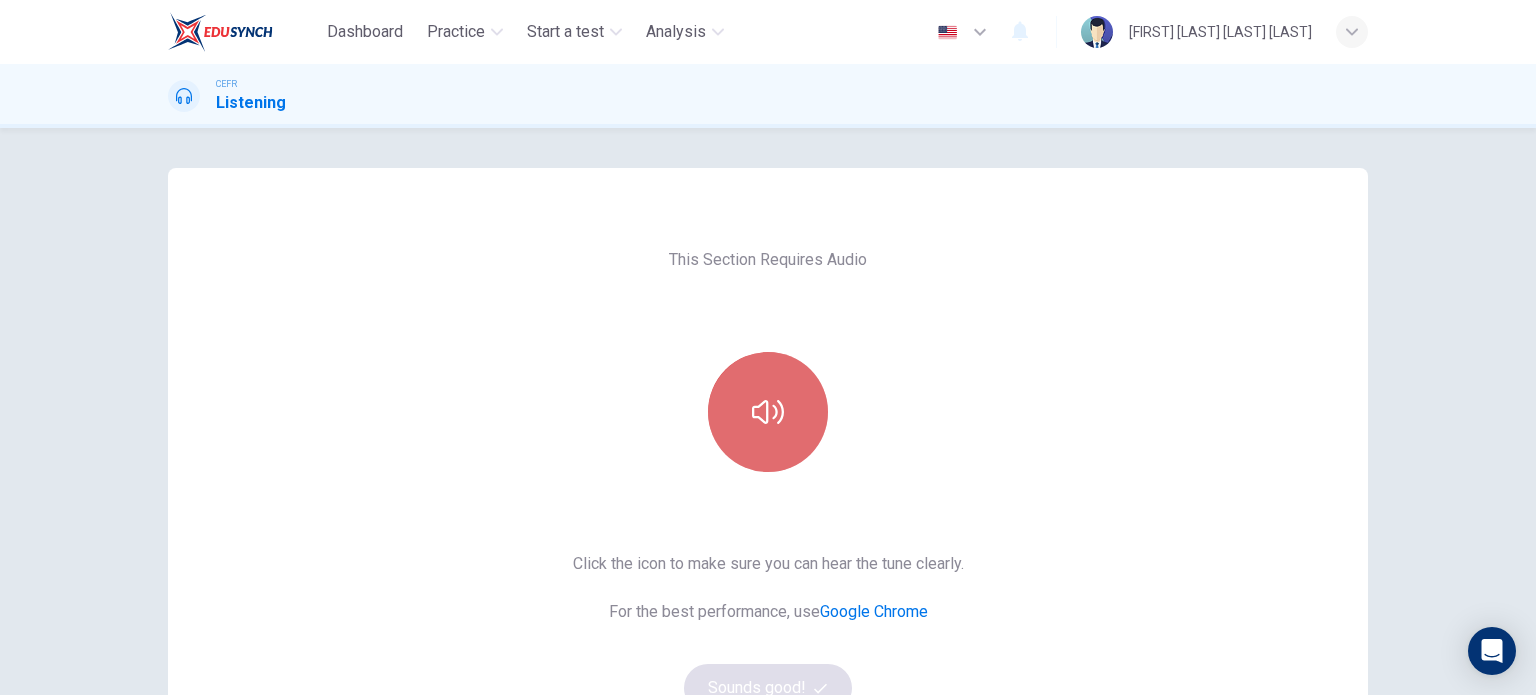 click at bounding box center [768, 412] 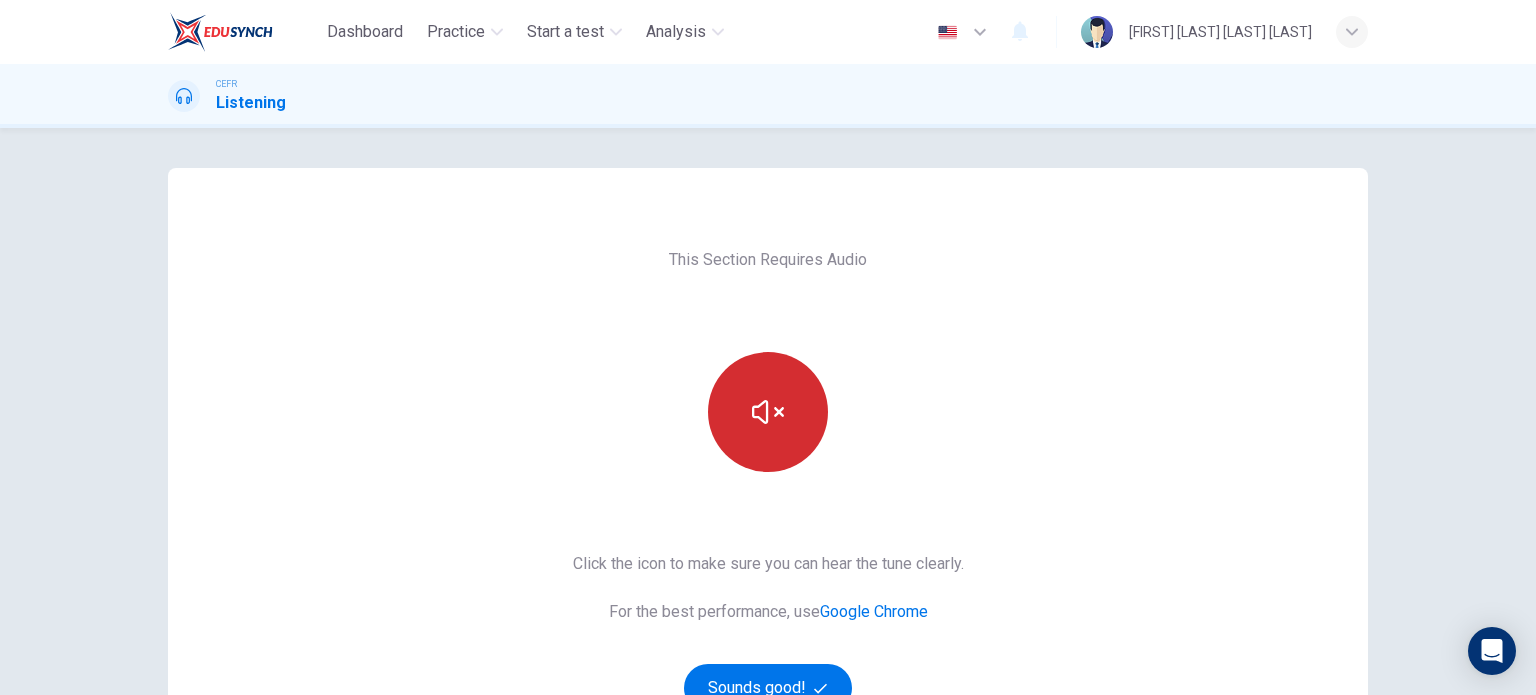 scroll, scrollTop: 90, scrollLeft: 0, axis: vertical 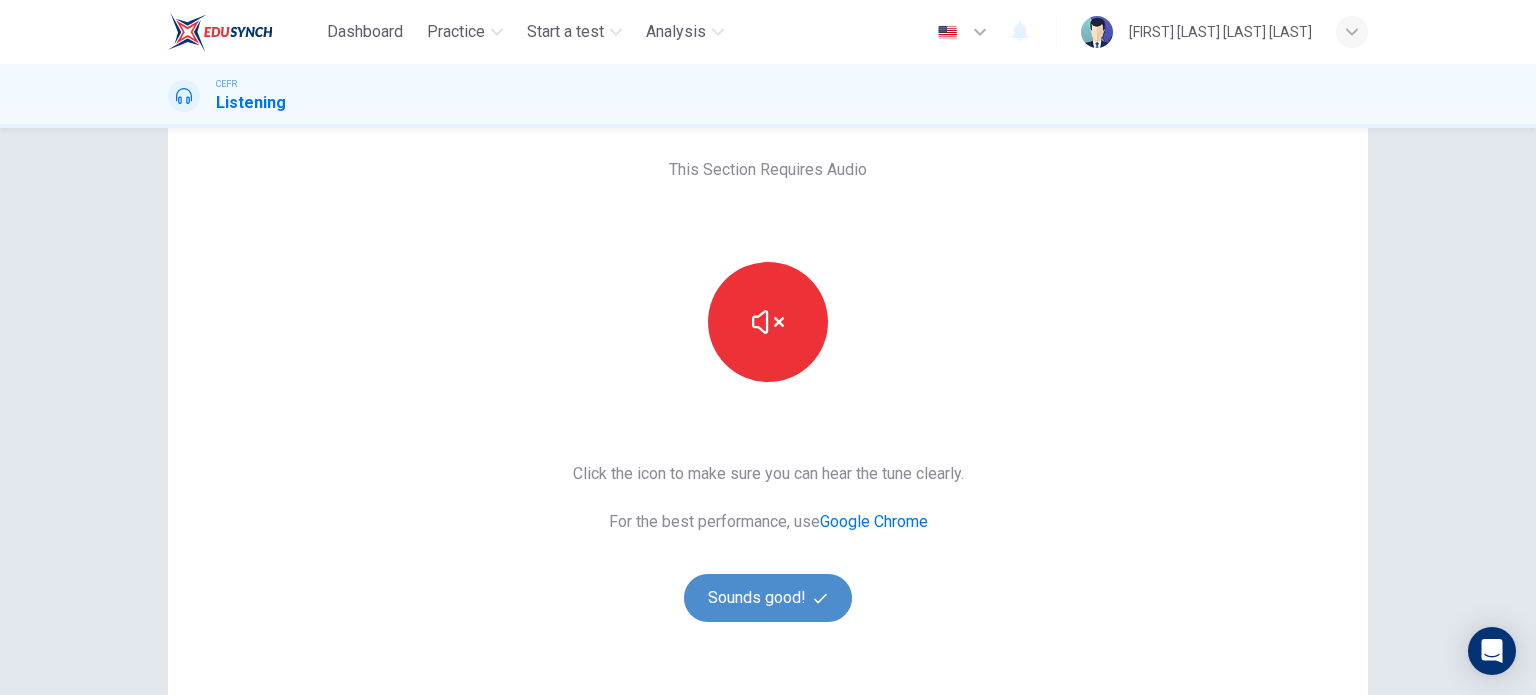 click on "Sounds good!" at bounding box center [768, 598] 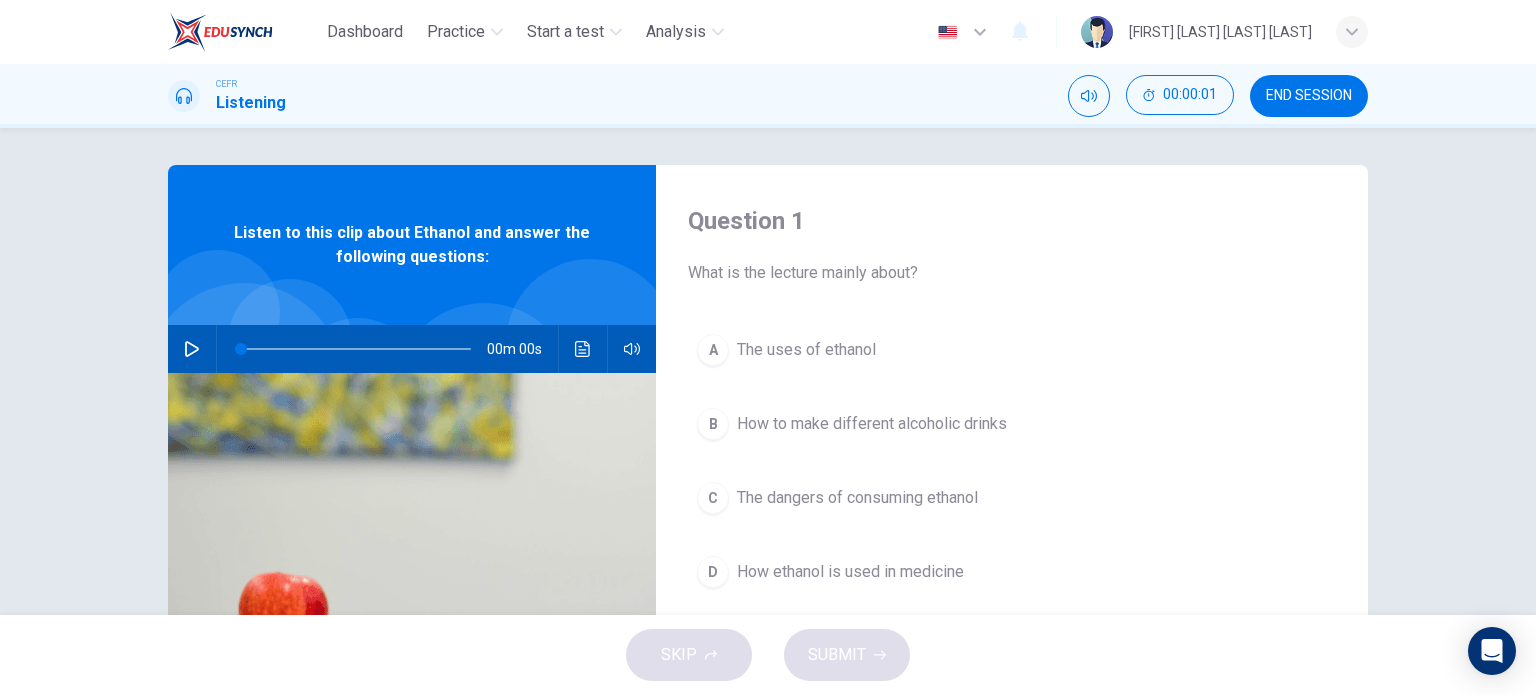 scroll, scrollTop: 0, scrollLeft: 0, axis: both 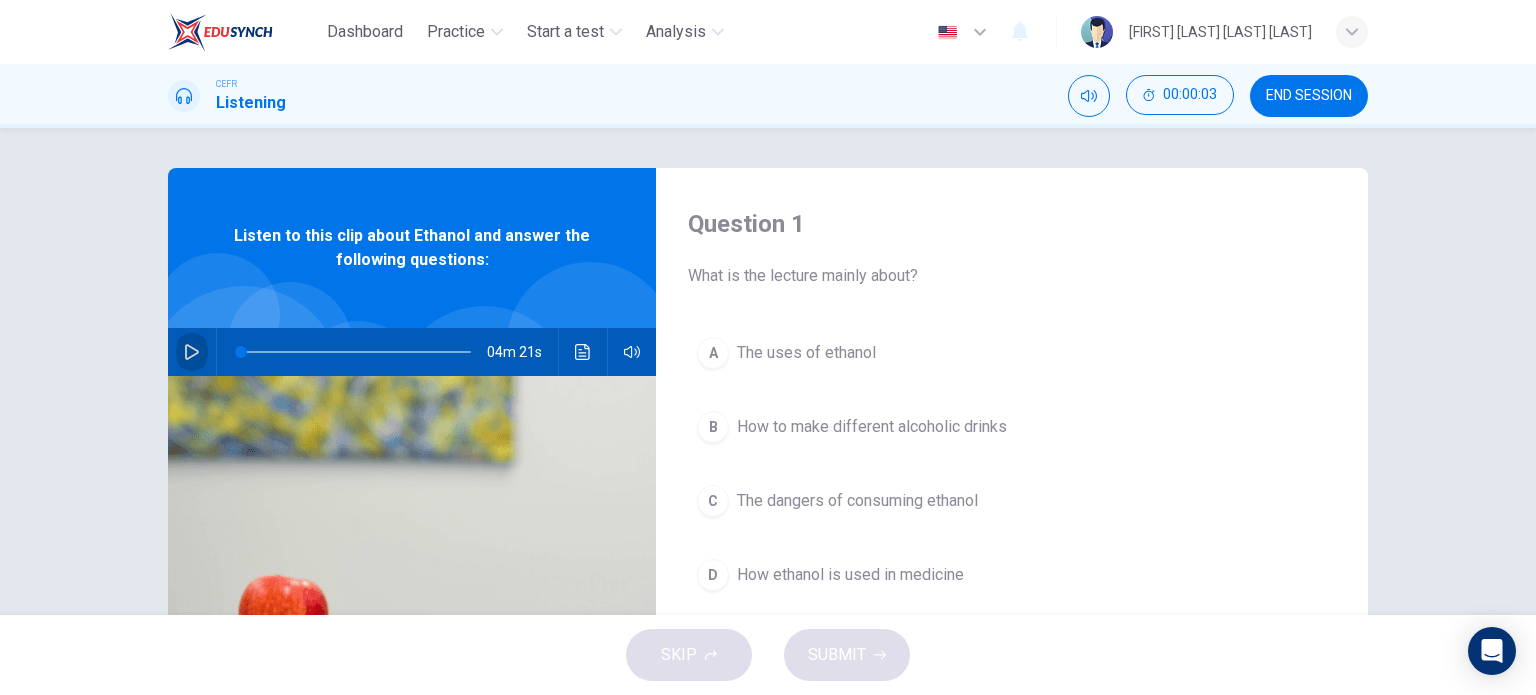 click at bounding box center [192, 352] 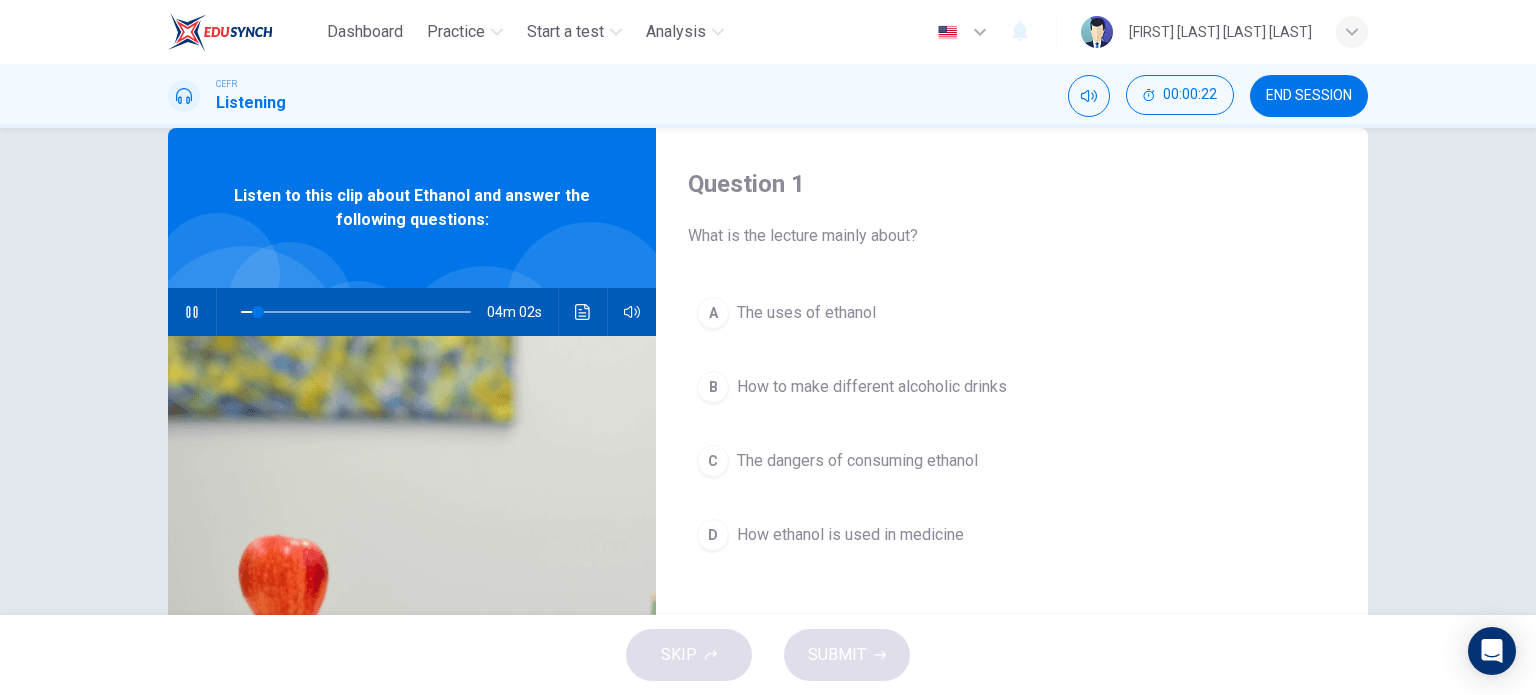 scroll, scrollTop: 56, scrollLeft: 0, axis: vertical 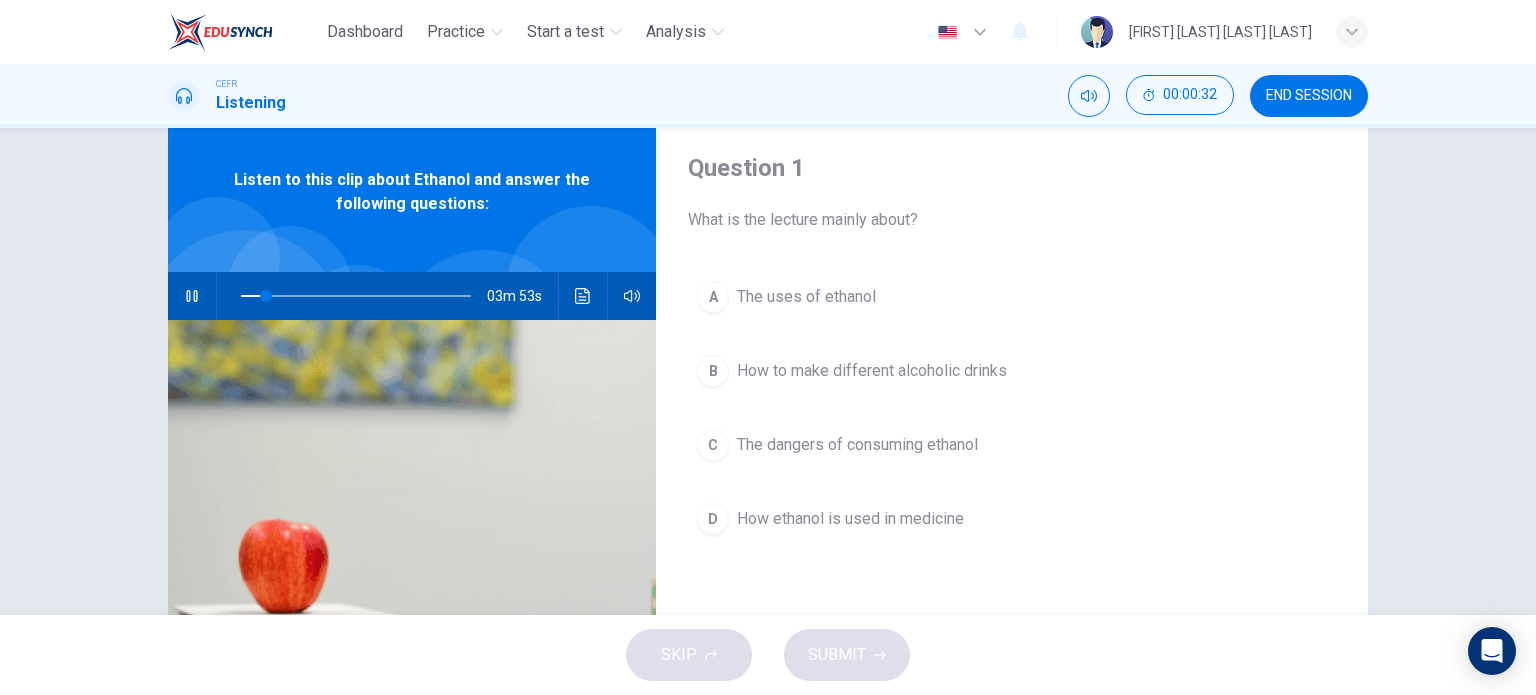 click on "CEFR Listening 00:00:32 END SESSION" at bounding box center (768, 96) 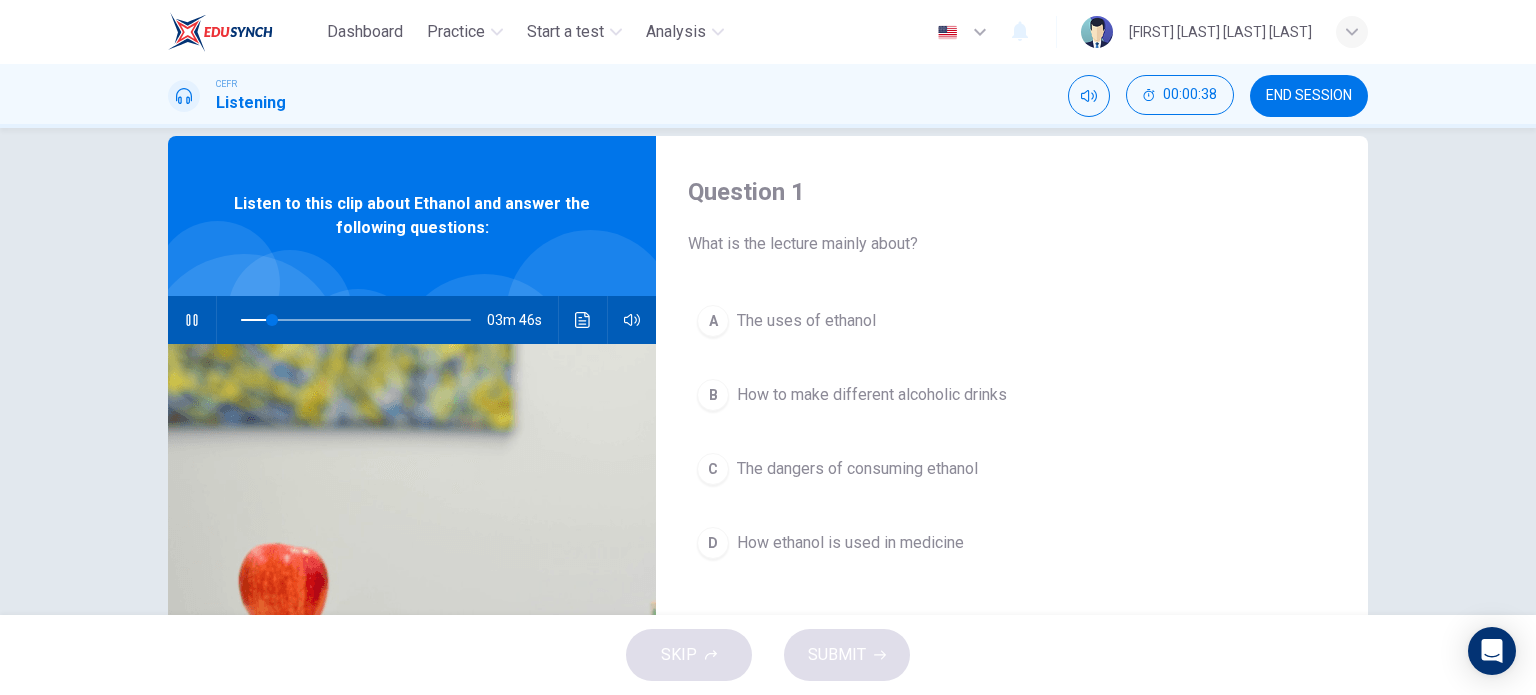 scroll, scrollTop: 28, scrollLeft: 0, axis: vertical 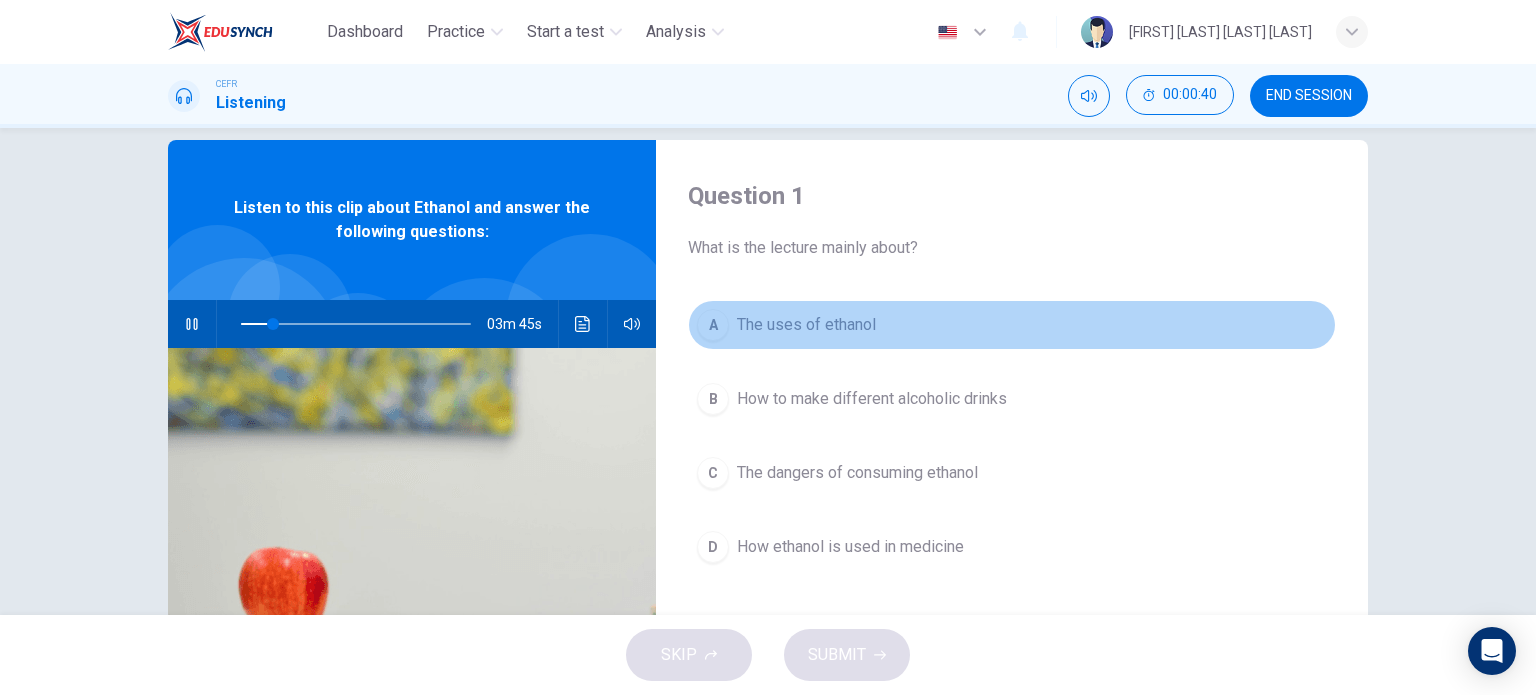 click on "A" at bounding box center [713, 325] 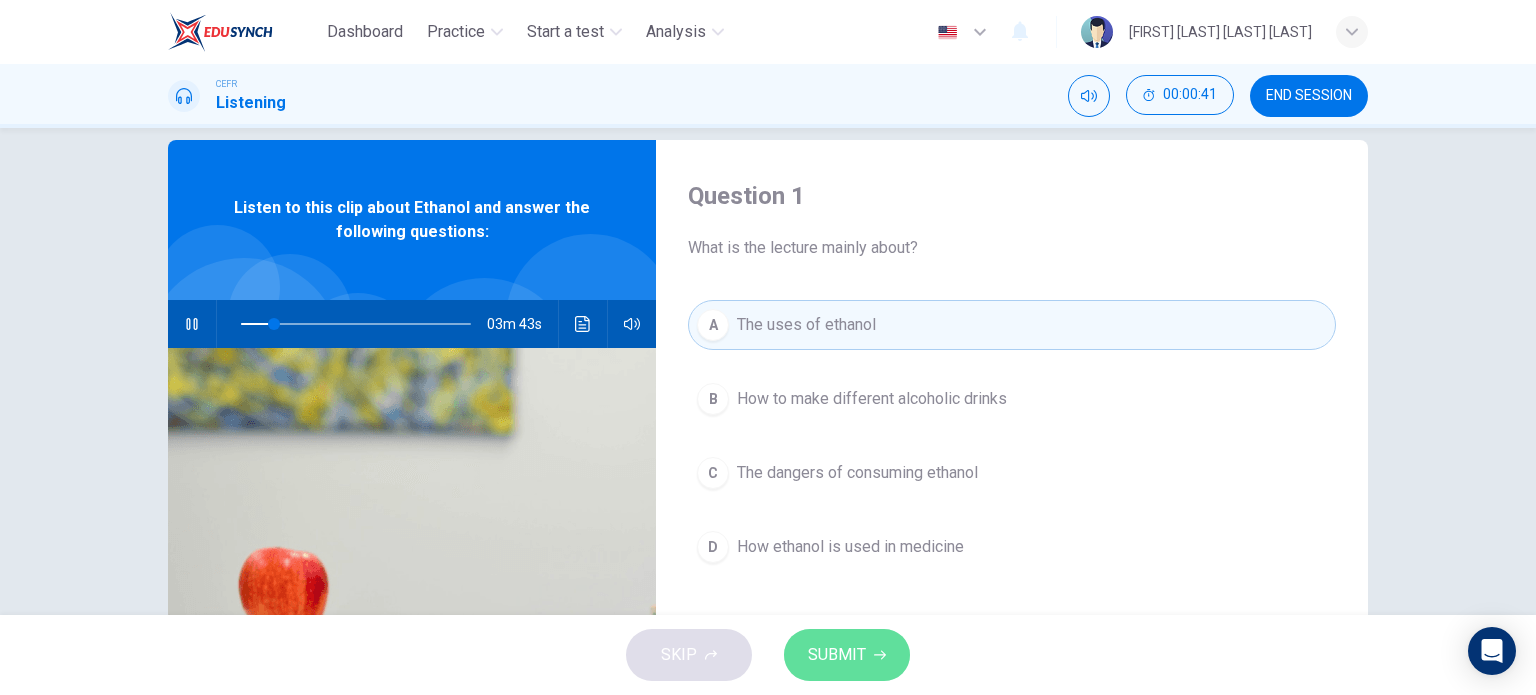 click on "SUBMIT" at bounding box center [847, 655] 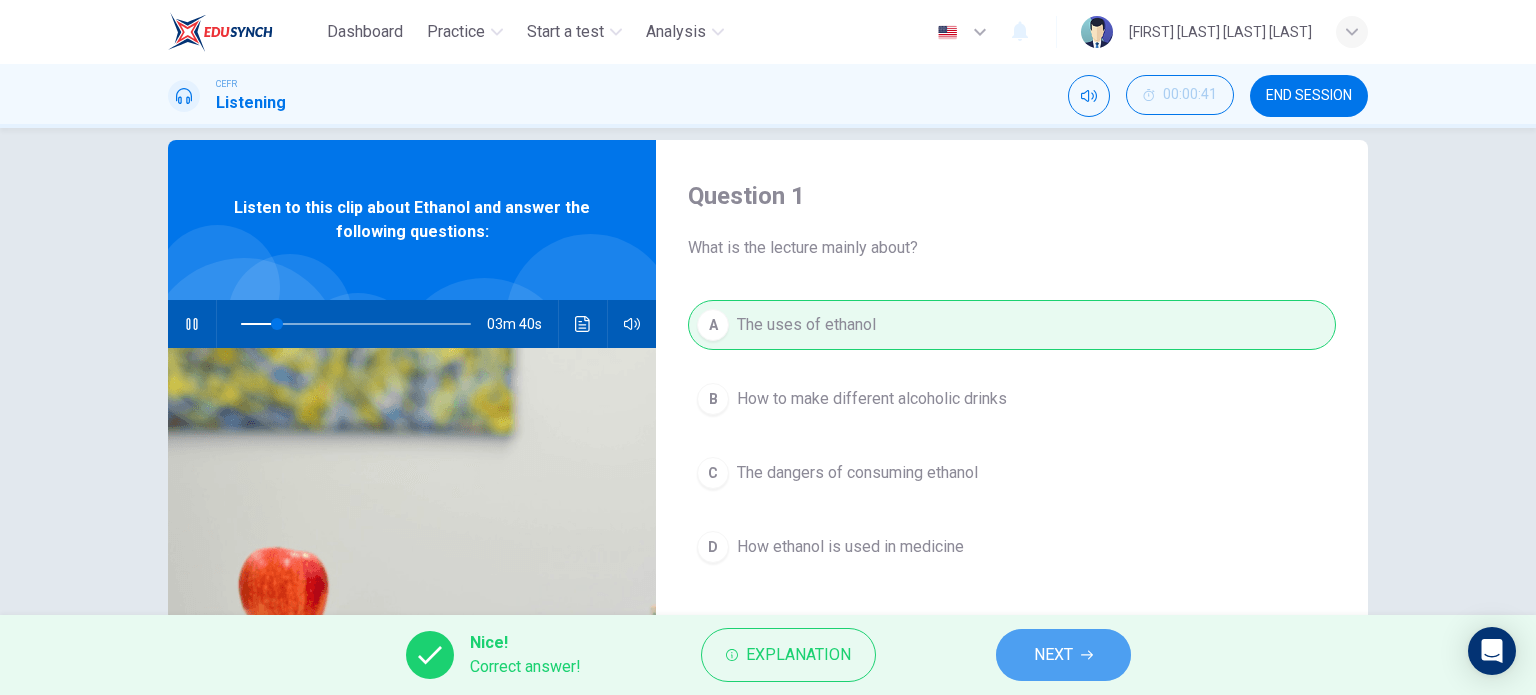 click on "NEXT" at bounding box center (1063, 655) 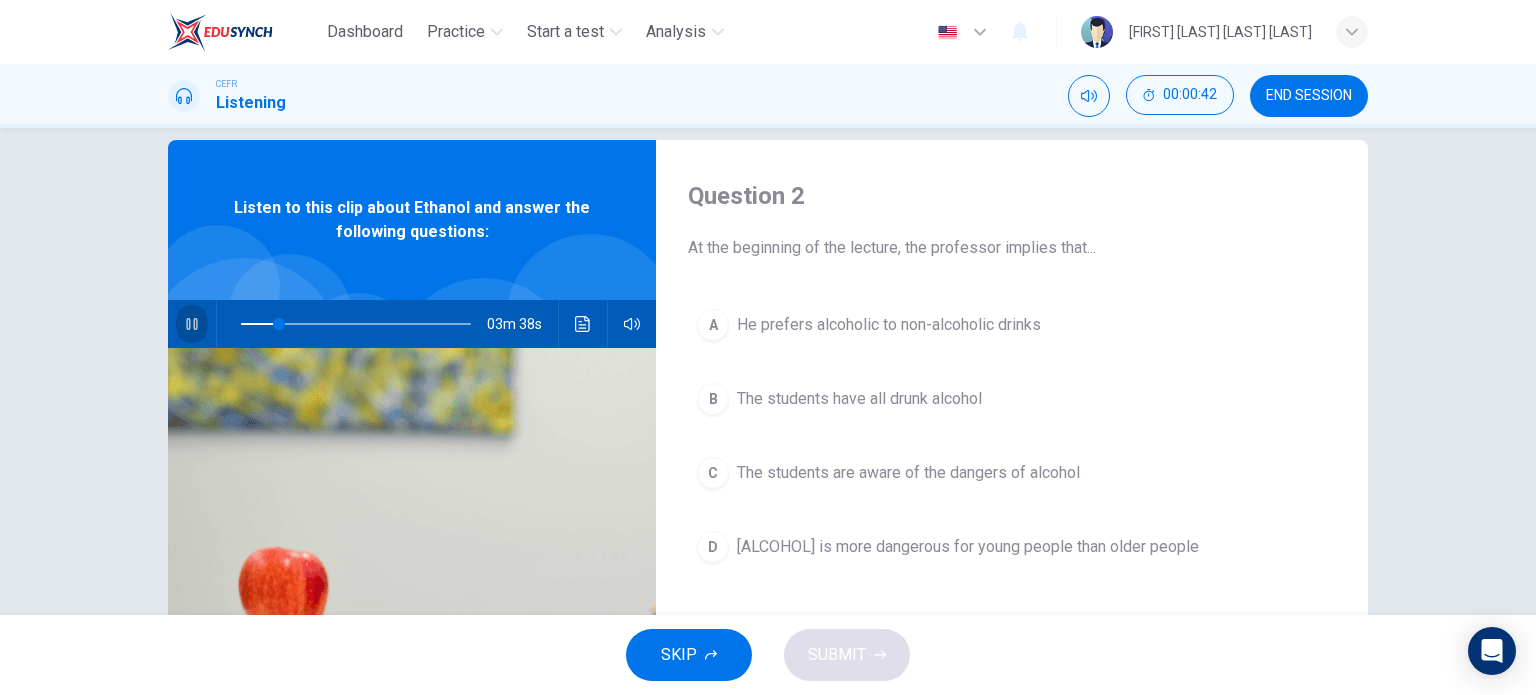 click at bounding box center (192, 324) 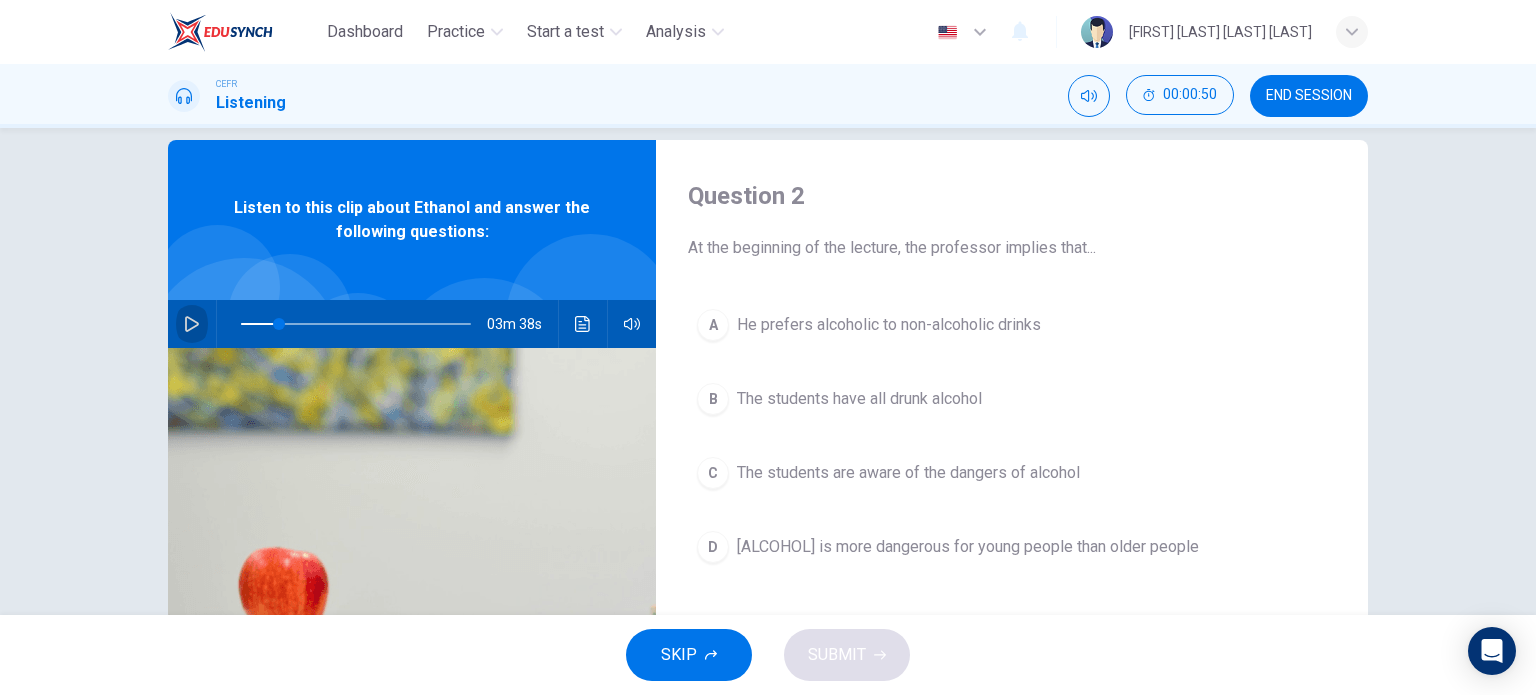 click at bounding box center (192, 324) 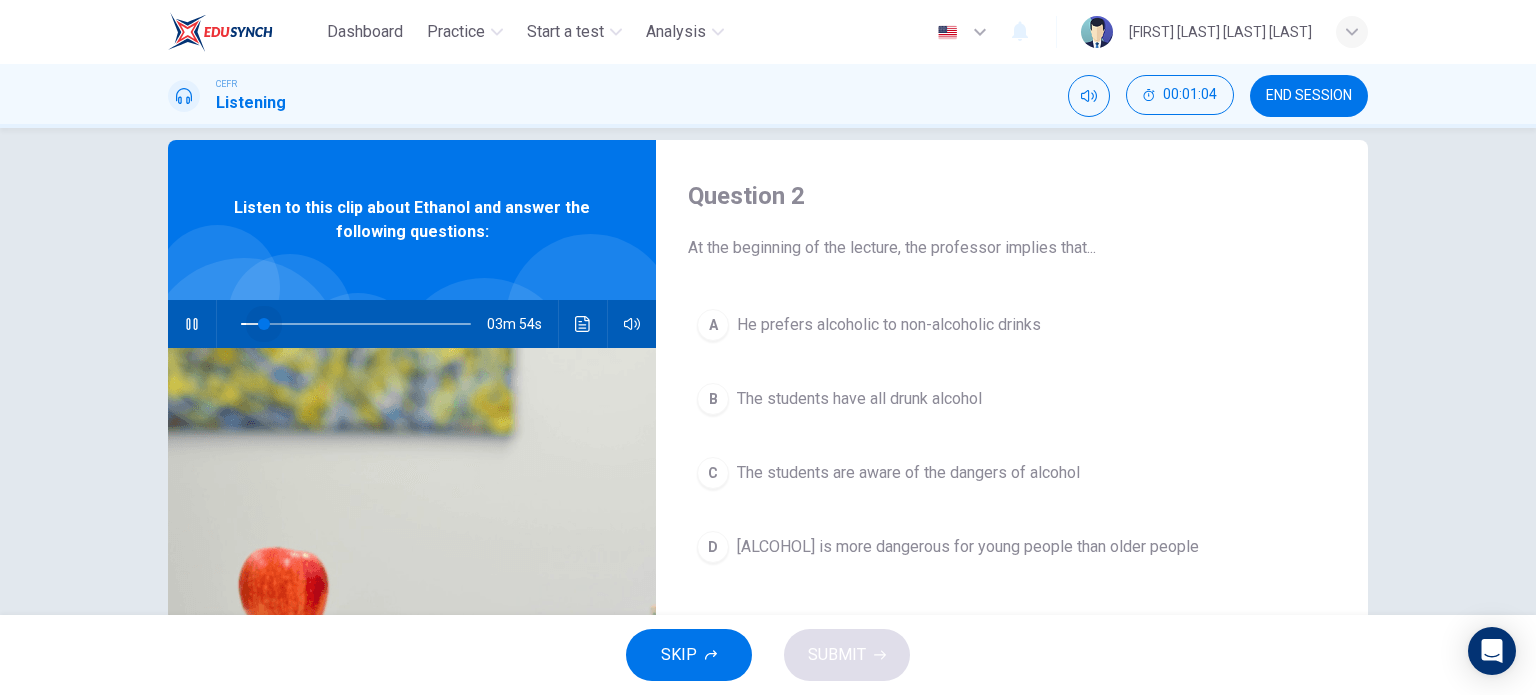 drag, startPoint x: 273, startPoint y: 323, endPoint x: 259, endPoint y: 323, distance: 14 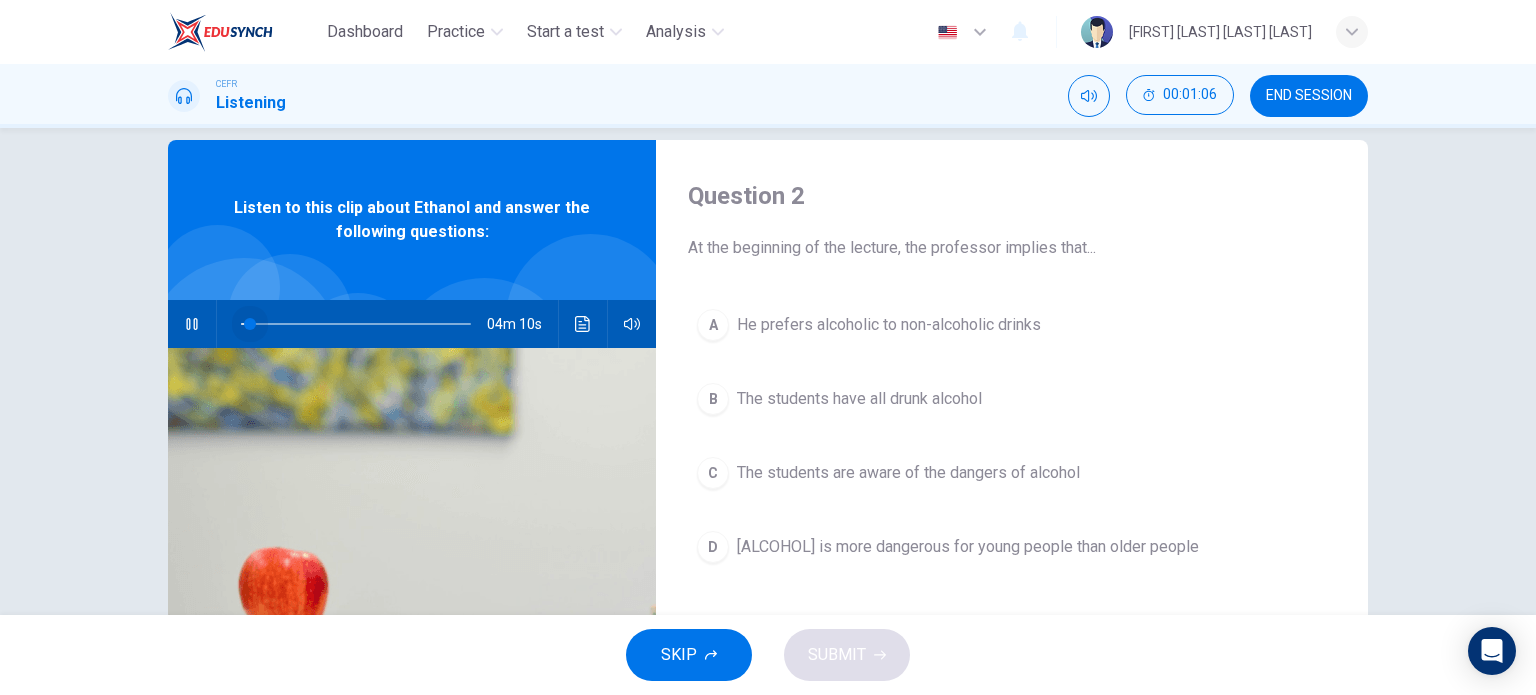 drag, startPoint x: 259, startPoint y: 323, endPoint x: 245, endPoint y: 323, distance: 14 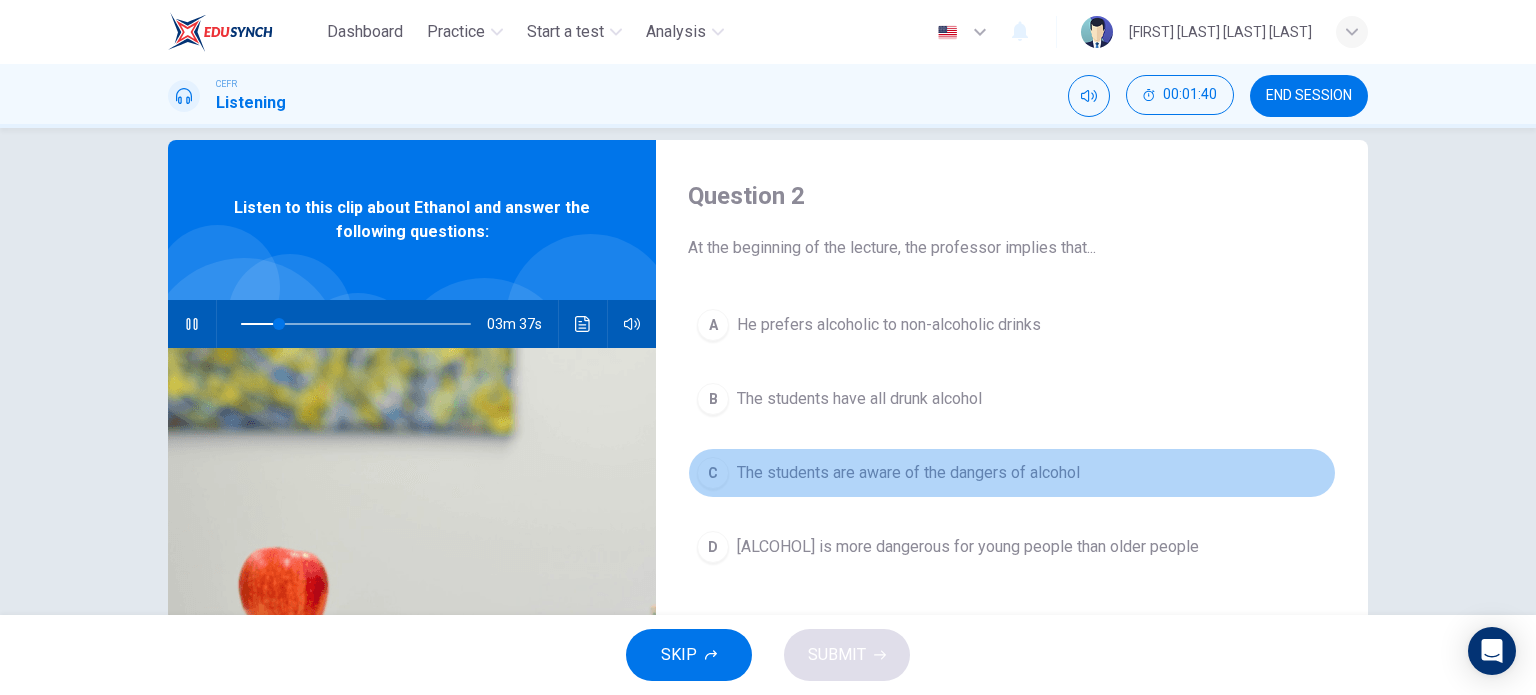 click on "C The students are aware of the dangers of alcohol" at bounding box center [1012, 473] 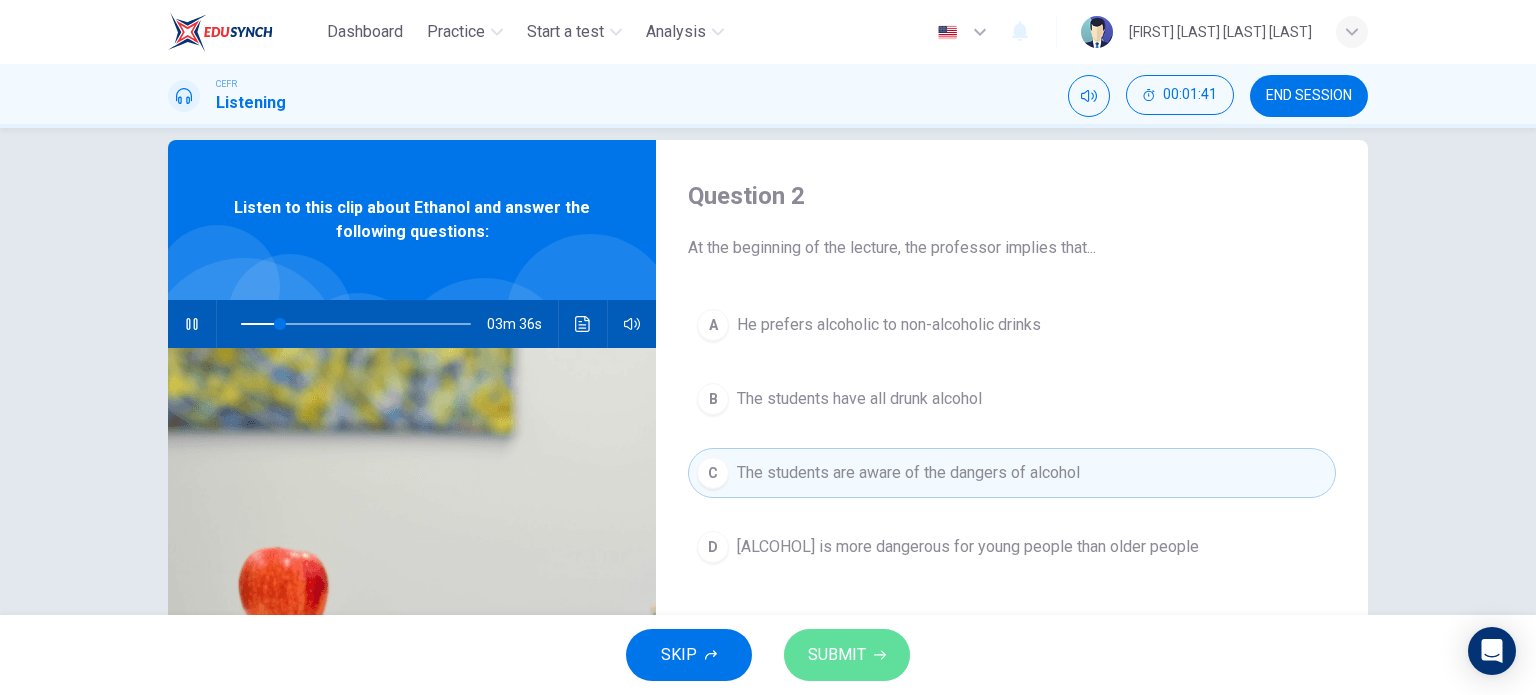 click on "SUBMIT" at bounding box center (837, 655) 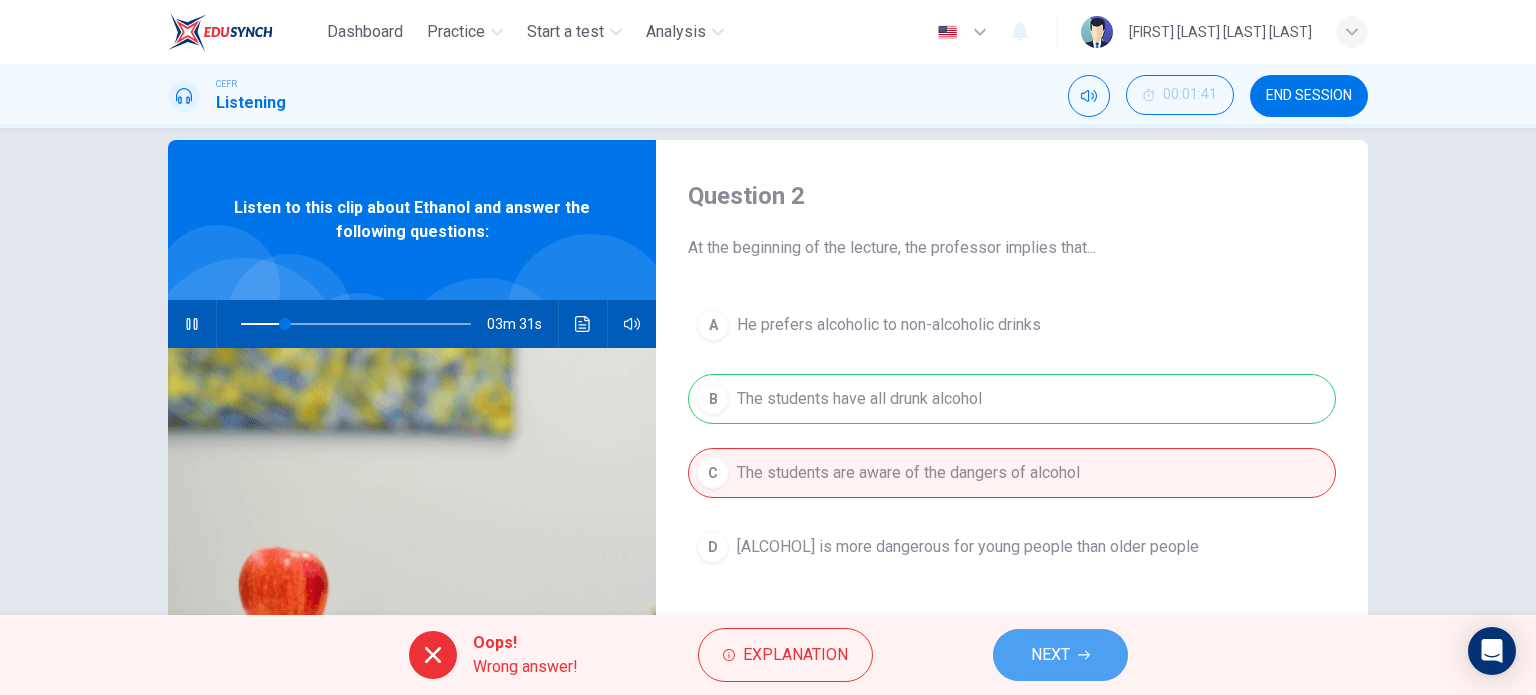 click on "NEXT" at bounding box center [1050, 655] 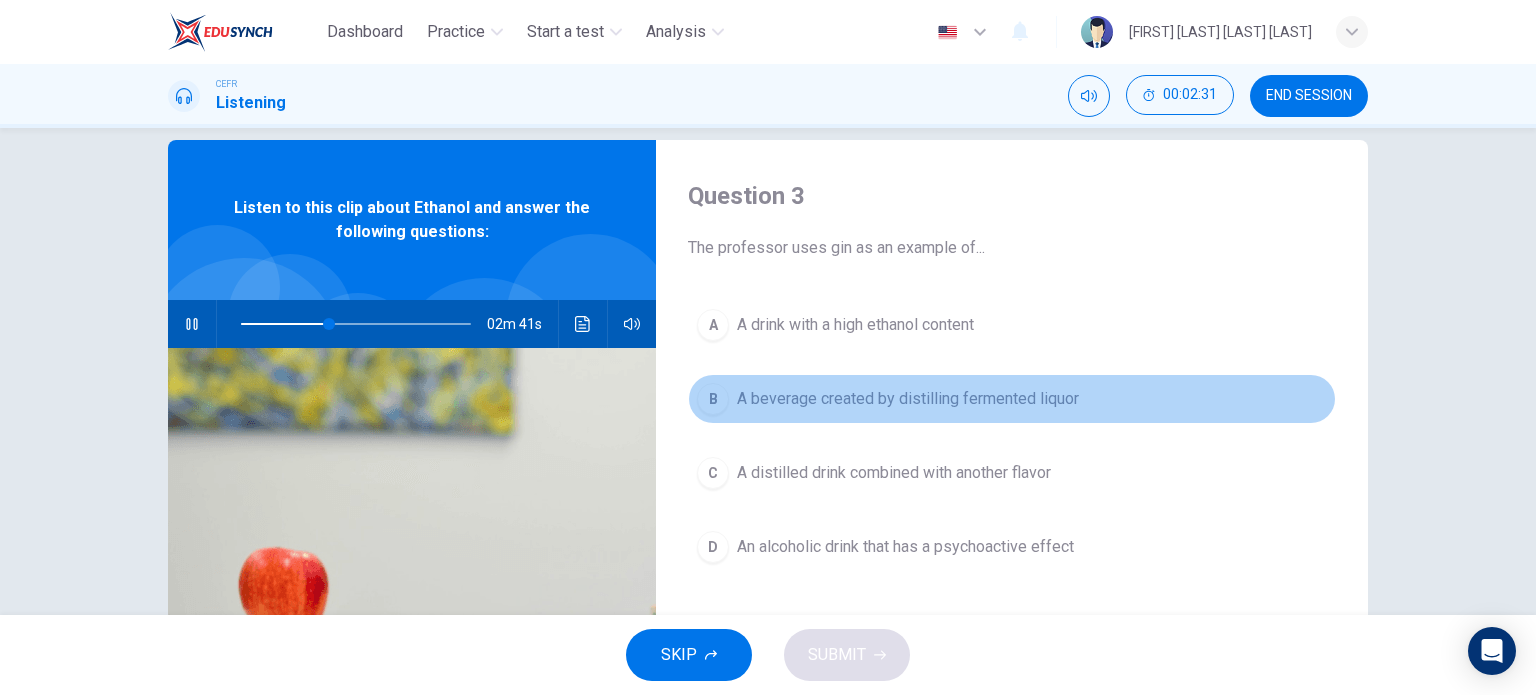 click on "A beverage created by distilling fermented liquor" at bounding box center (855, 325) 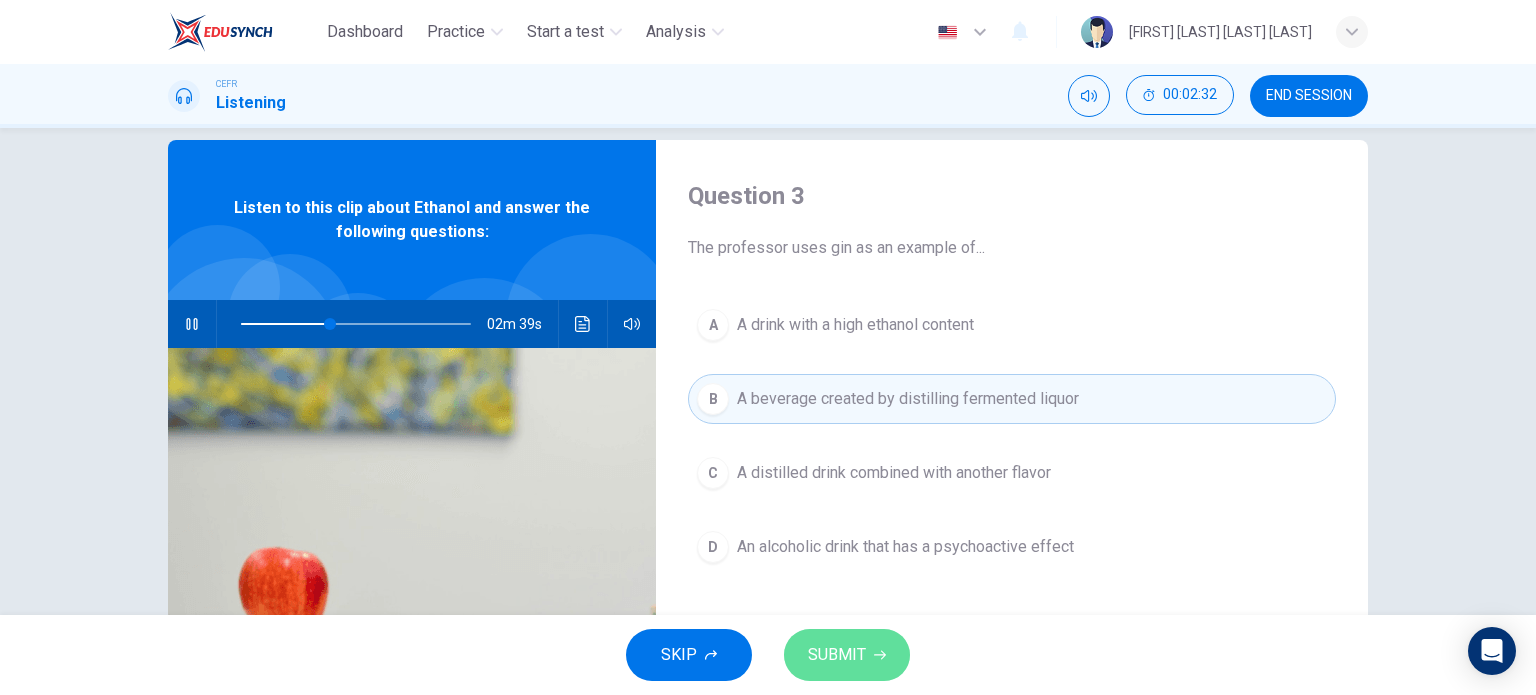 click on "SUBMIT" at bounding box center [837, 655] 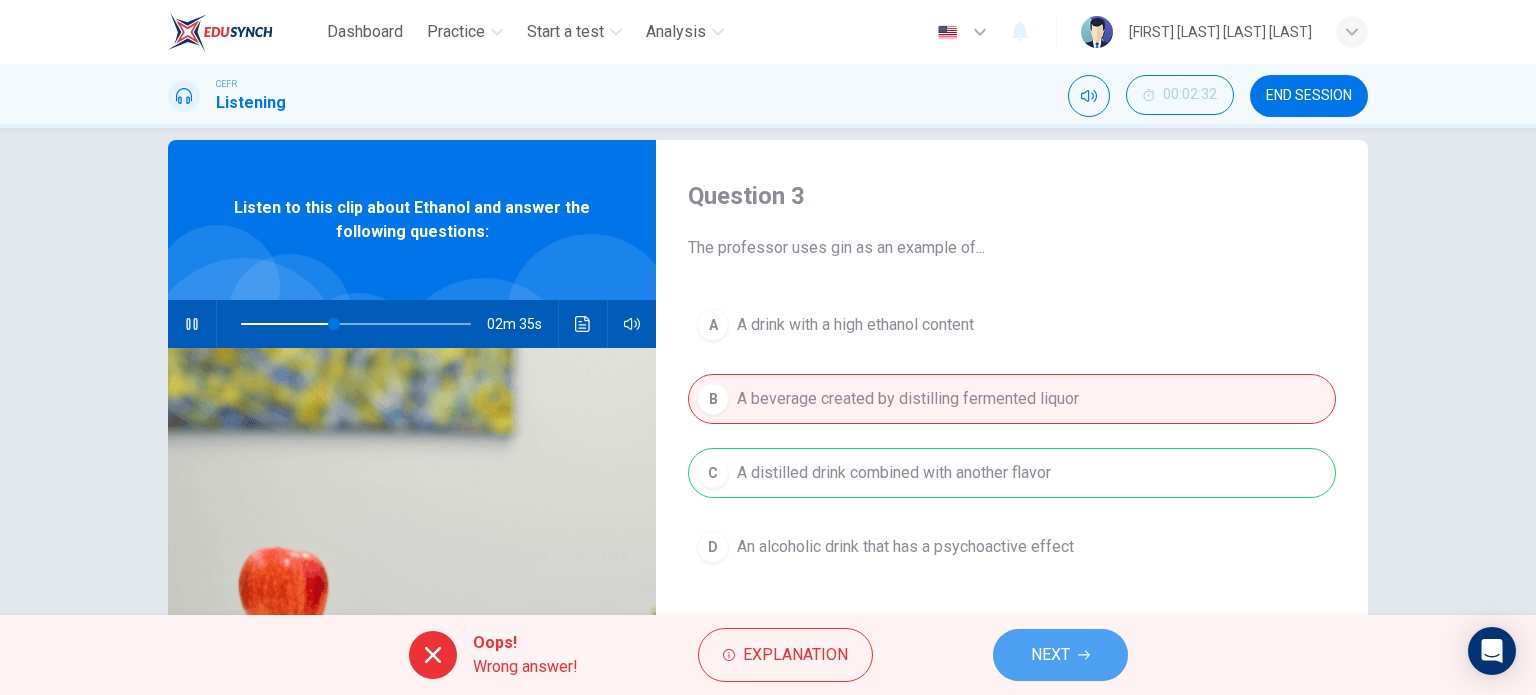 click on "NEXT" at bounding box center (1060, 655) 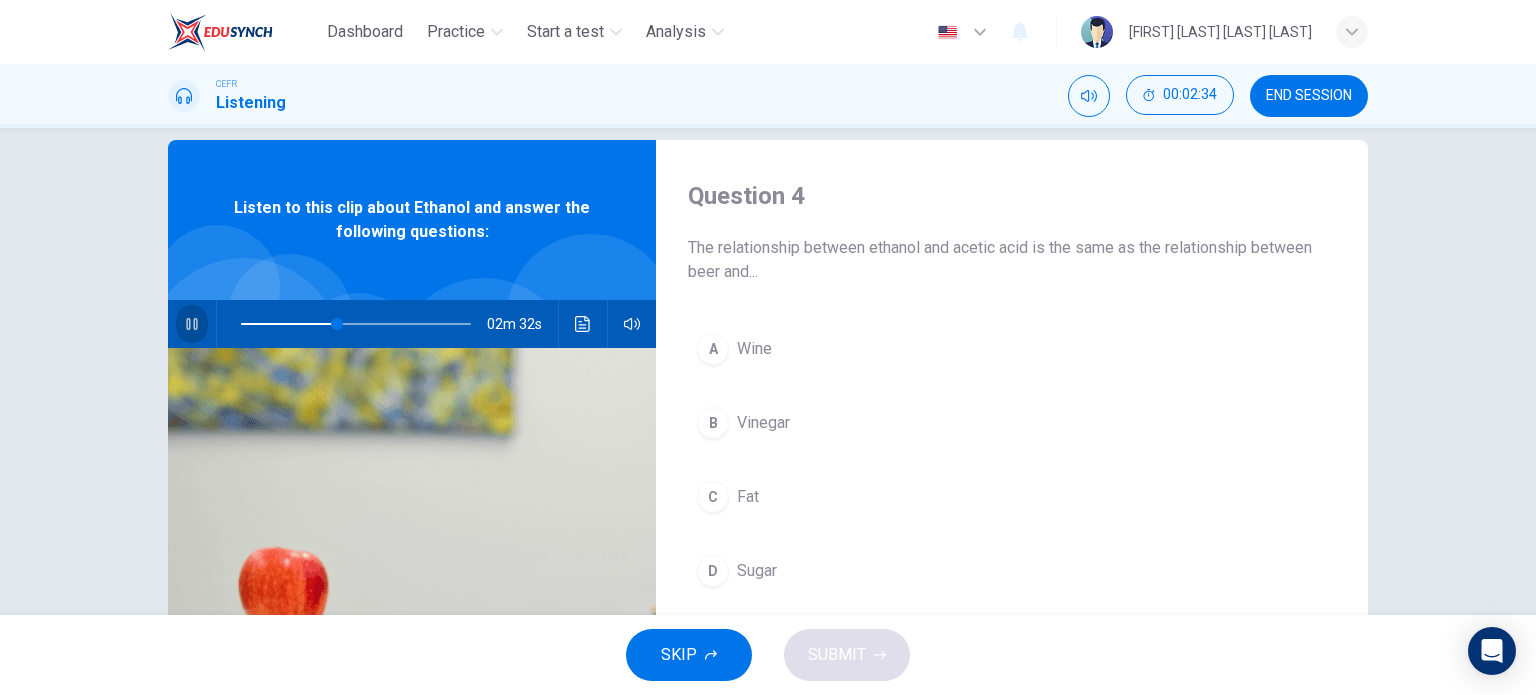 click at bounding box center [192, 324] 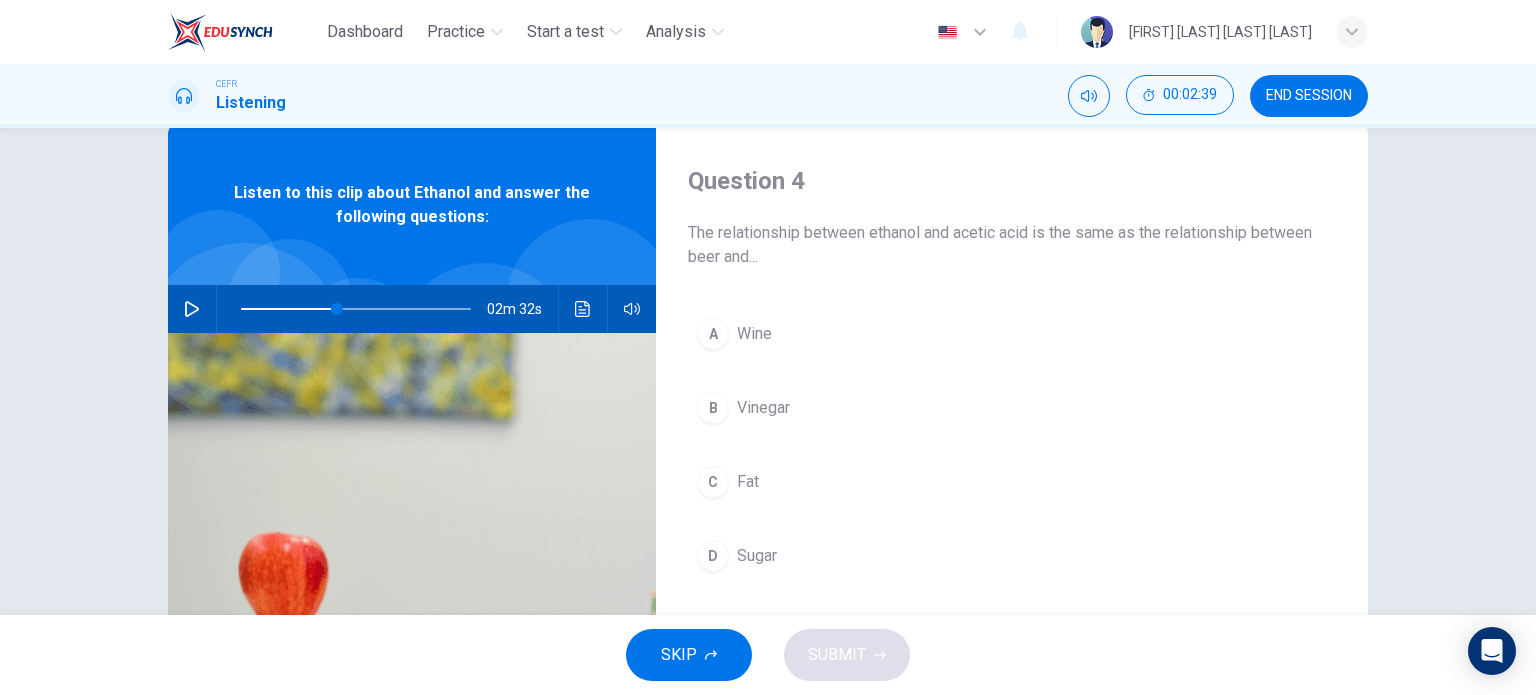 scroll, scrollTop: 40, scrollLeft: 0, axis: vertical 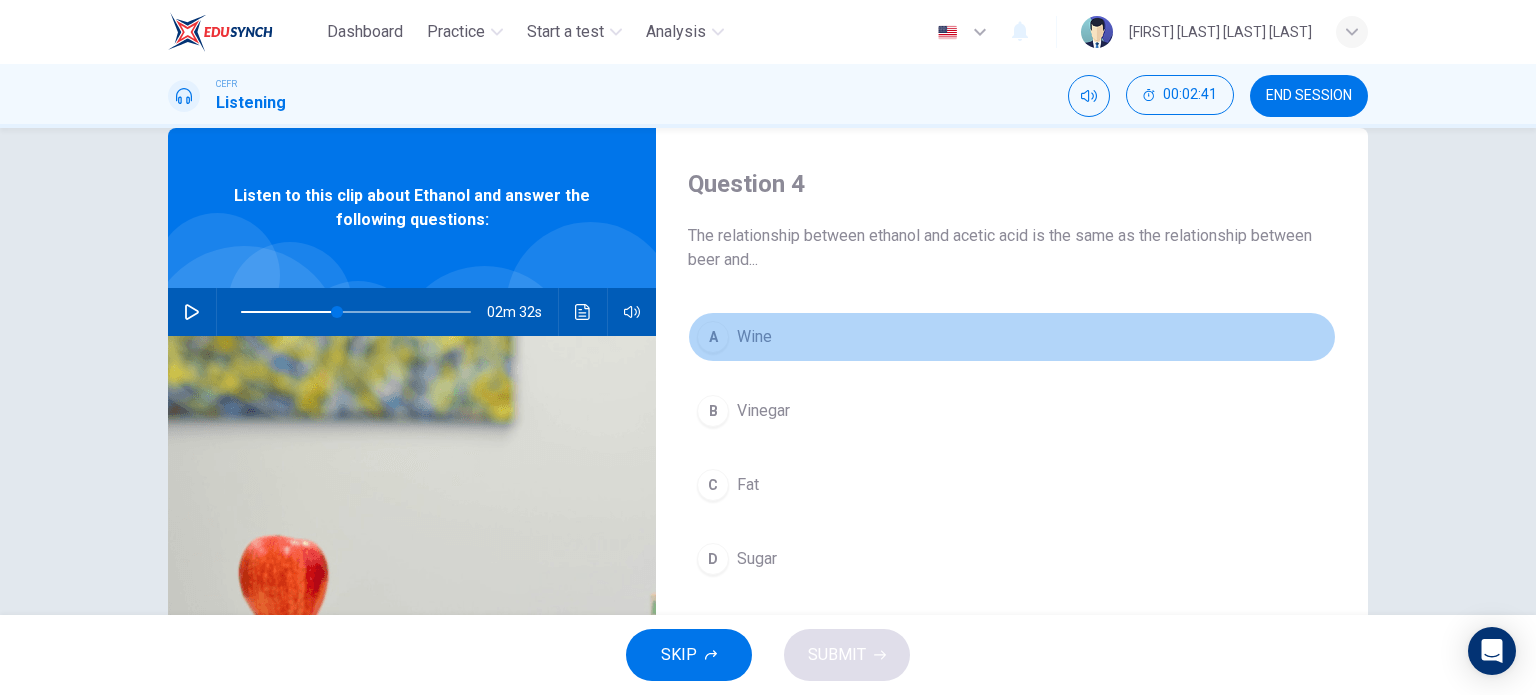 click on "A" at bounding box center [713, 337] 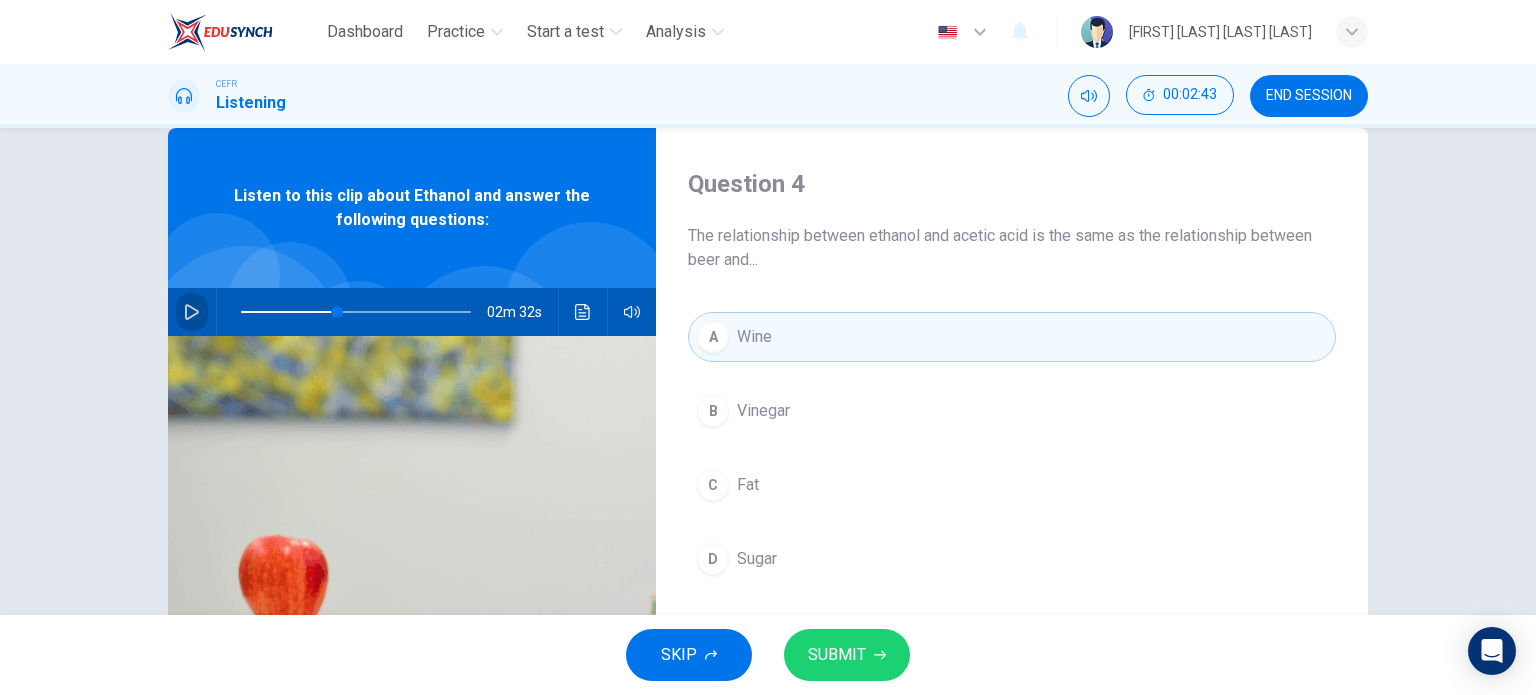 click at bounding box center (192, 312) 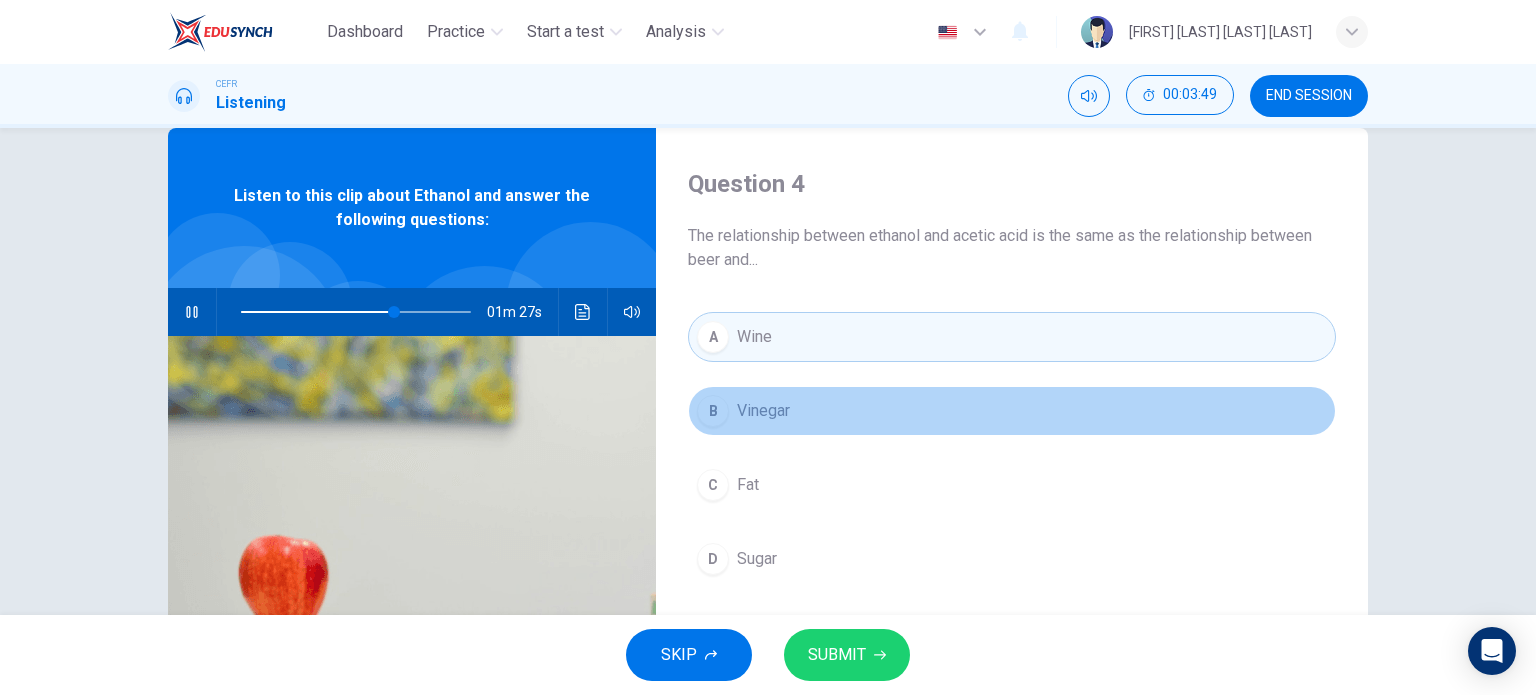 click on "B Vinegar" at bounding box center [1012, 411] 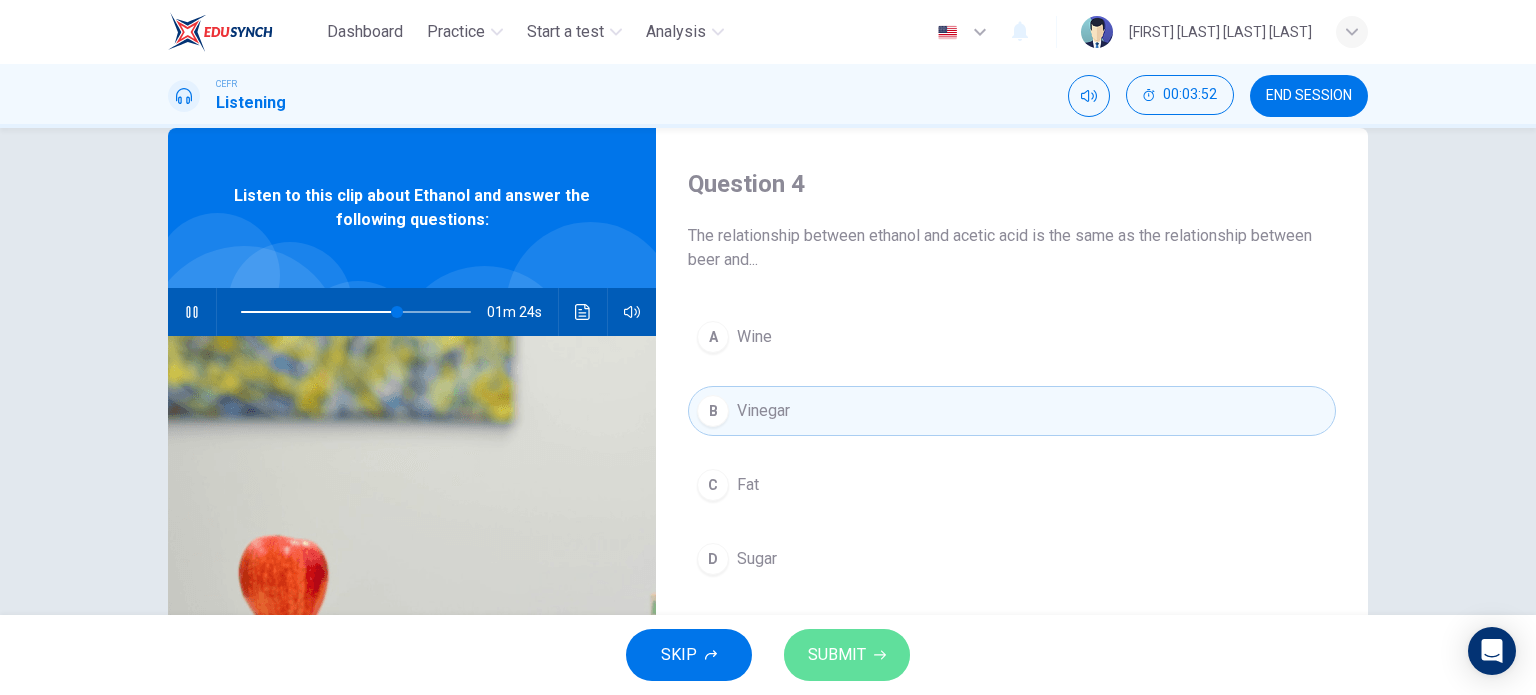 click on "SUBMIT" at bounding box center (847, 655) 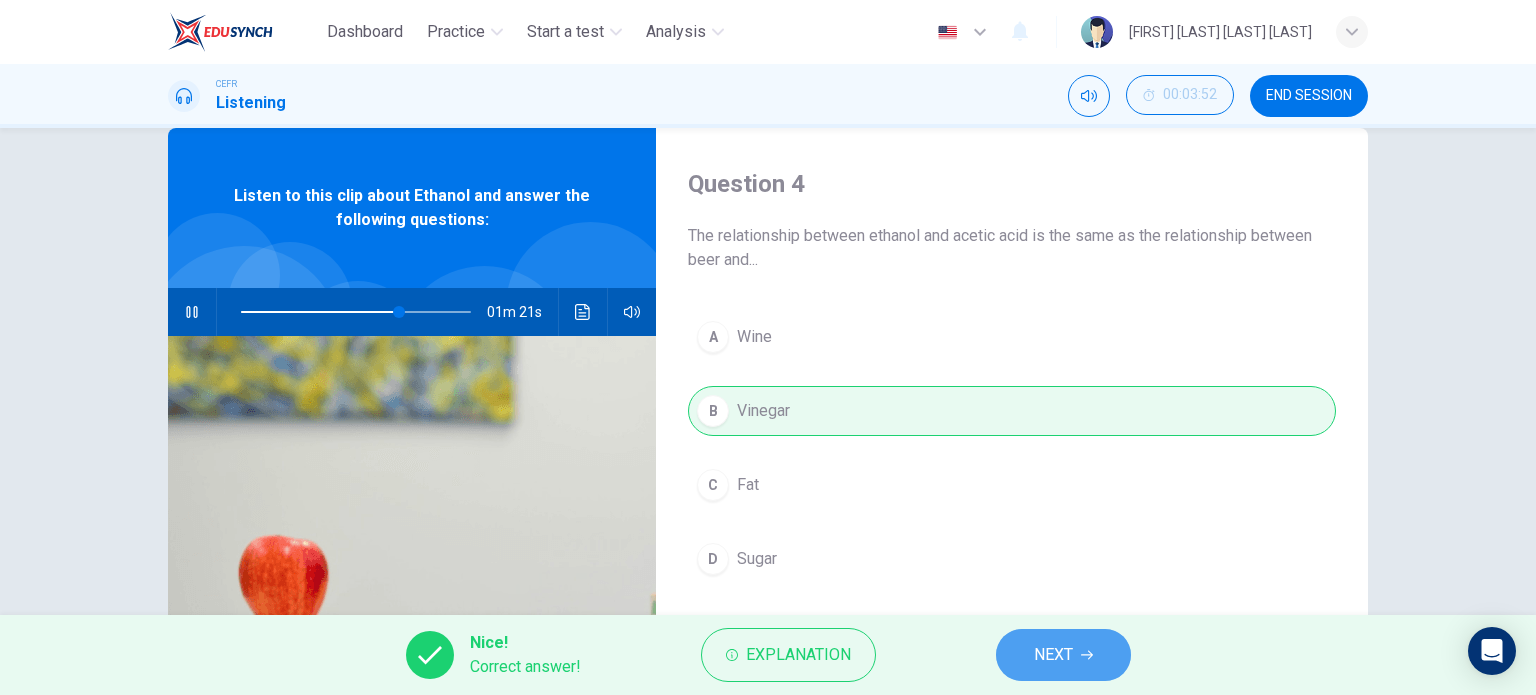 click on "NEXT" at bounding box center (1063, 655) 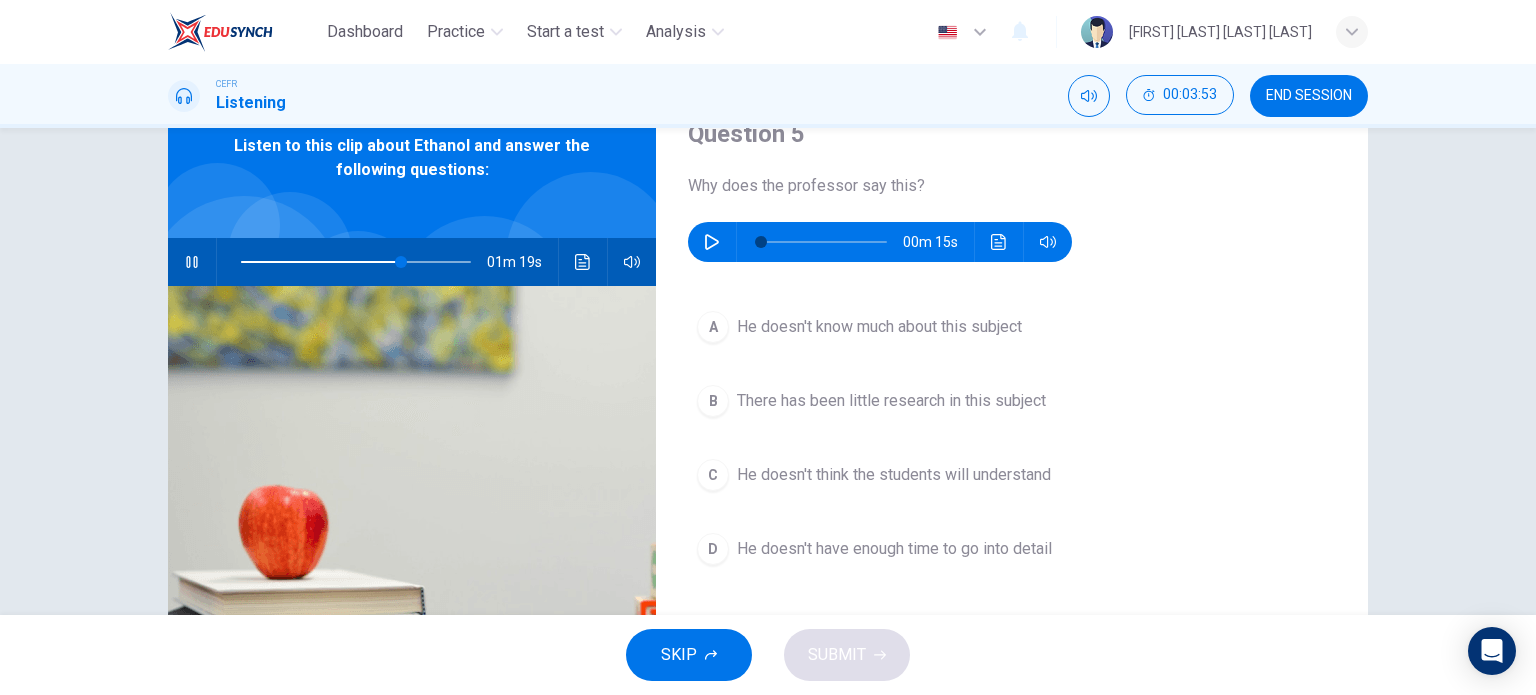 scroll, scrollTop: 92, scrollLeft: 0, axis: vertical 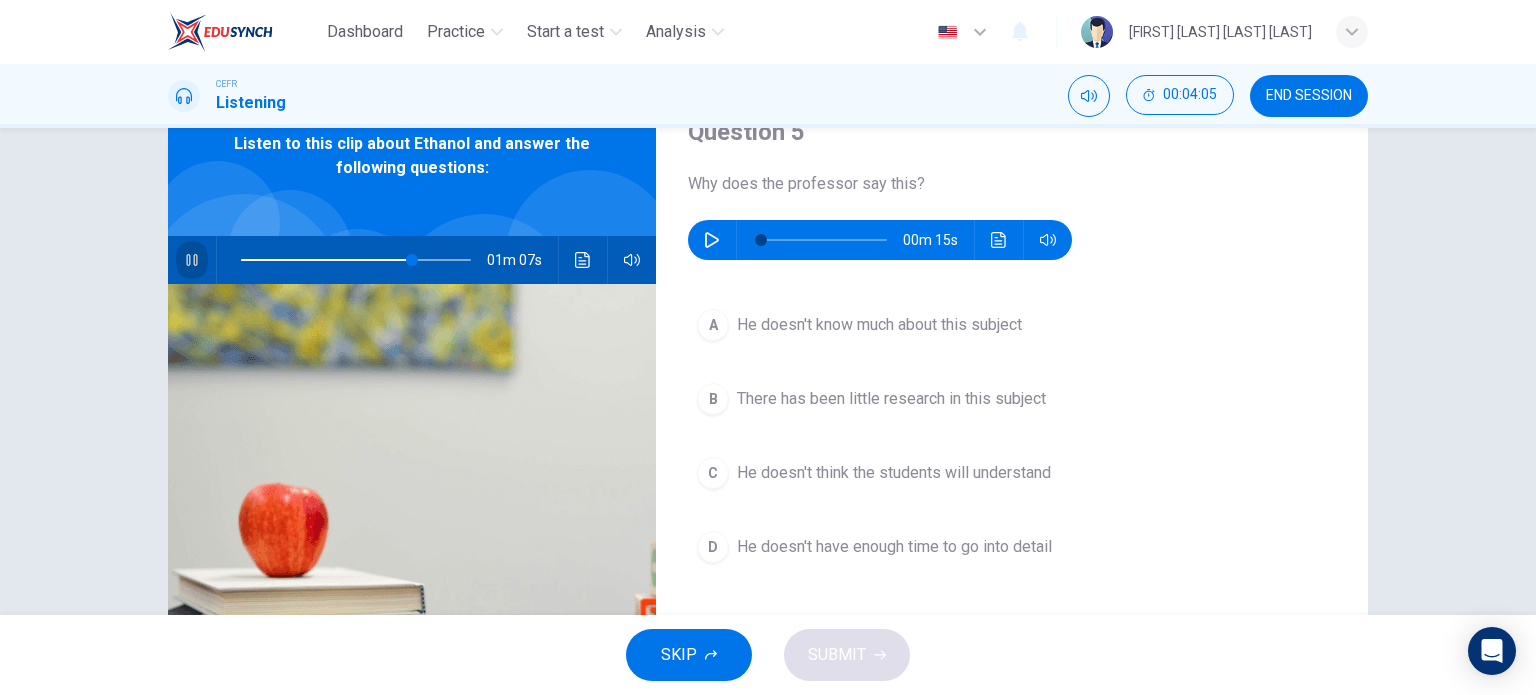 click at bounding box center [192, 260] 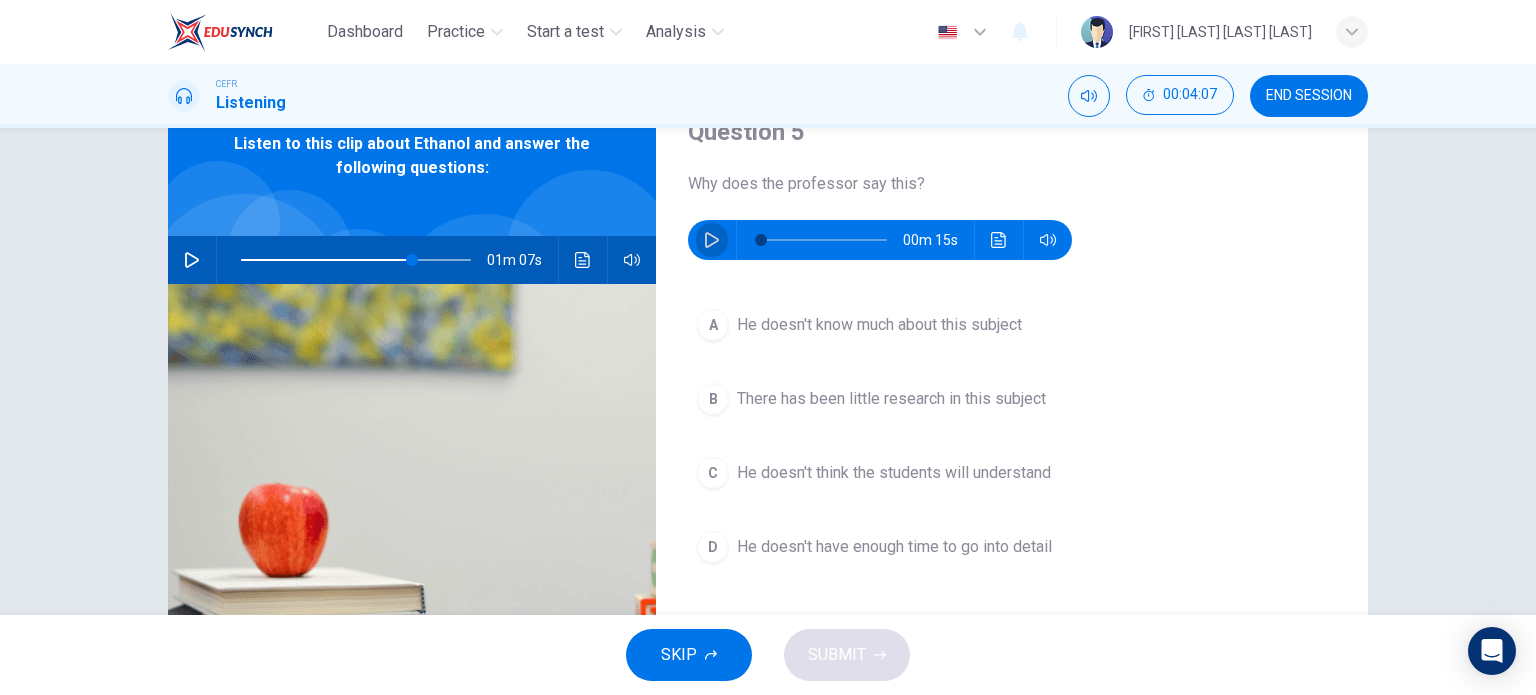 click at bounding box center [712, 240] 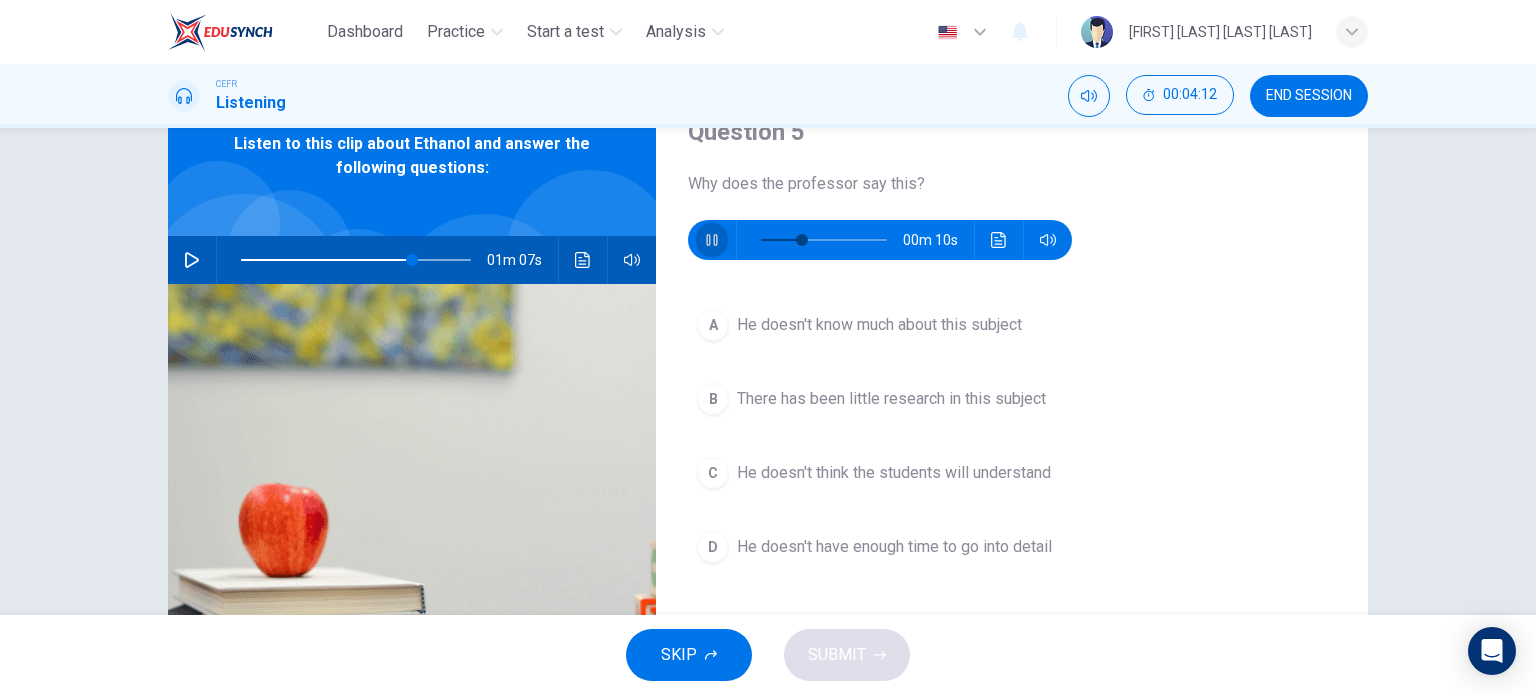 click at bounding box center (711, 240) 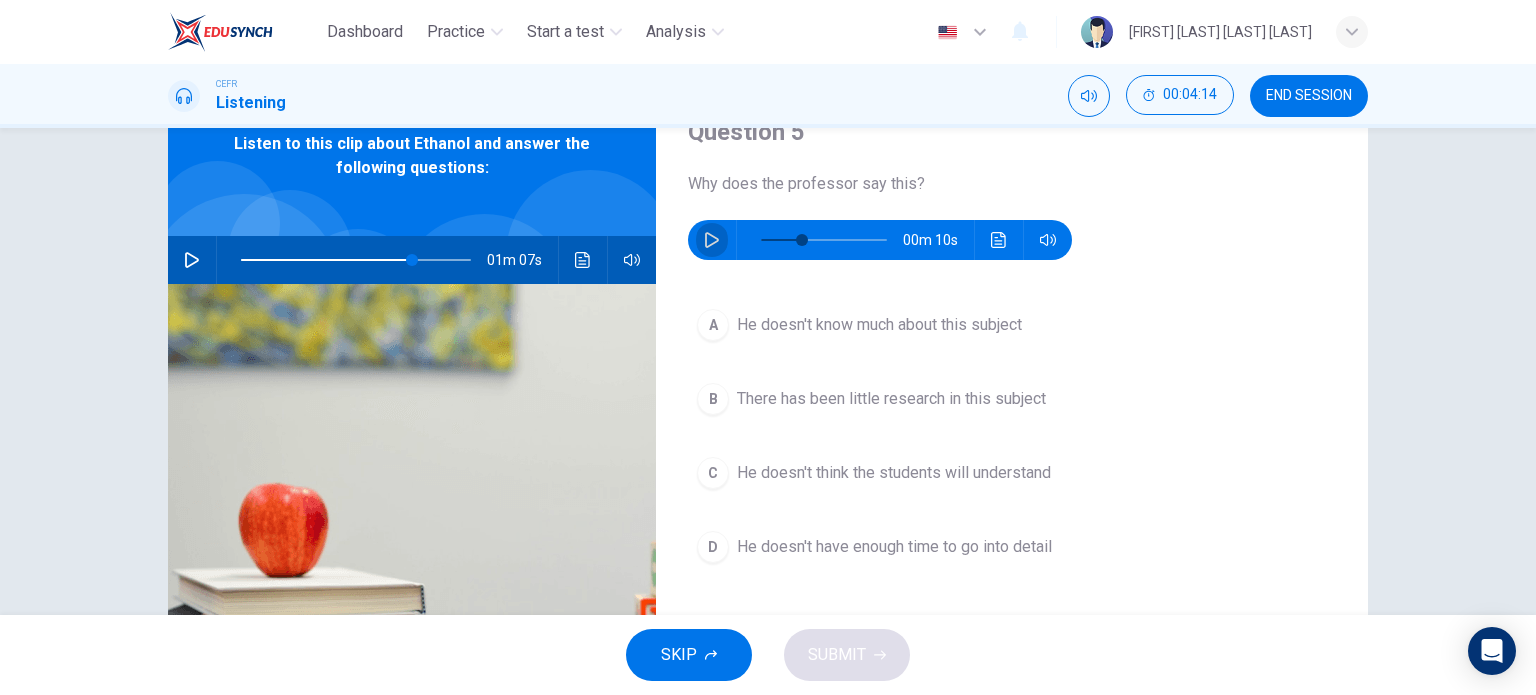 click at bounding box center (712, 240) 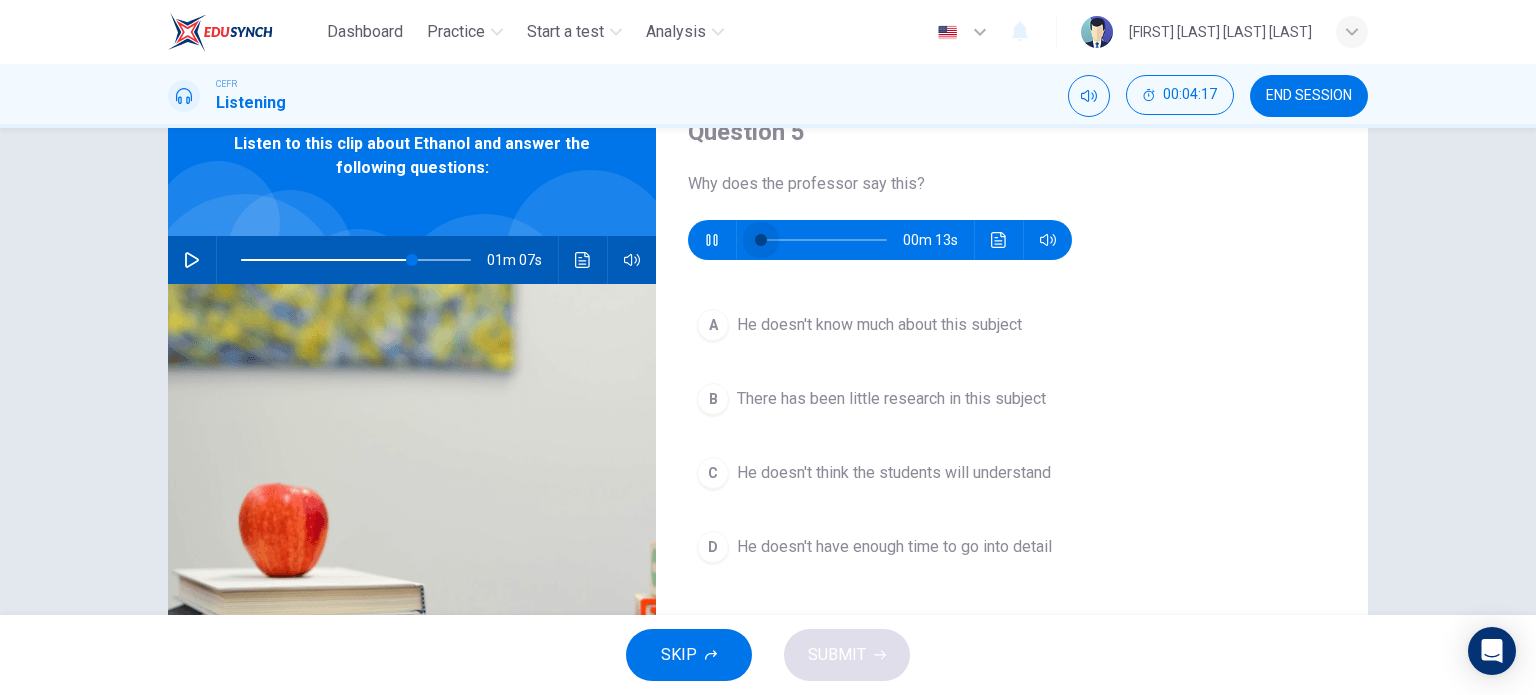 drag, startPoint x: 808, startPoint y: 235, endPoint x: 723, endPoint y: 241, distance: 85.2115 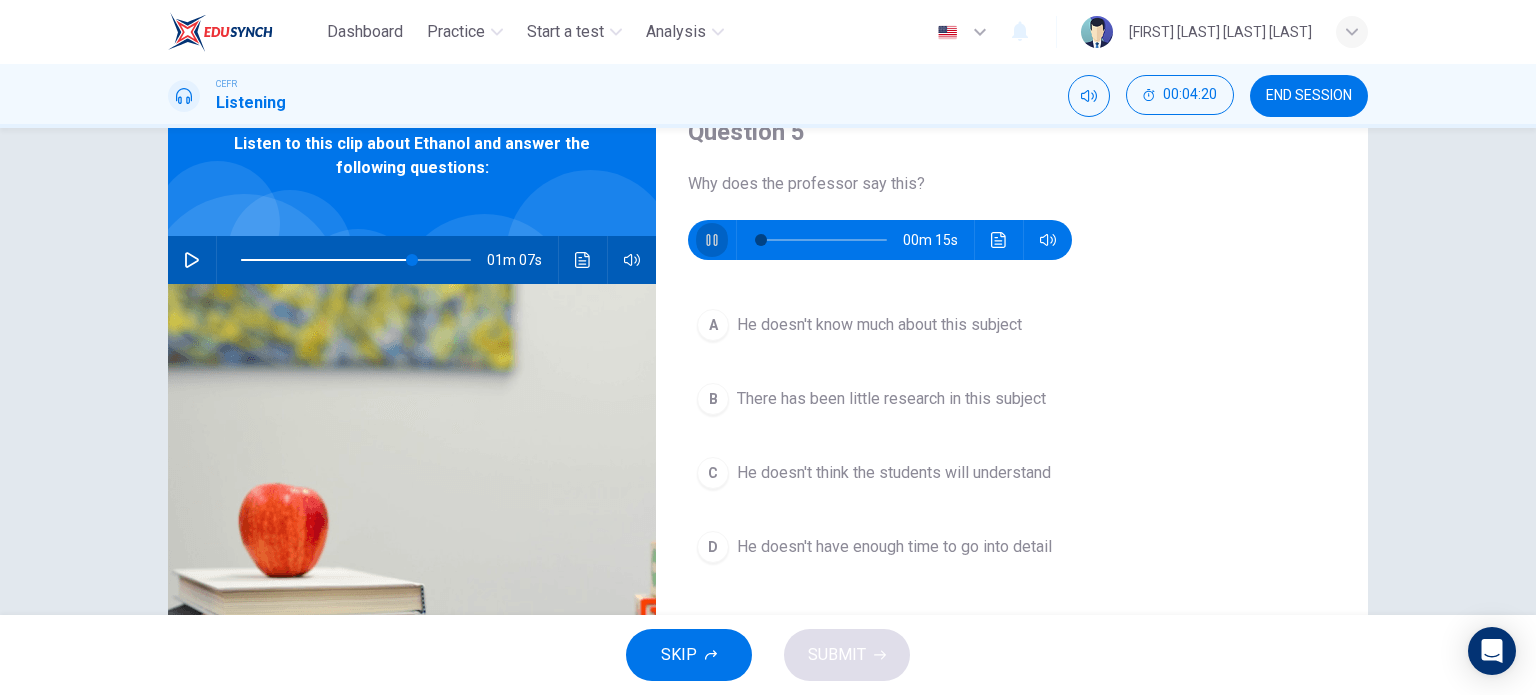 click at bounding box center [712, 240] 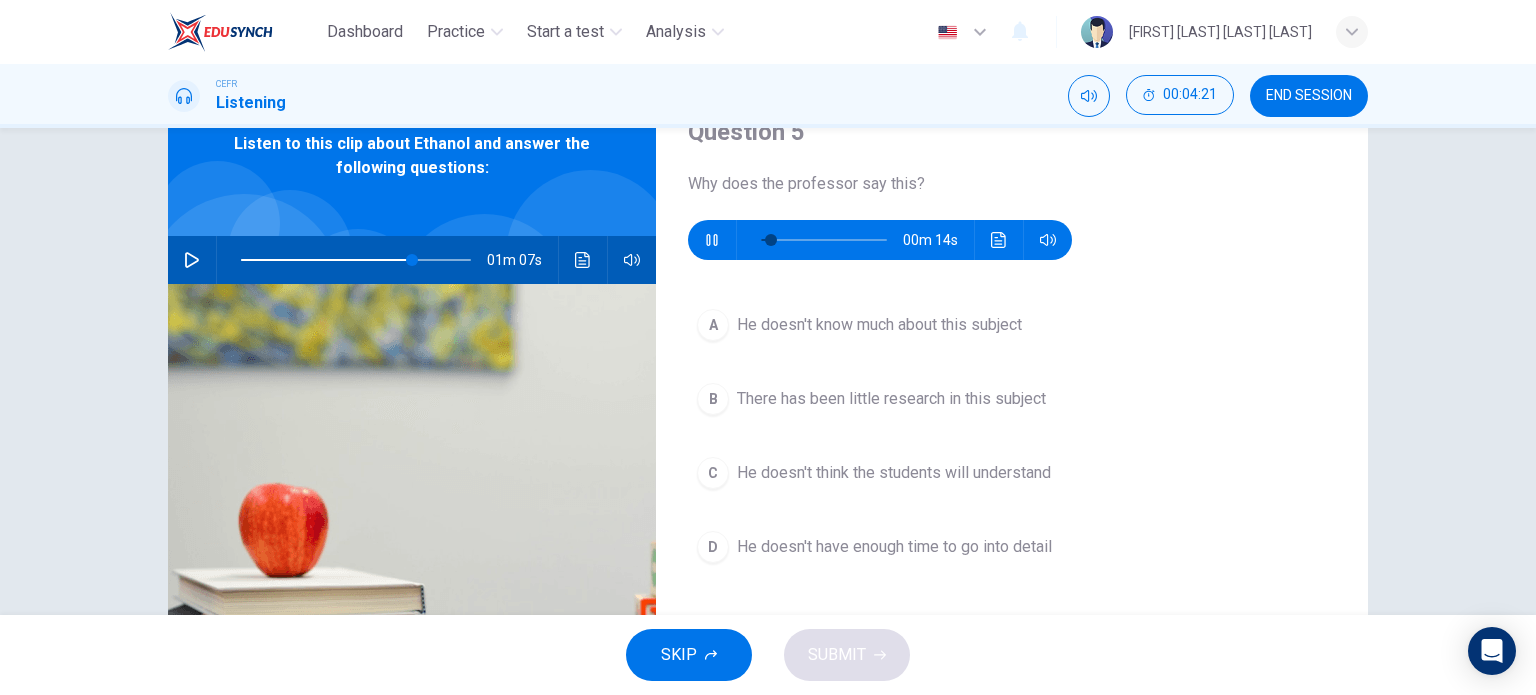 click at bounding box center (712, 240) 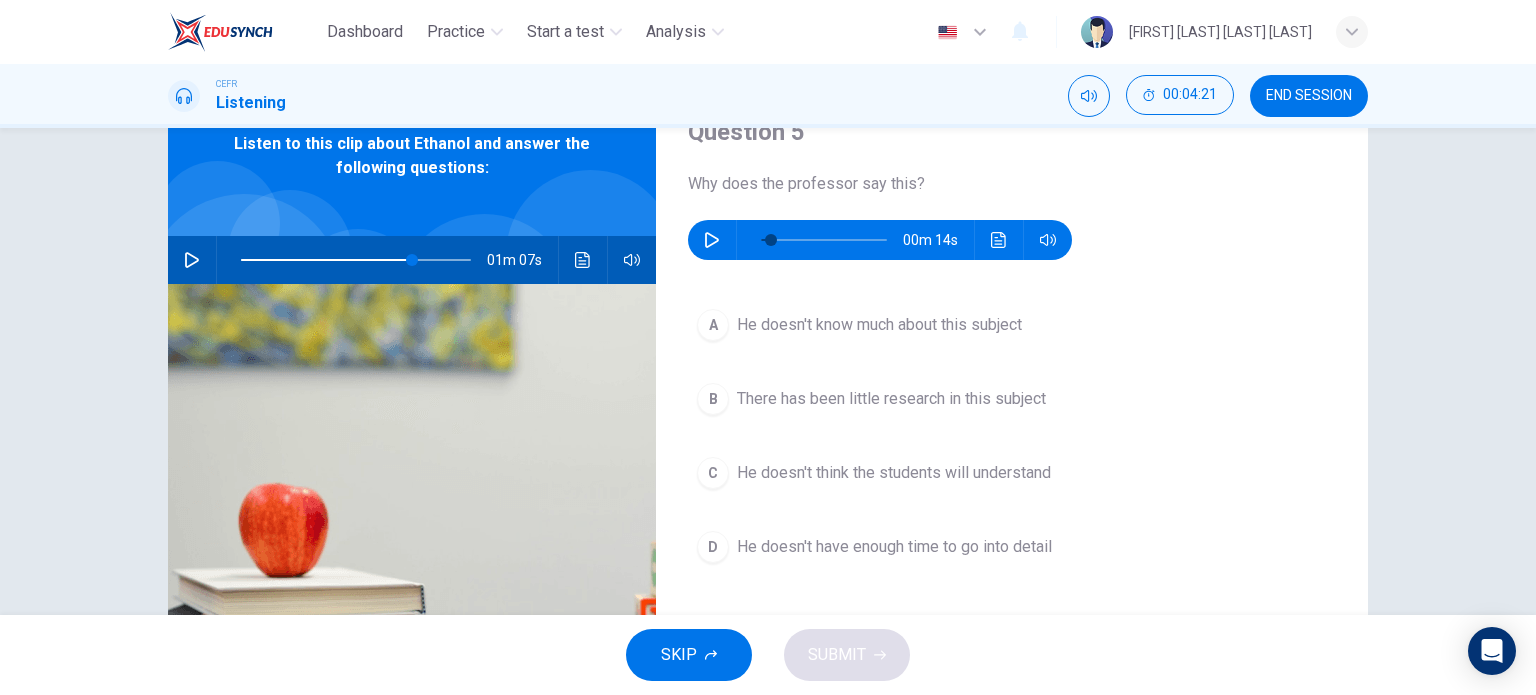click at bounding box center (712, 240) 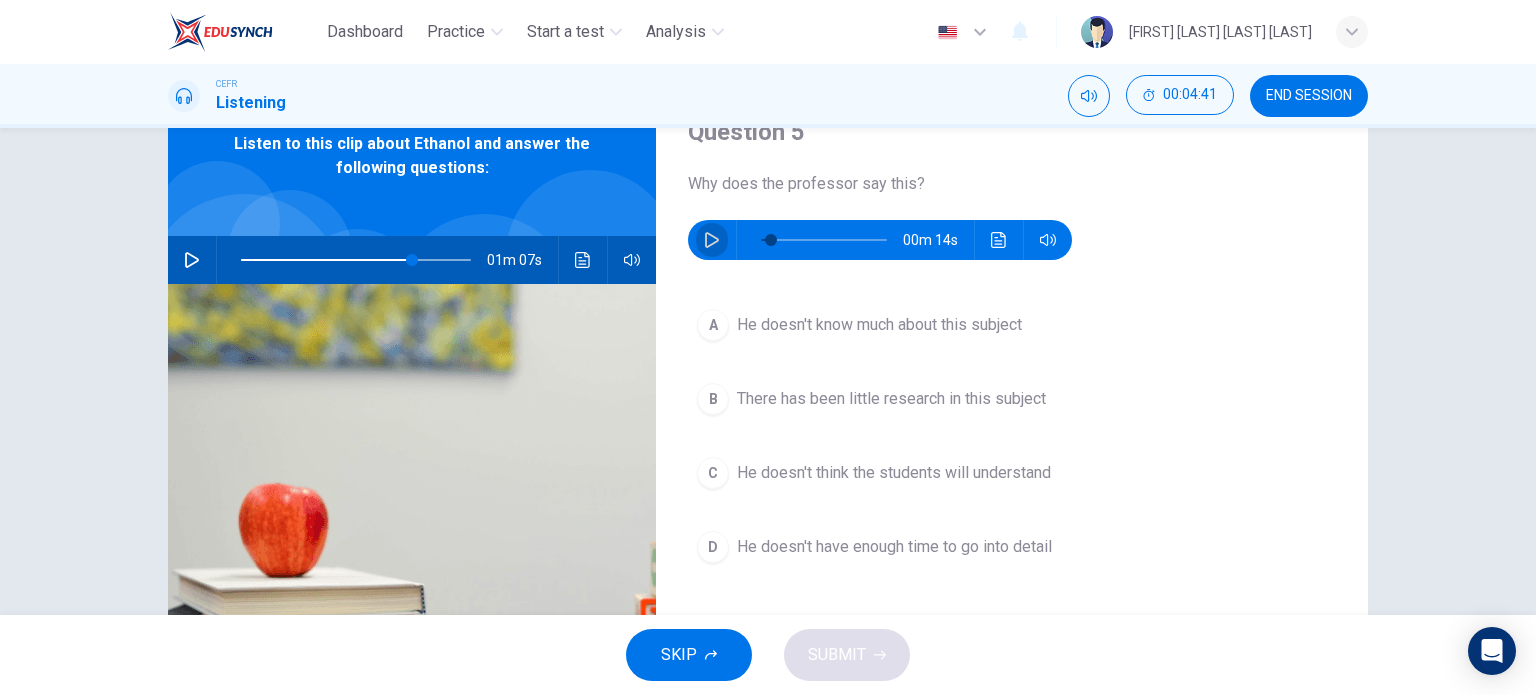 click at bounding box center [712, 240] 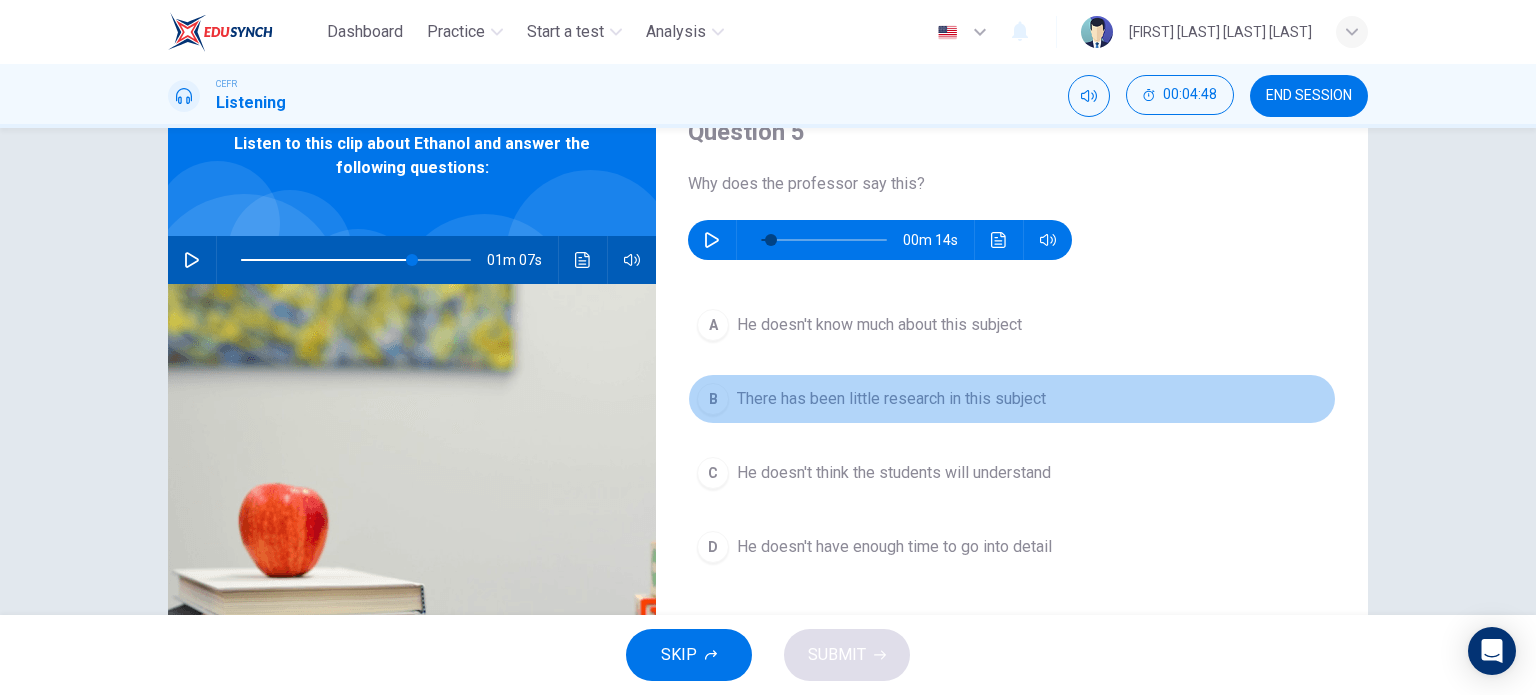 click on "B There has been little research in this subject" at bounding box center [1012, 399] 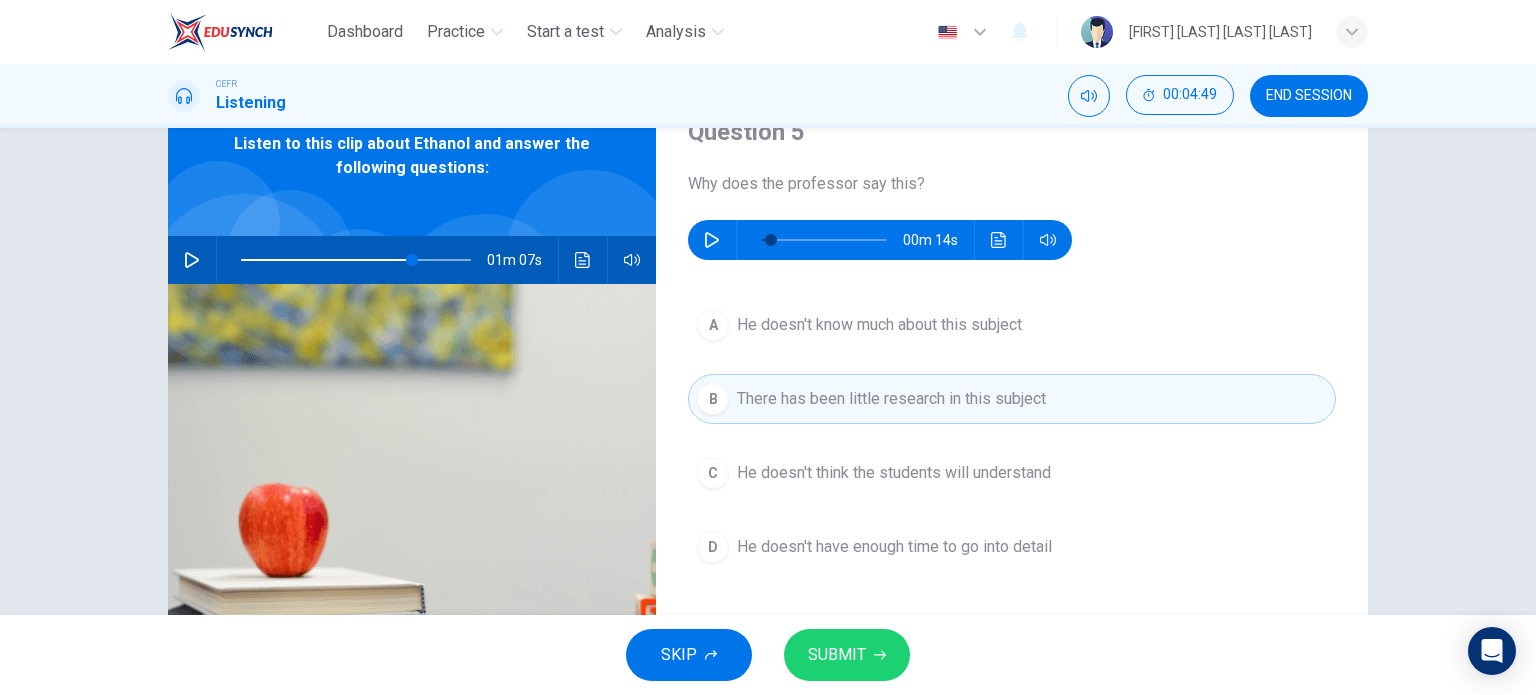 click on "SUBMIT" at bounding box center [847, 655] 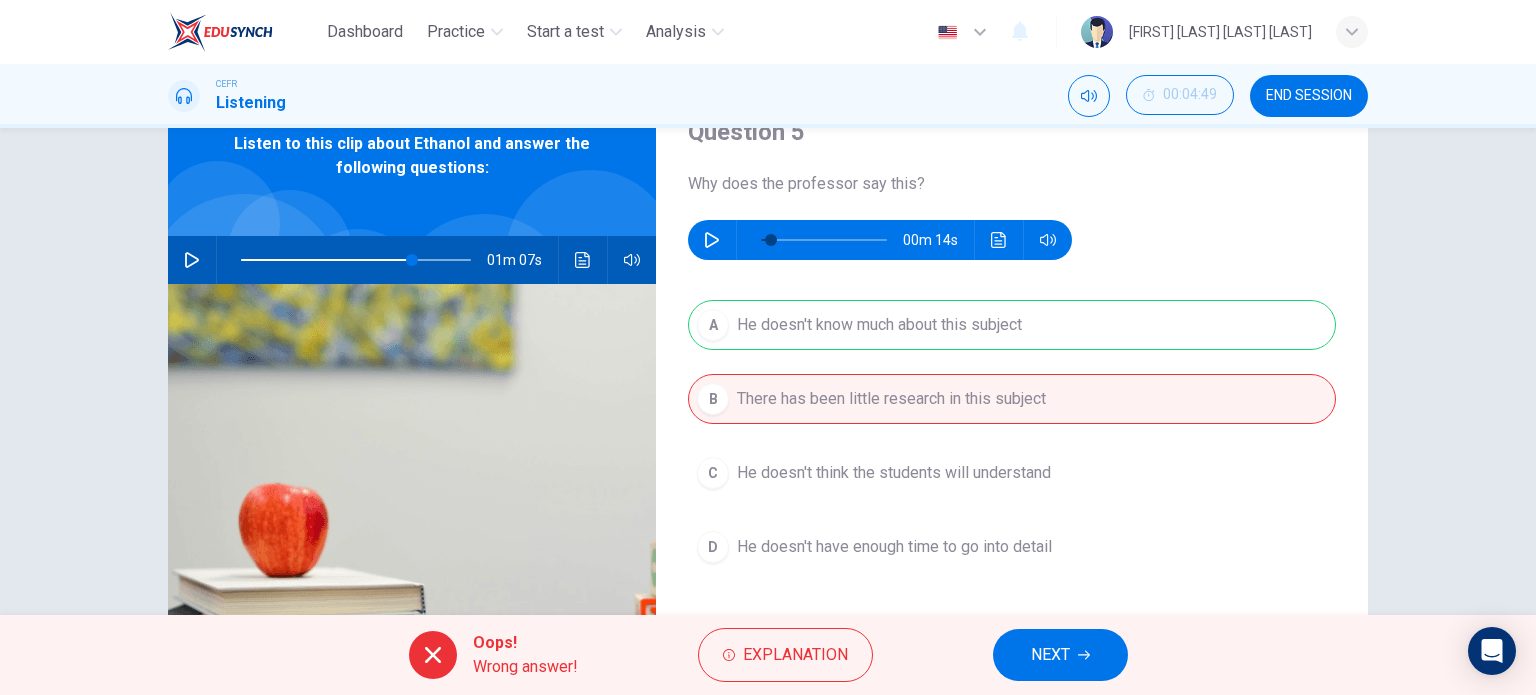 scroll, scrollTop: 110, scrollLeft: 0, axis: vertical 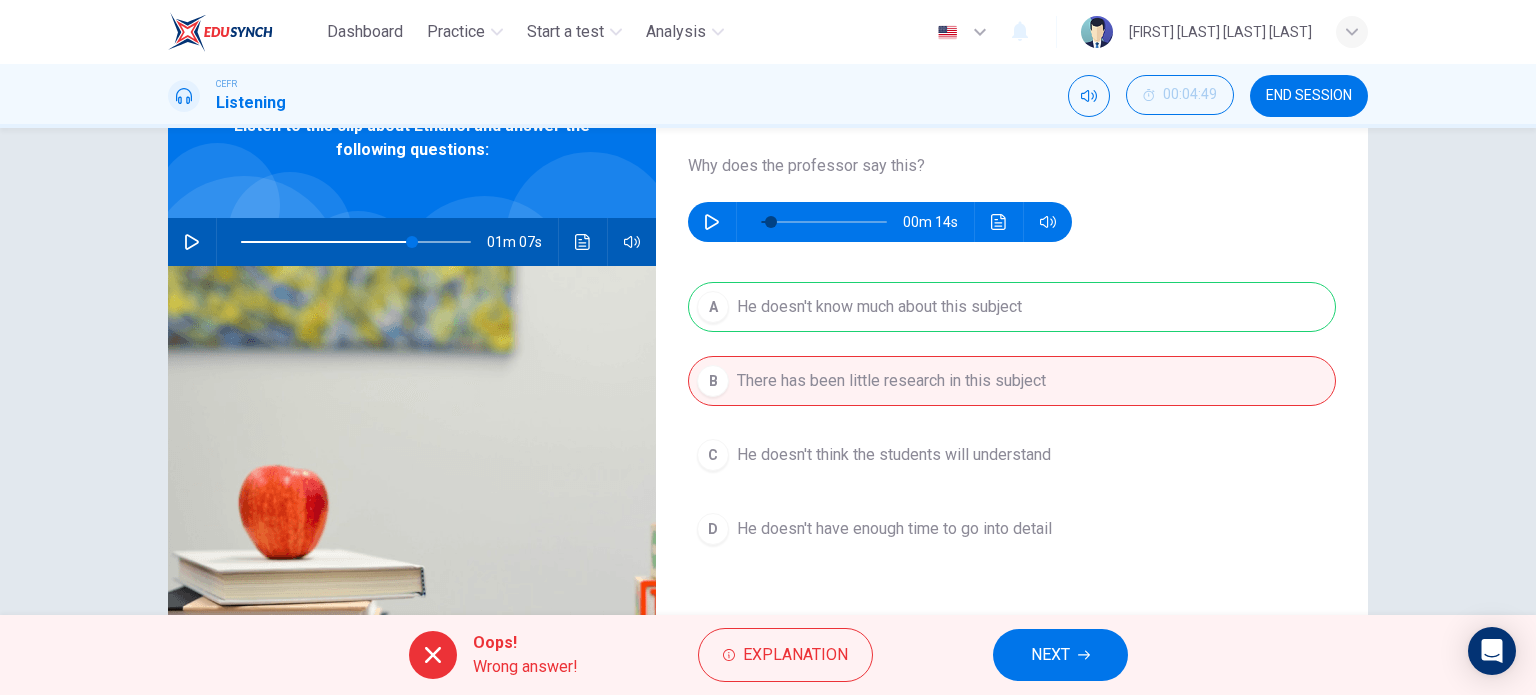 click on "A He doesn't know much about this subject B There has been little research in this subject C He doesn't think the students will understand D He doesn't have enough time to go into detail" at bounding box center (1012, 438) 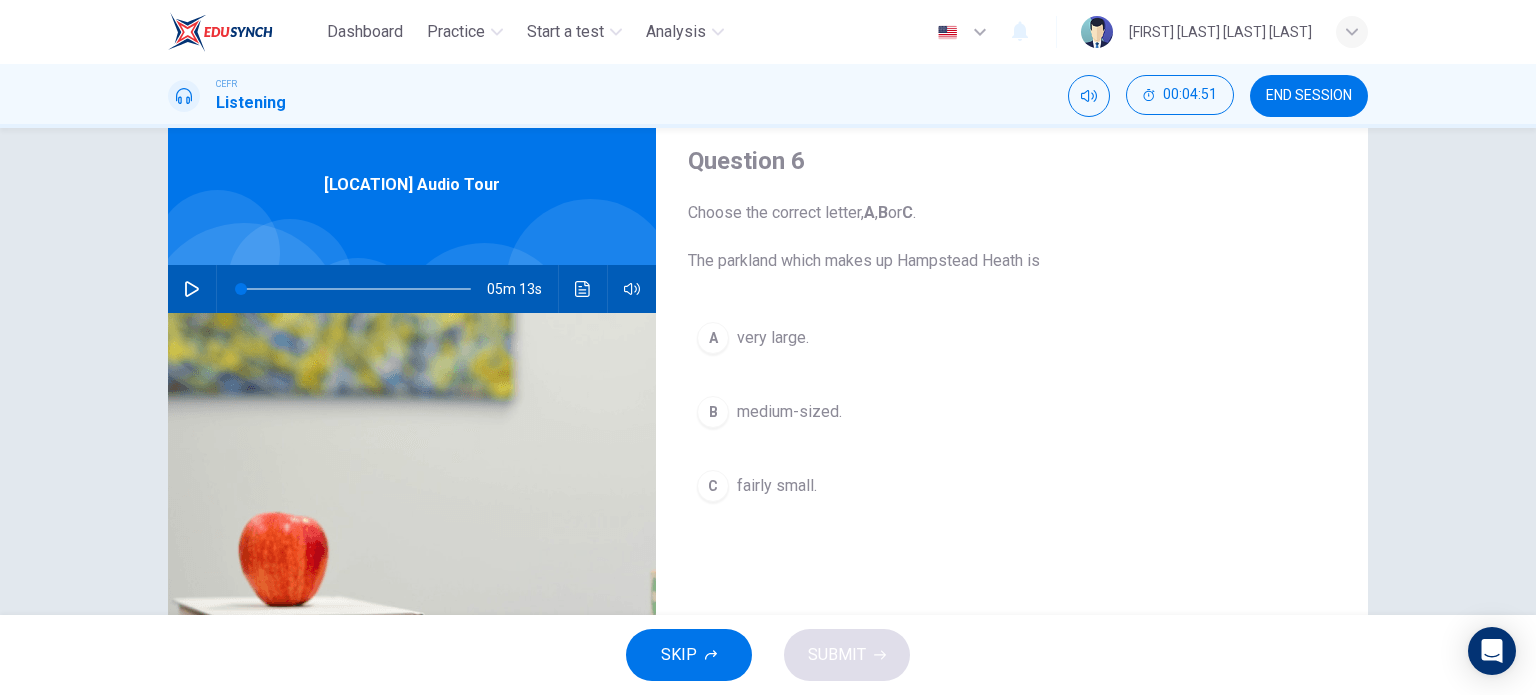 scroll, scrollTop: 64, scrollLeft: 0, axis: vertical 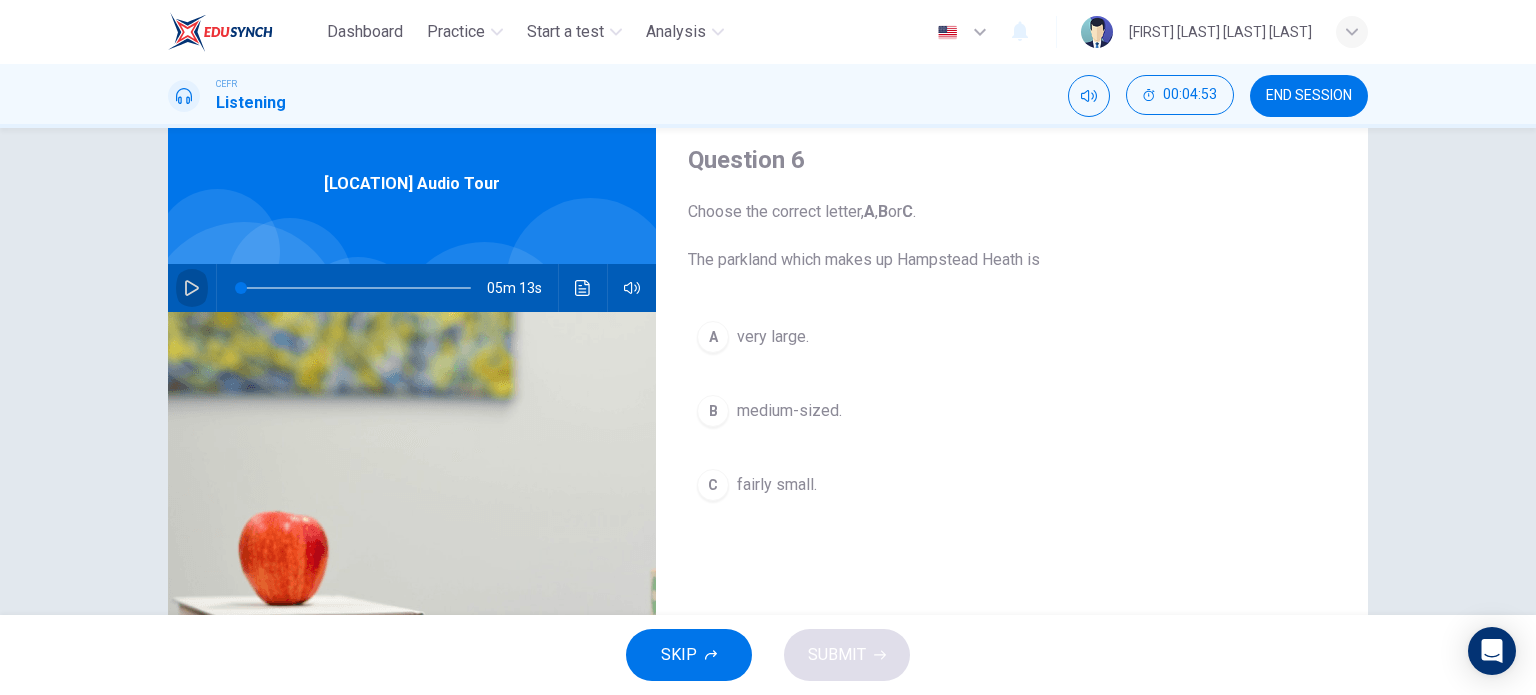 click at bounding box center (192, 288) 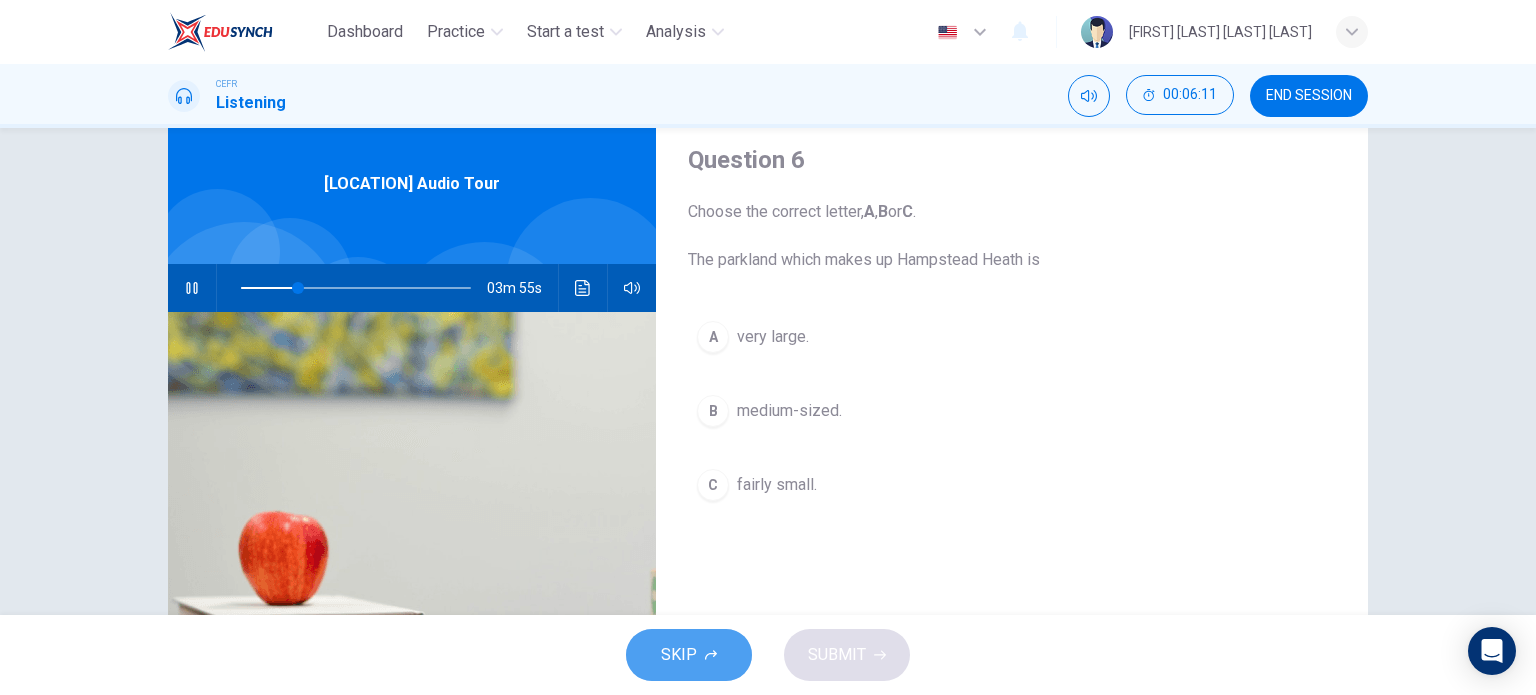 click on "SKIP" at bounding box center [689, 655] 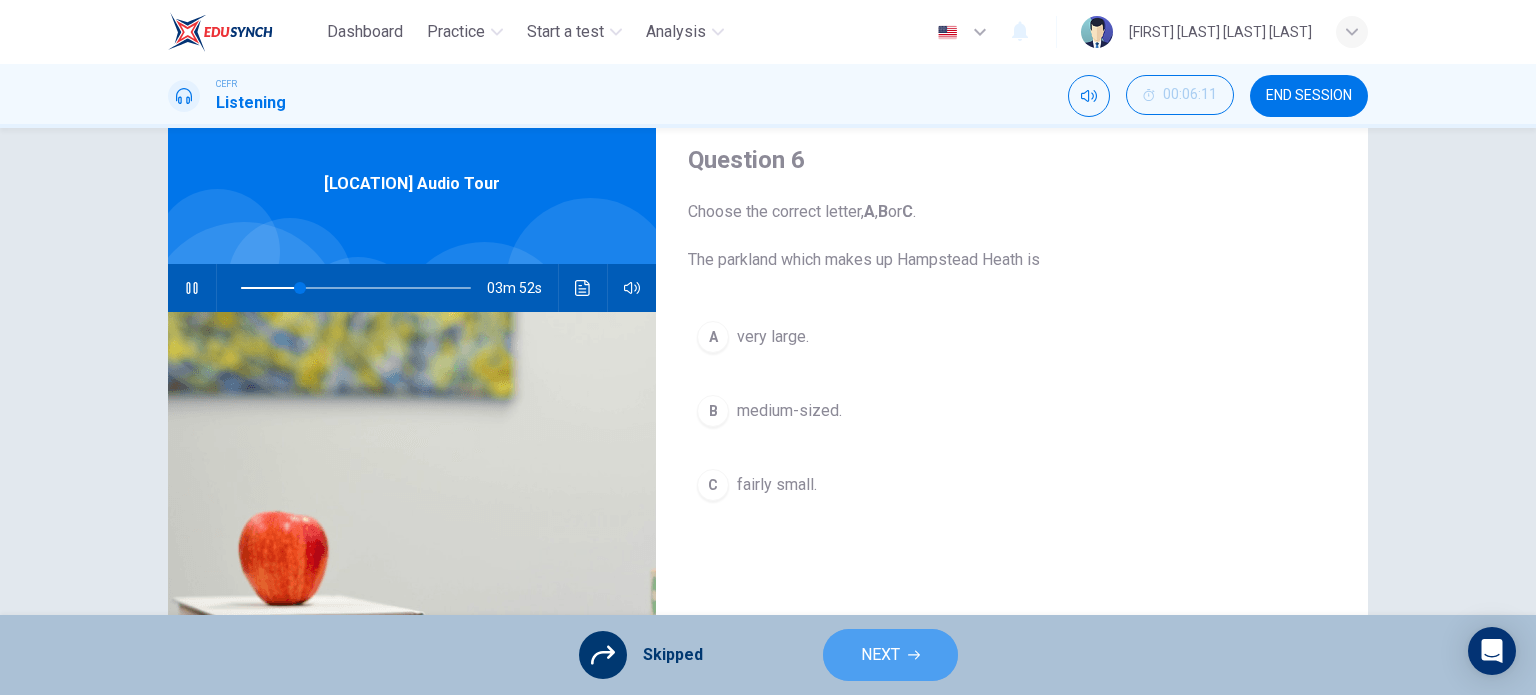 click on "NEXT" at bounding box center [890, 655] 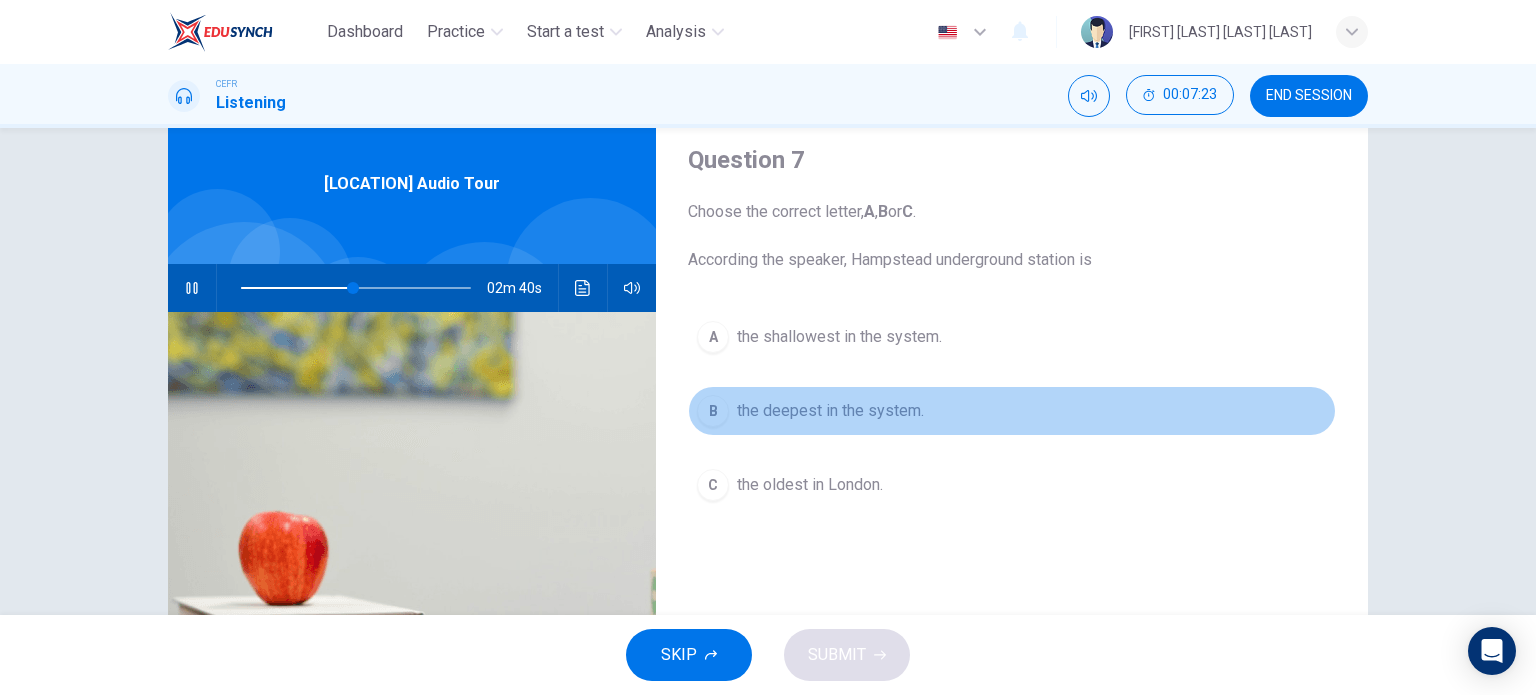 click on "B" at bounding box center [713, 337] 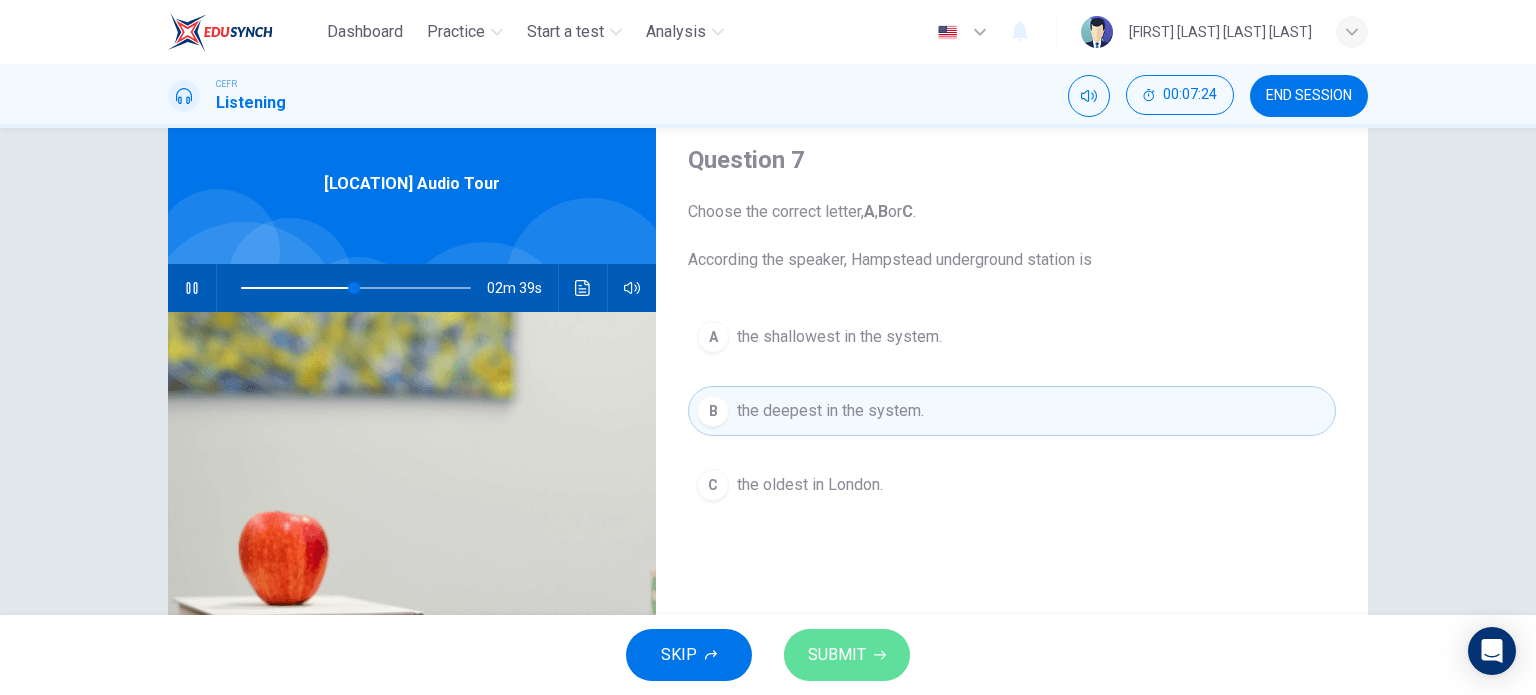 click on "SUBMIT" at bounding box center (837, 655) 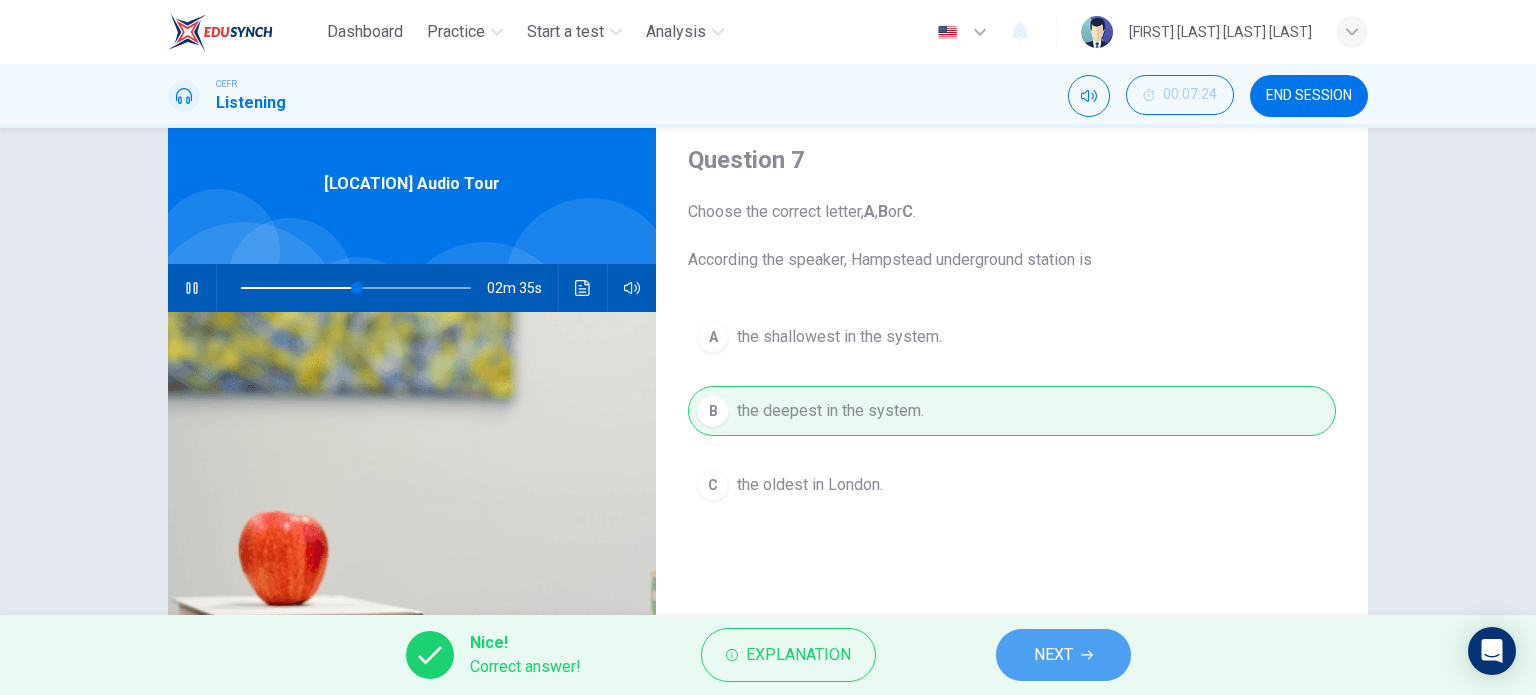 click on "NEXT" at bounding box center (1063, 655) 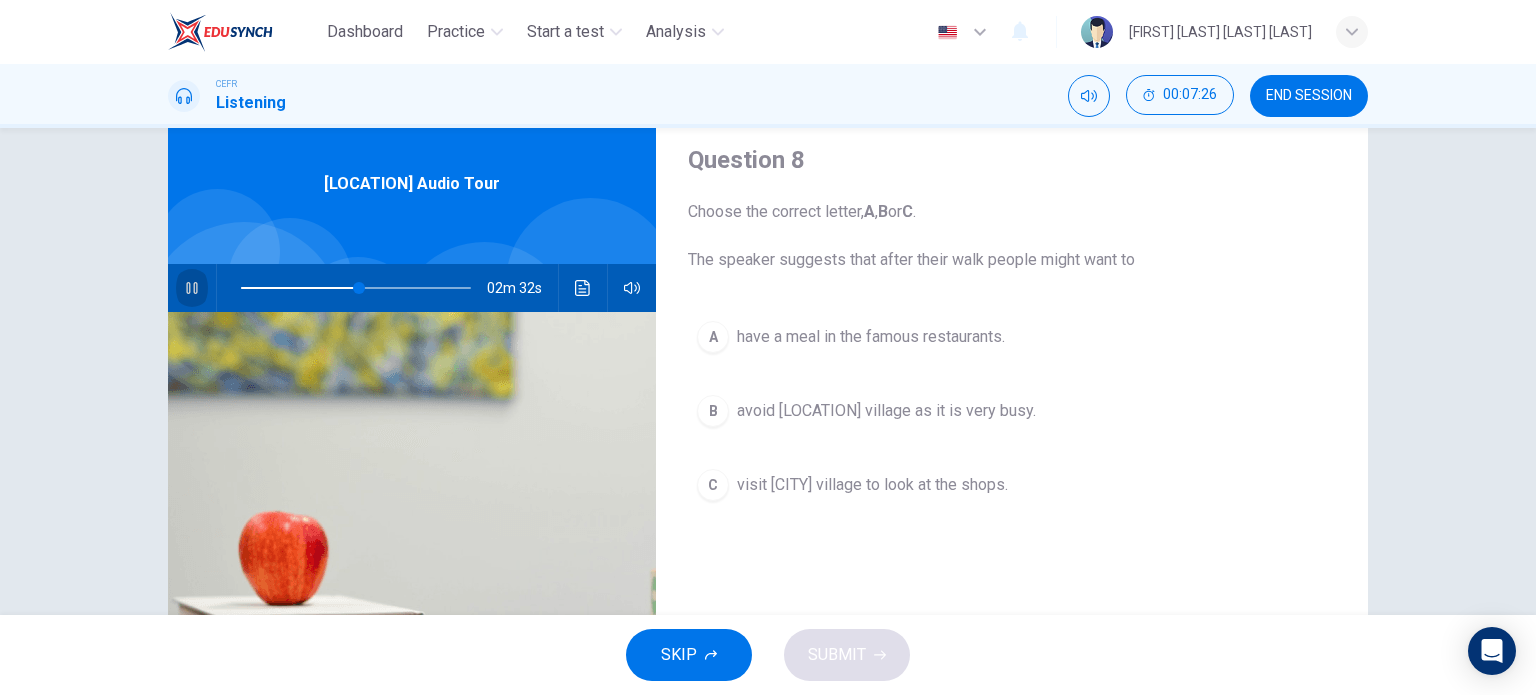 click at bounding box center [192, 288] 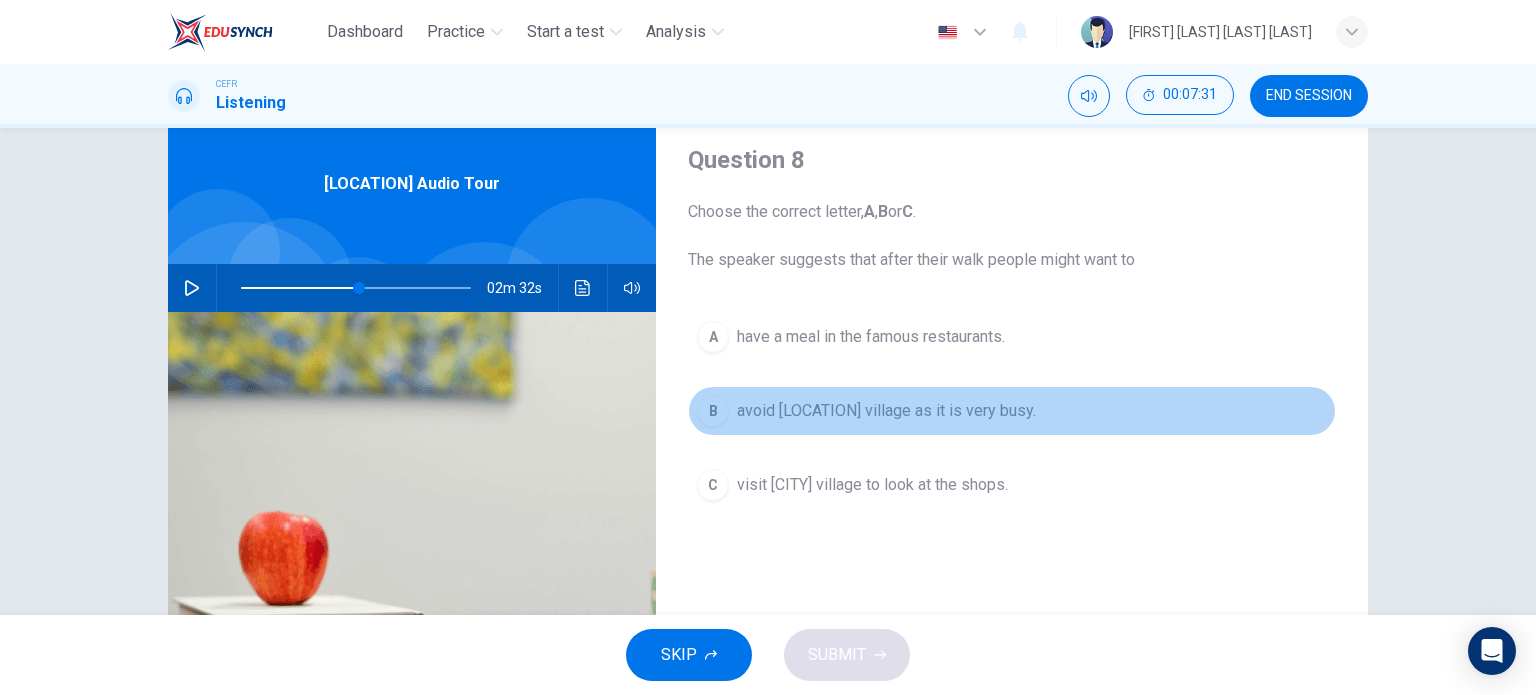click on "avoid Hampstead village as it is very busy." at bounding box center [871, 337] 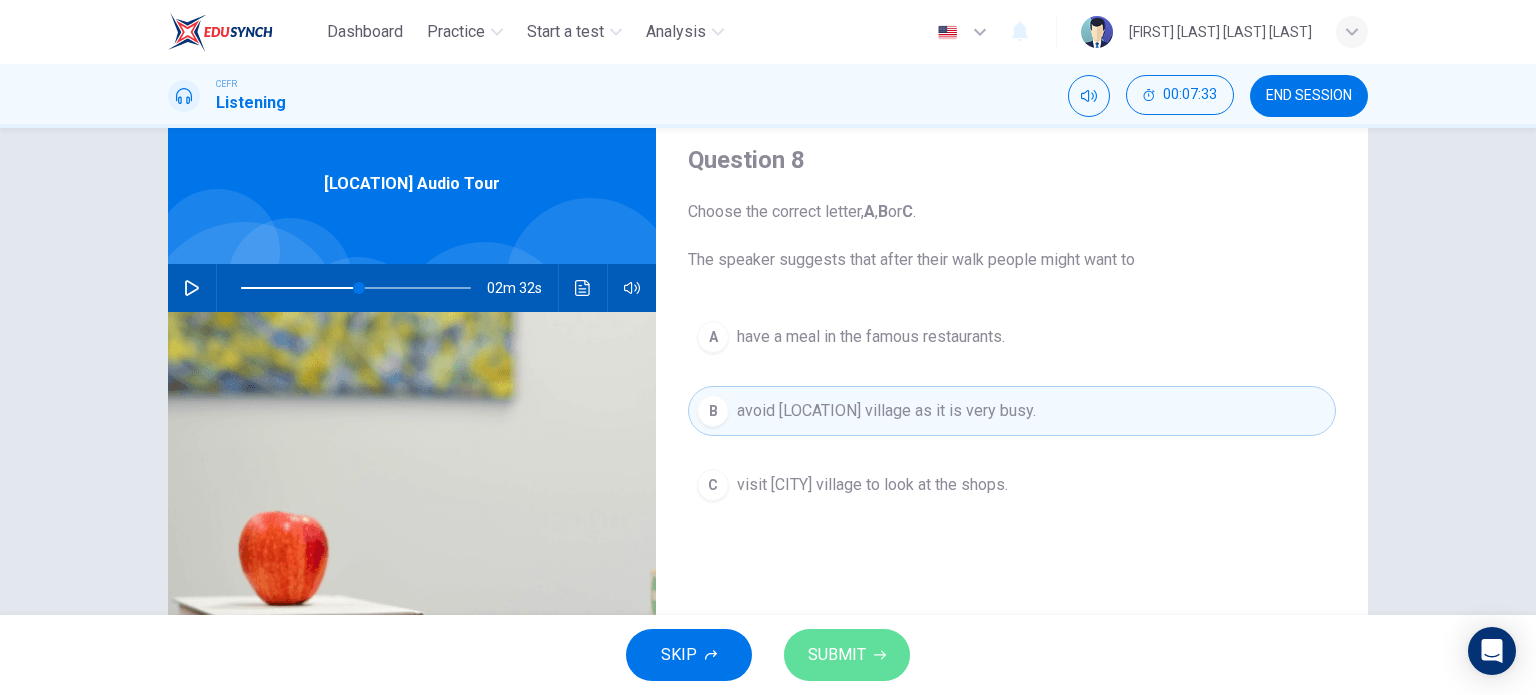 click on "SUBMIT" at bounding box center [837, 655] 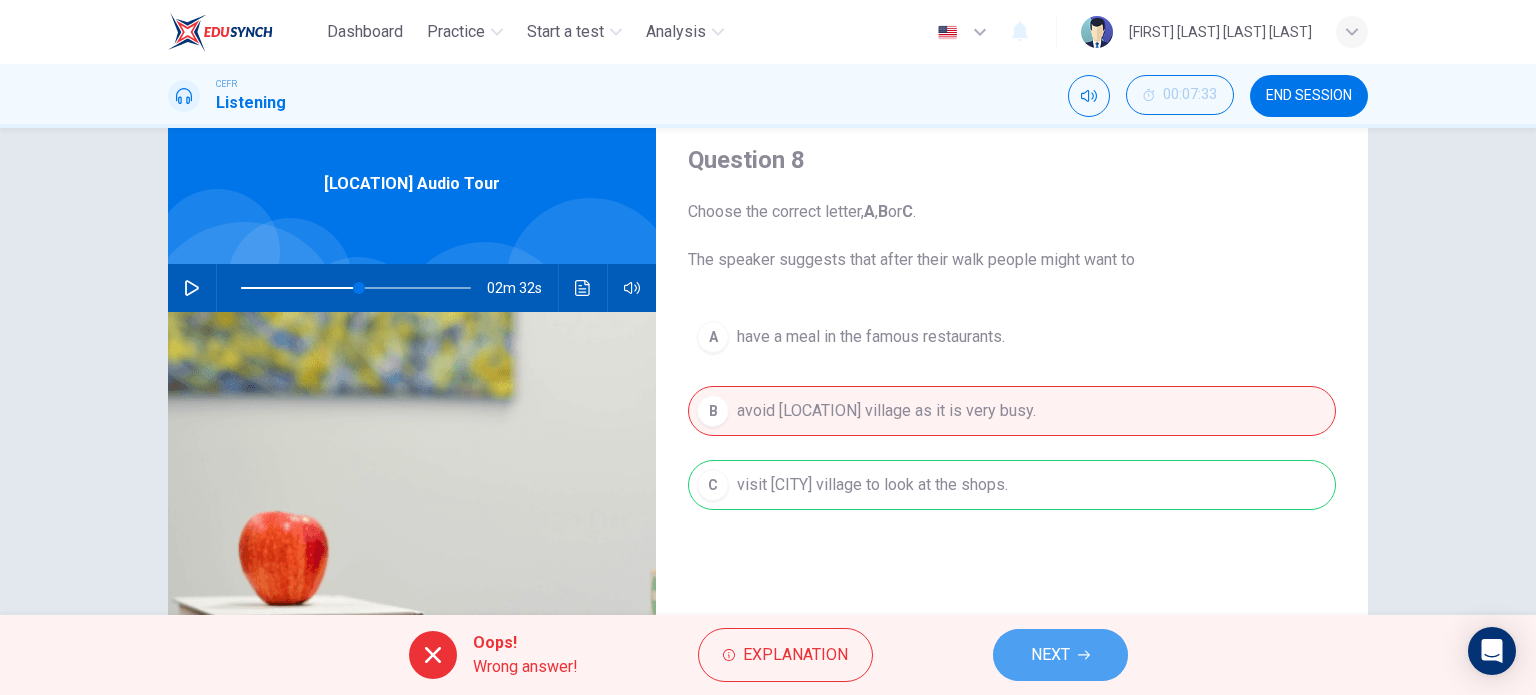 click on "NEXT" at bounding box center [1060, 655] 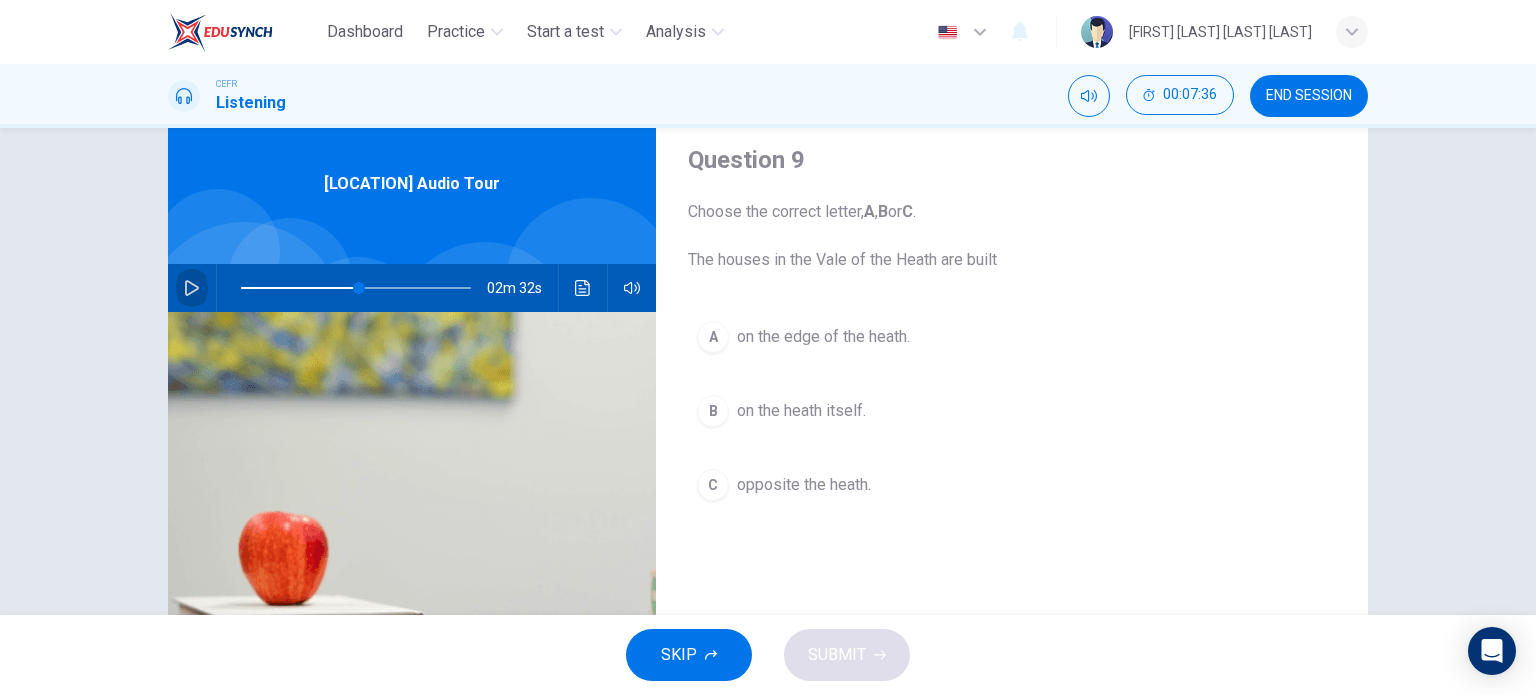 click at bounding box center (192, 288) 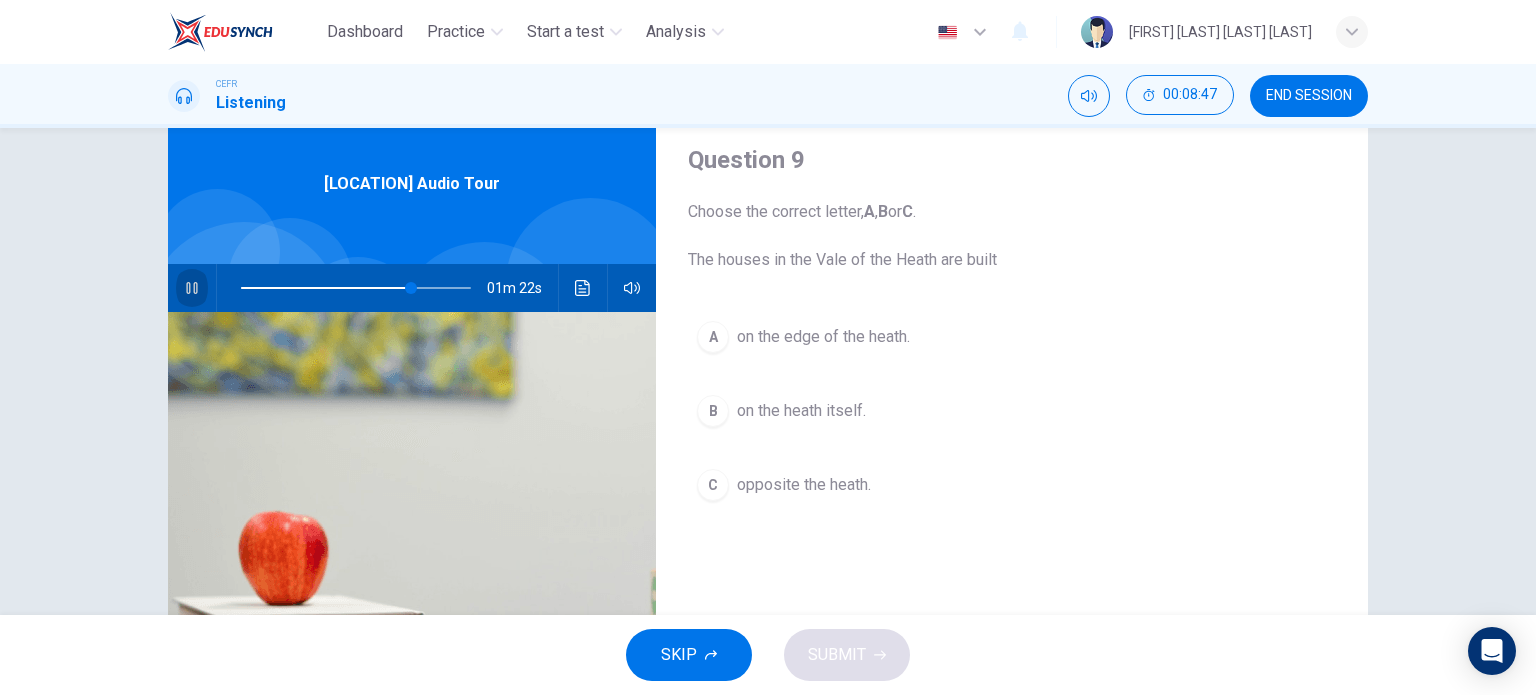 click at bounding box center [192, 288] 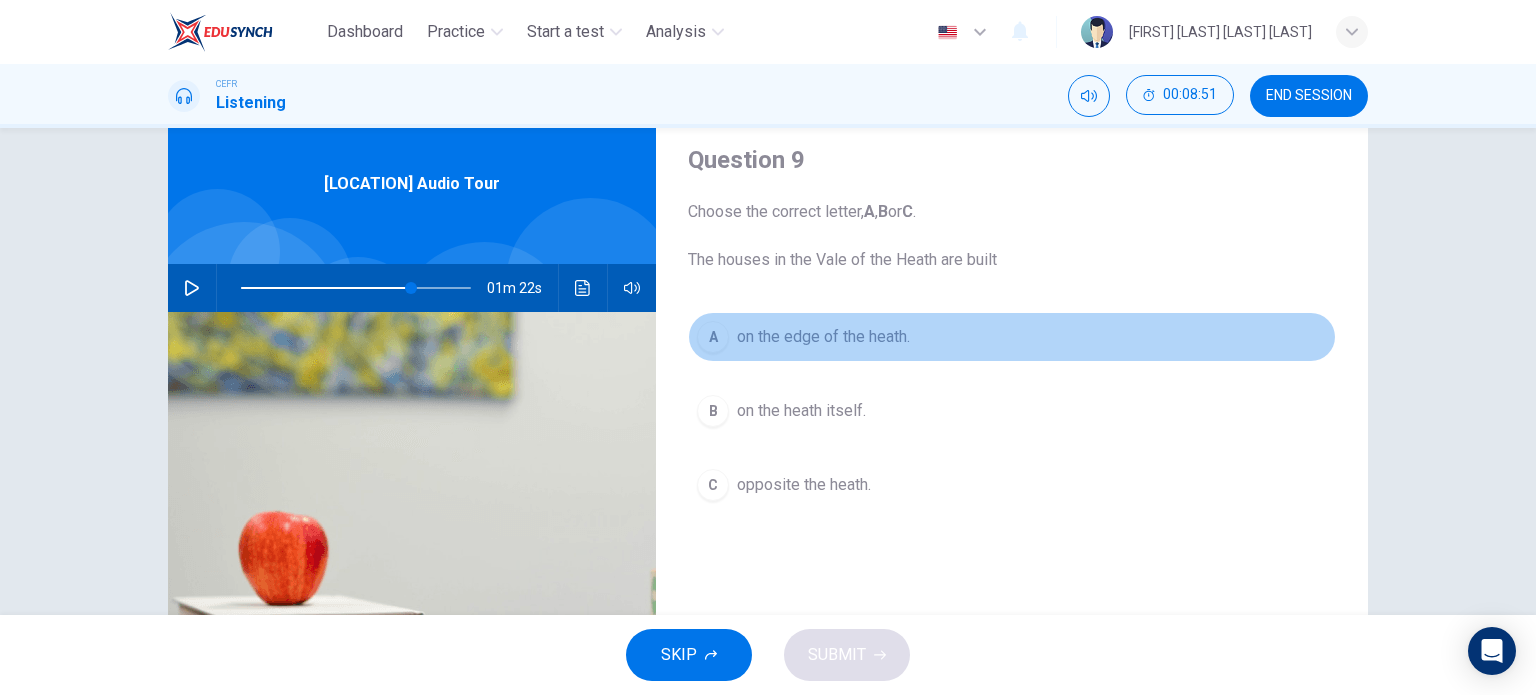 click on "A on the edge of the heath." at bounding box center (1012, 337) 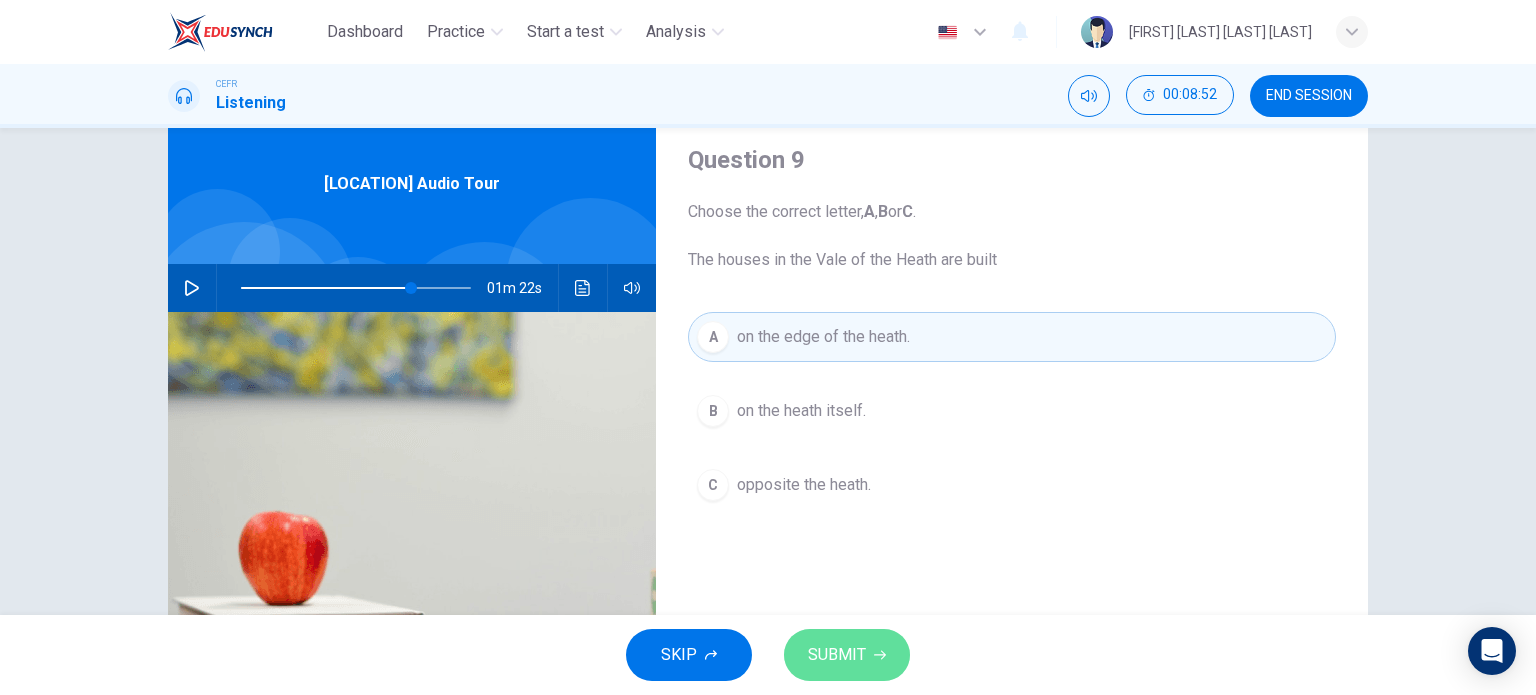 click on "SUBMIT" at bounding box center [837, 655] 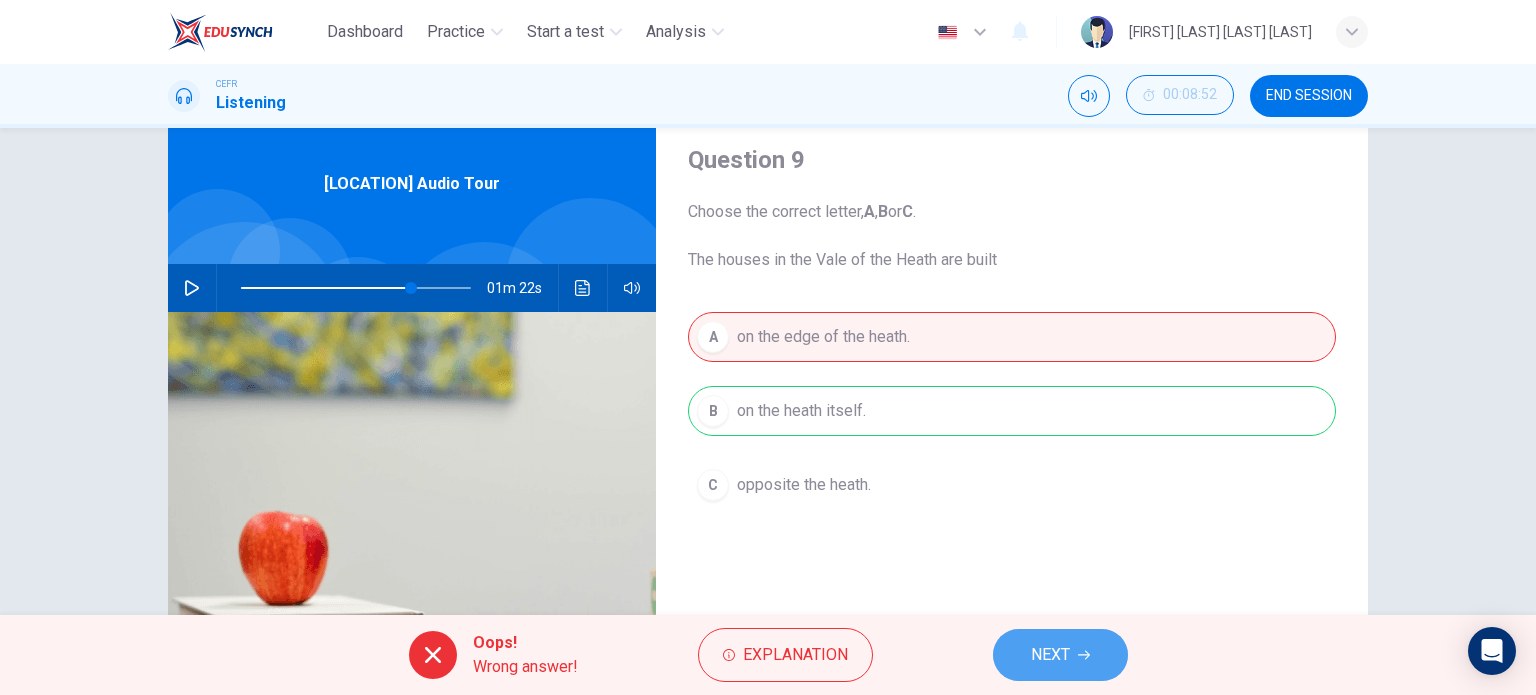 click on "NEXT" at bounding box center (1060, 655) 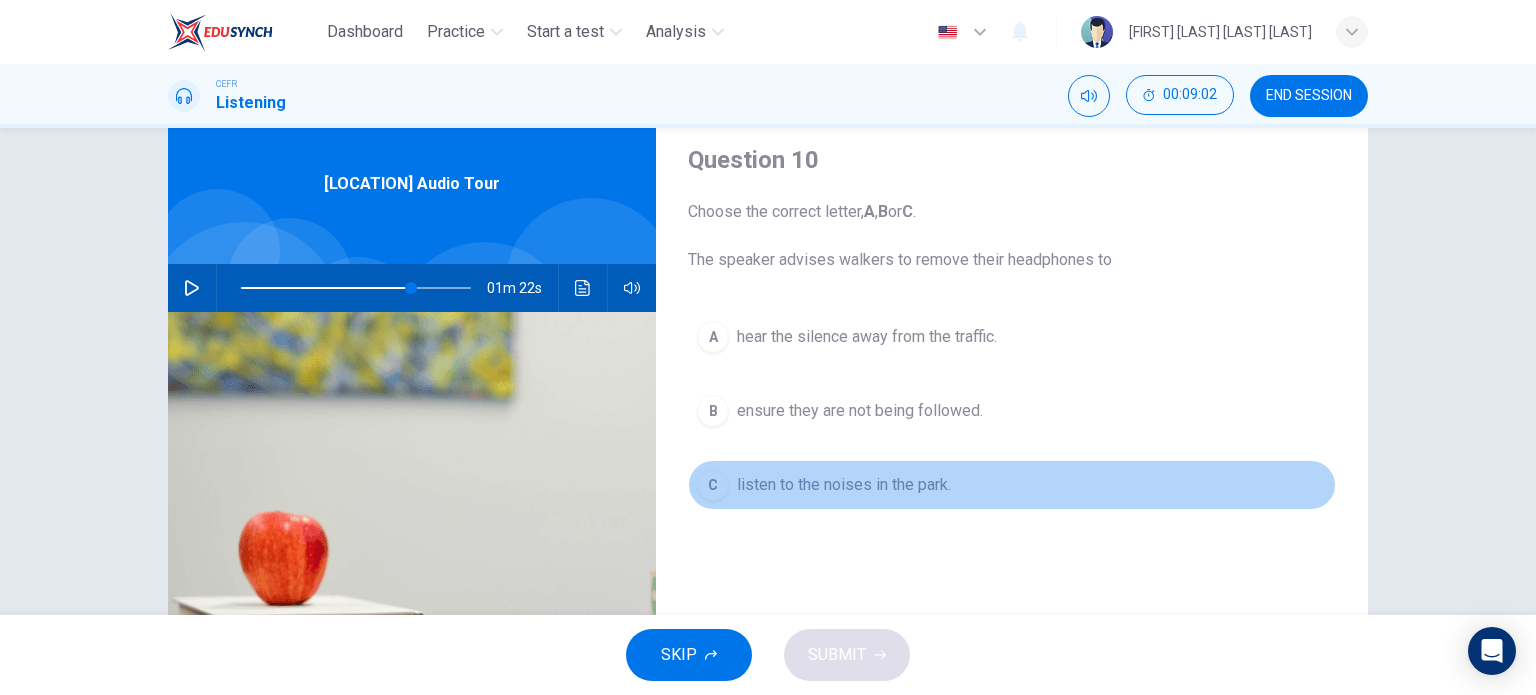click on "listen to the noises in the park." at bounding box center (867, 337) 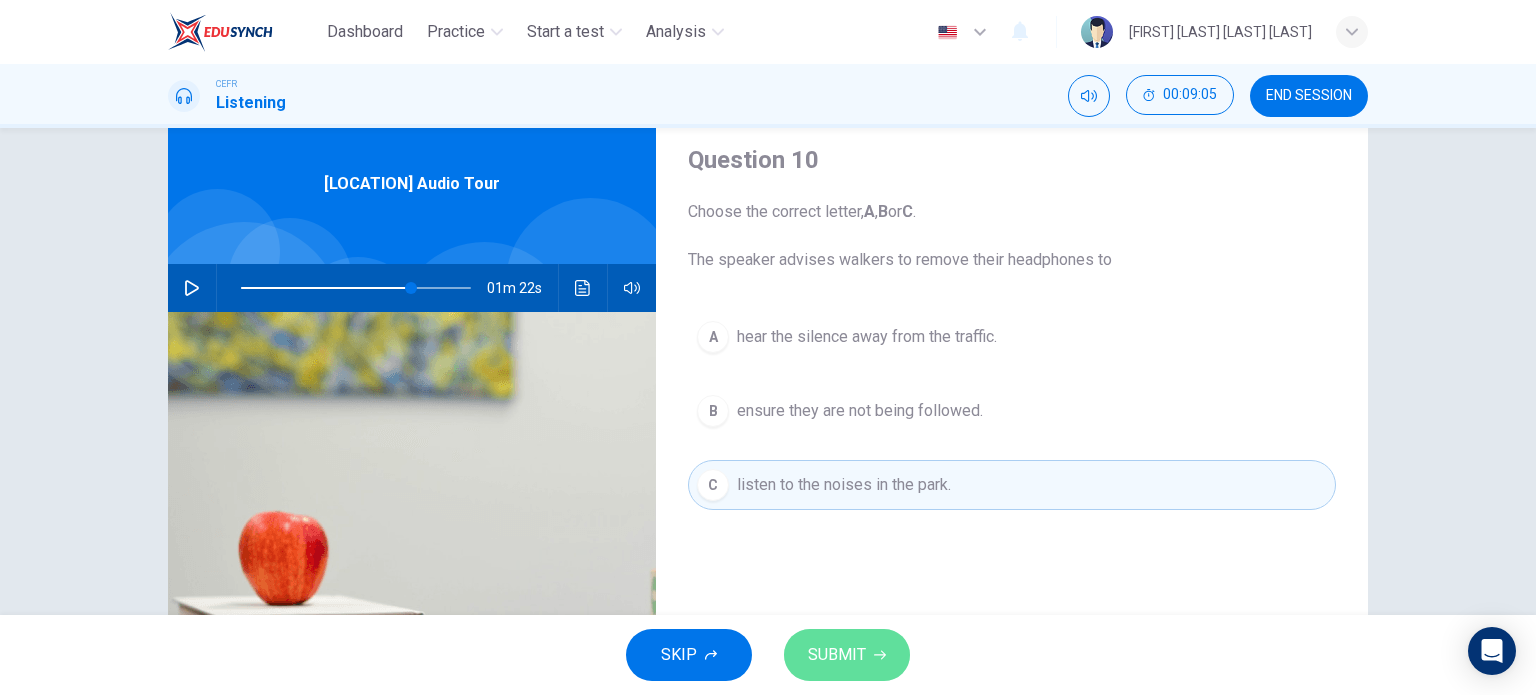 click on "SUBMIT" at bounding box center (837, 655) 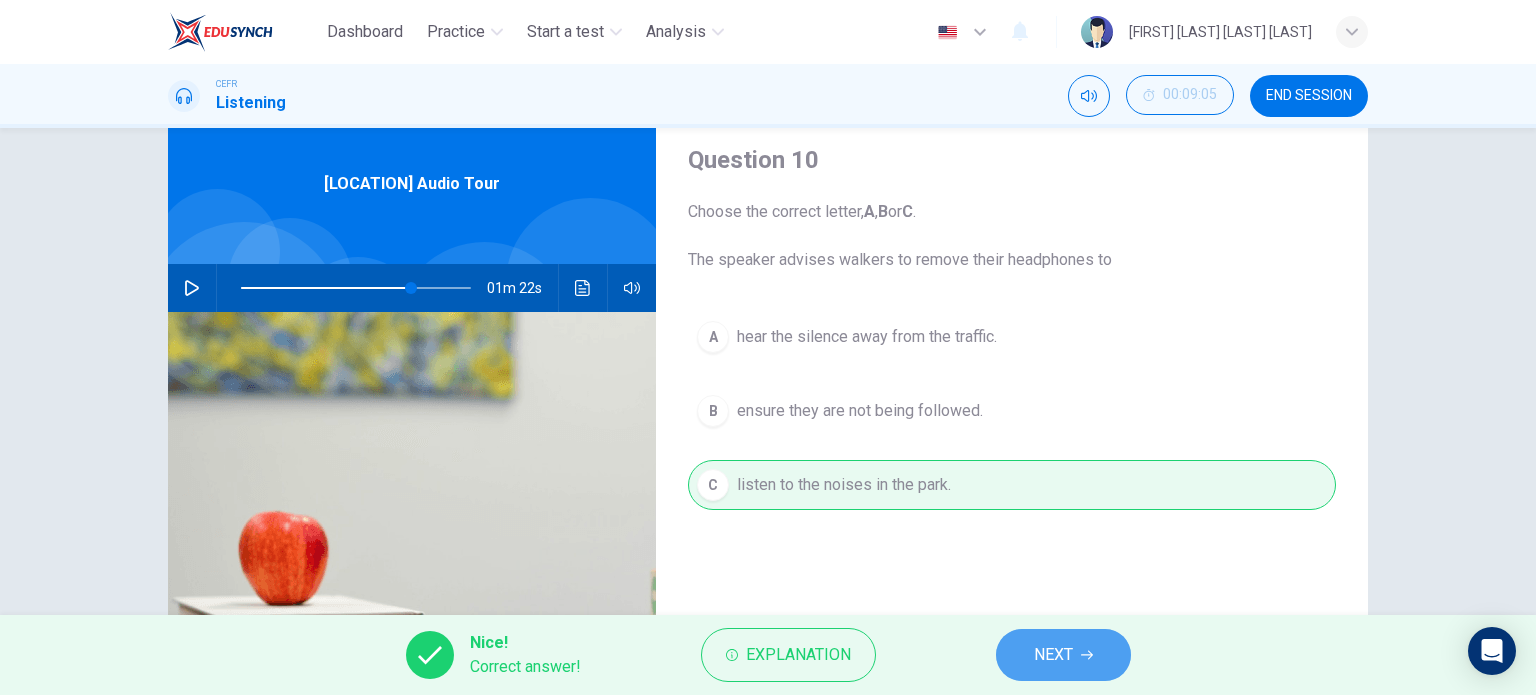 click on "NEXT" at bounding box center [1063, 655] 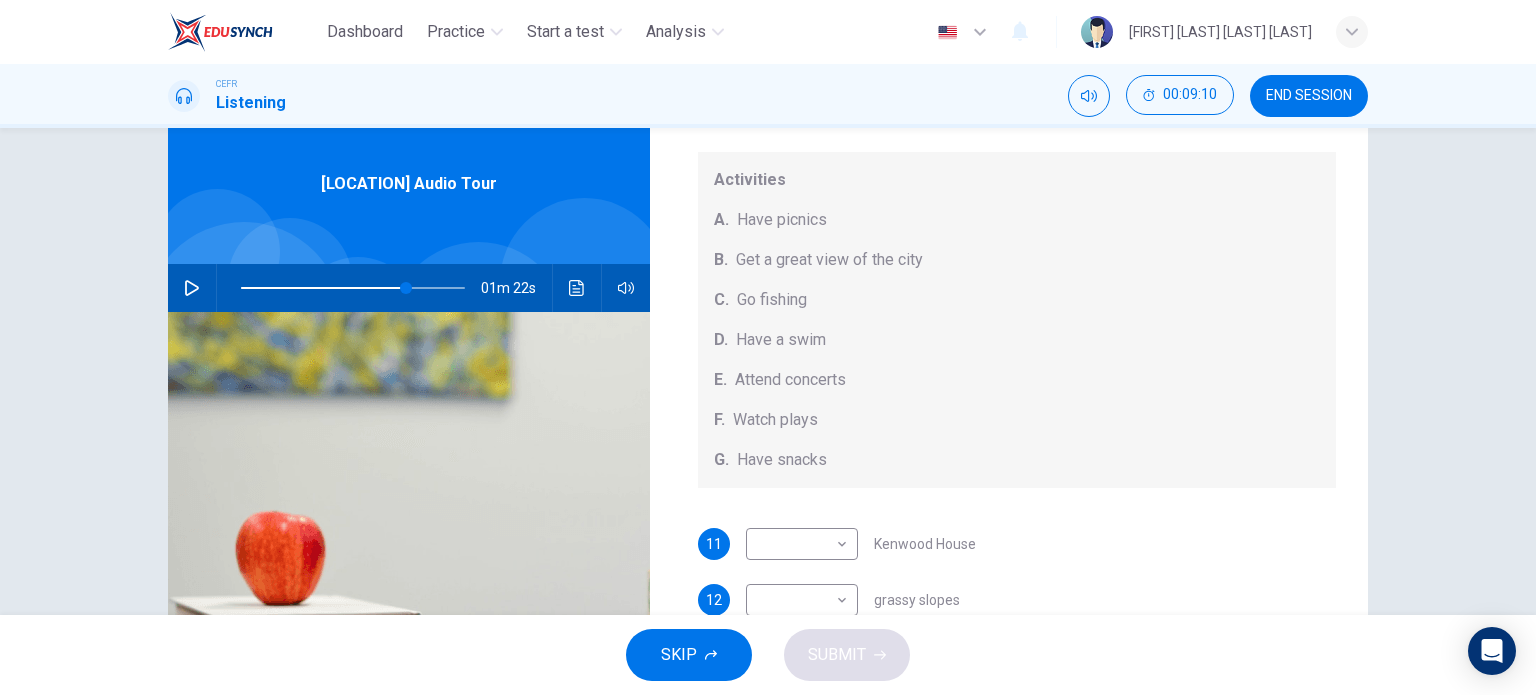 scroll, scrollTop: 184, scrollLeft: 0, axis: vertical 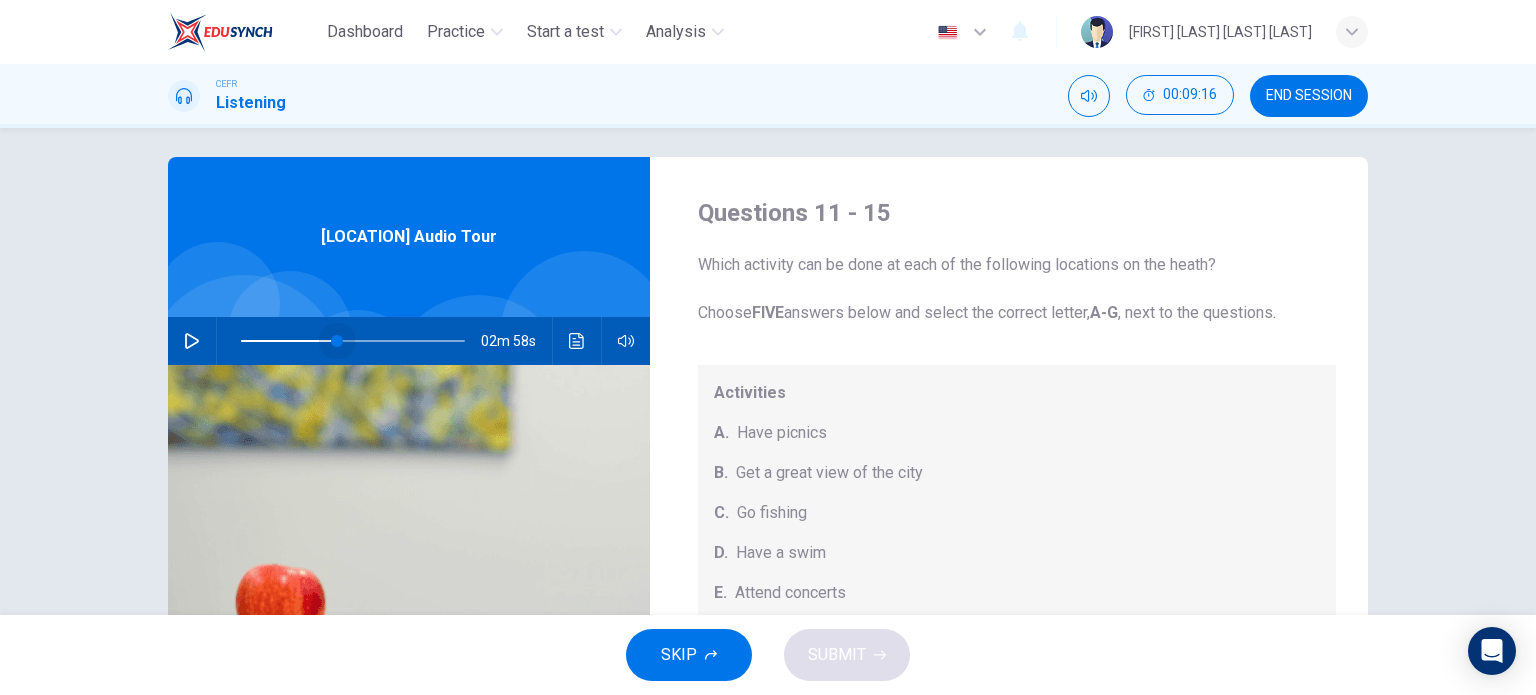 drag, startPoint x: 395, startPoint y: 340, endPoint x: 354, endPoint y: 343, distance: 41.109608 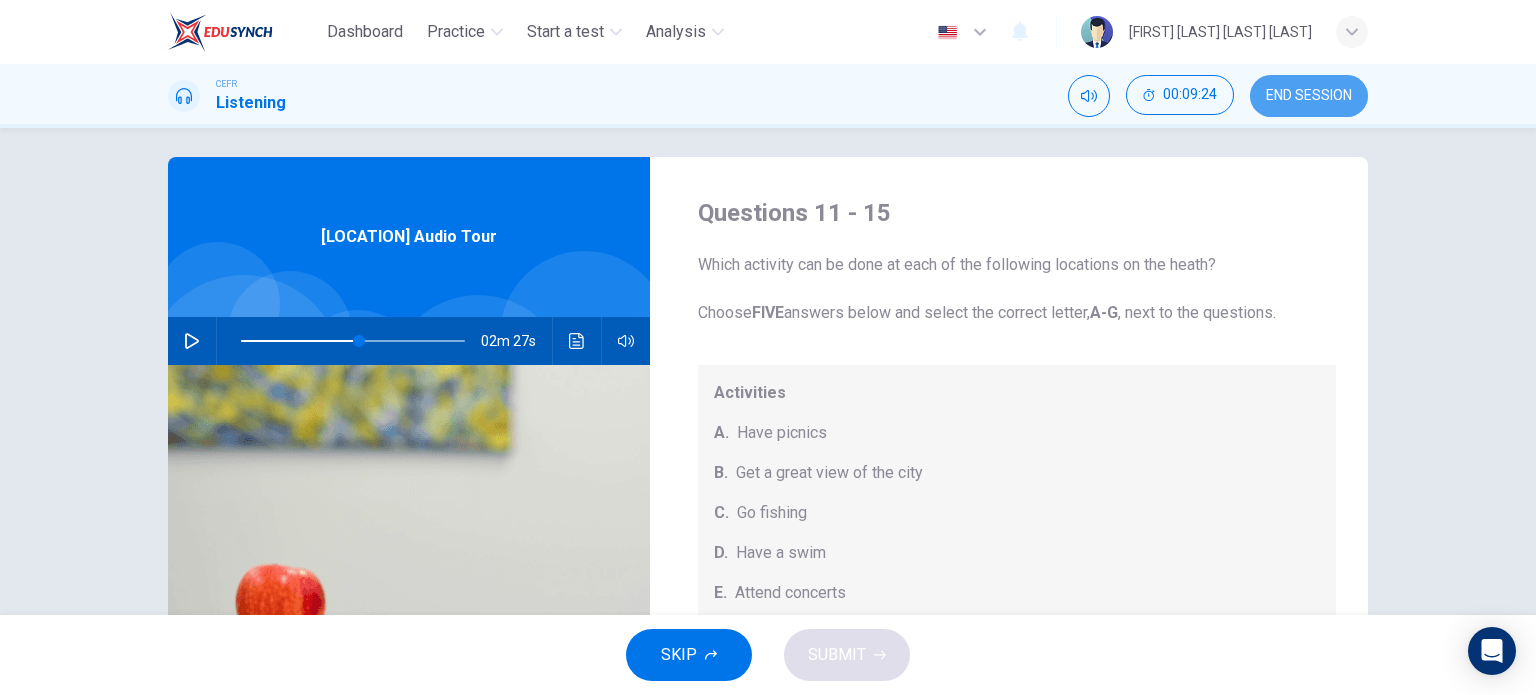 click on "END SESSION" at bounding box center (1309, 96) 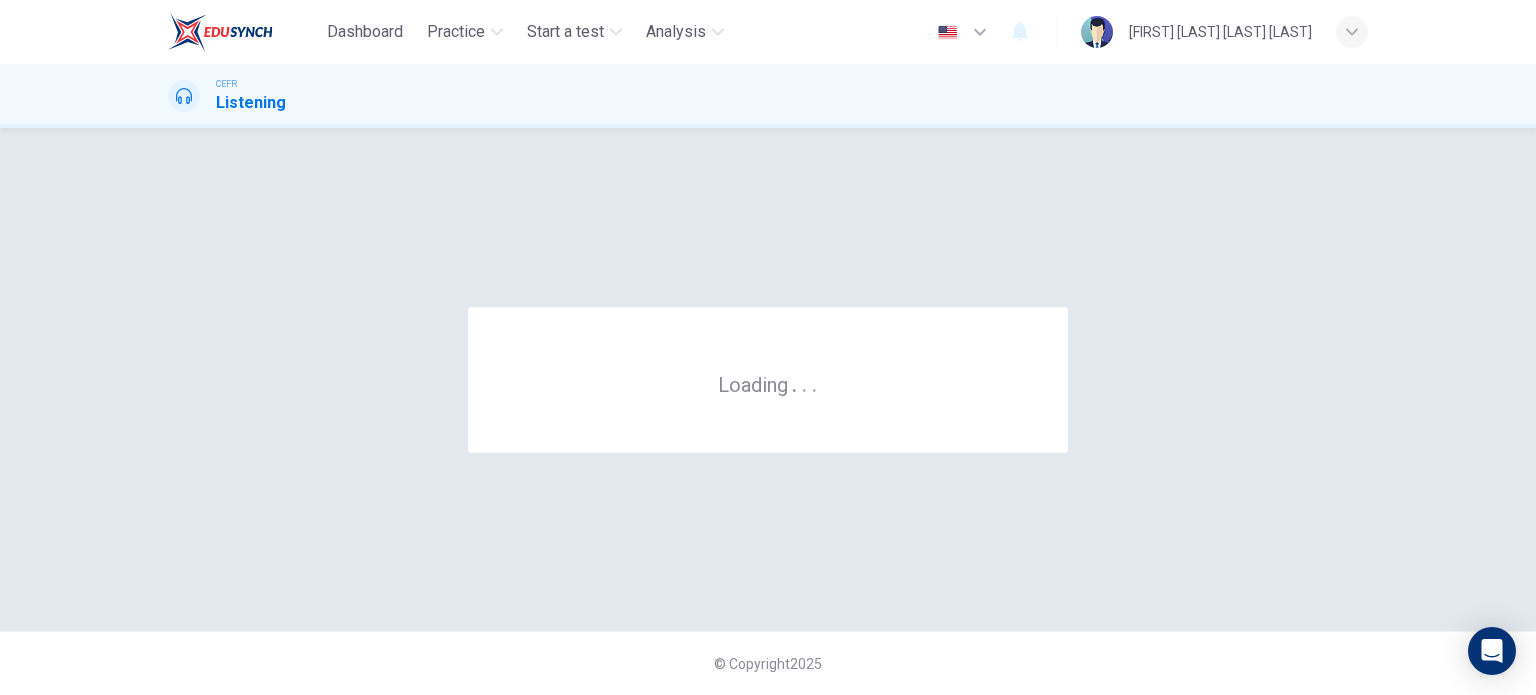 scroll, scrollTop: 0, scrollLeft: 0, axis: both 